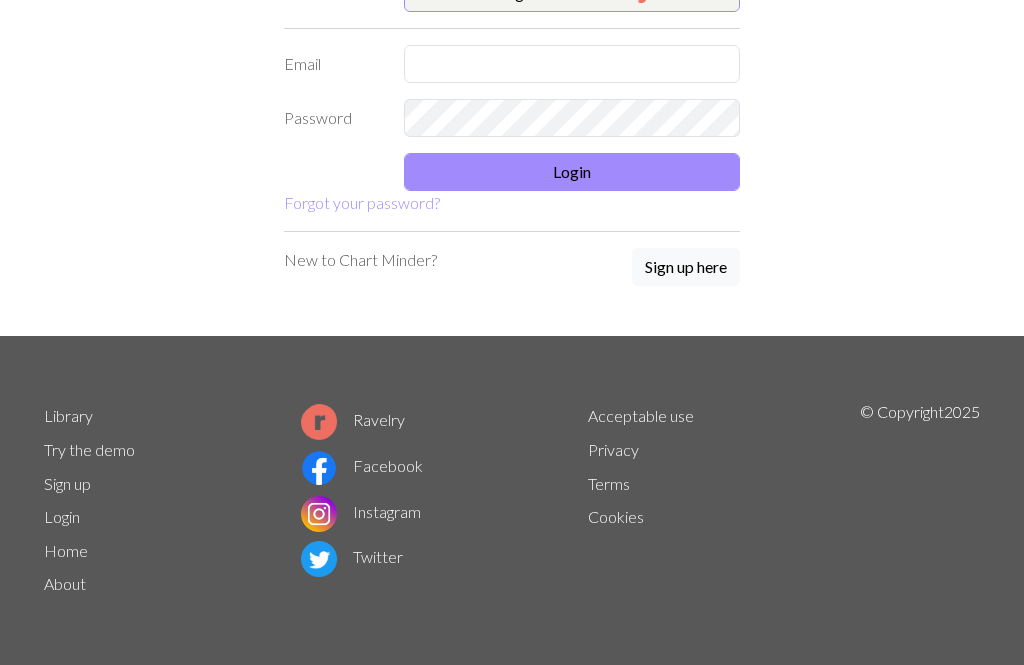 scroll, scrollTop: 0, scrollLeft: 0, axis: both 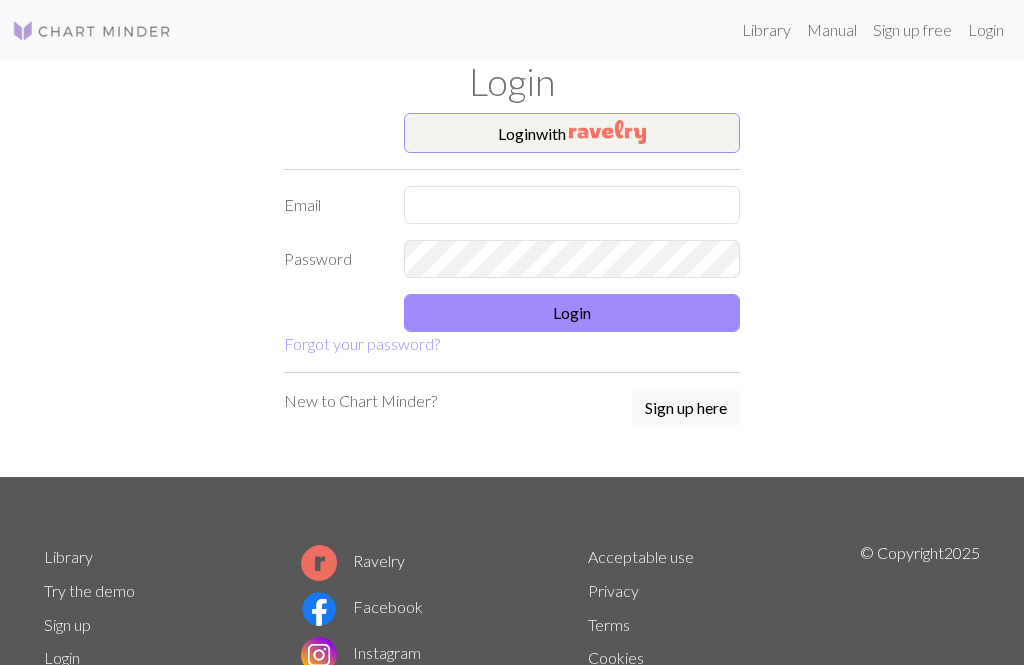 click on "Login  with" at bounding box center [572, 133] 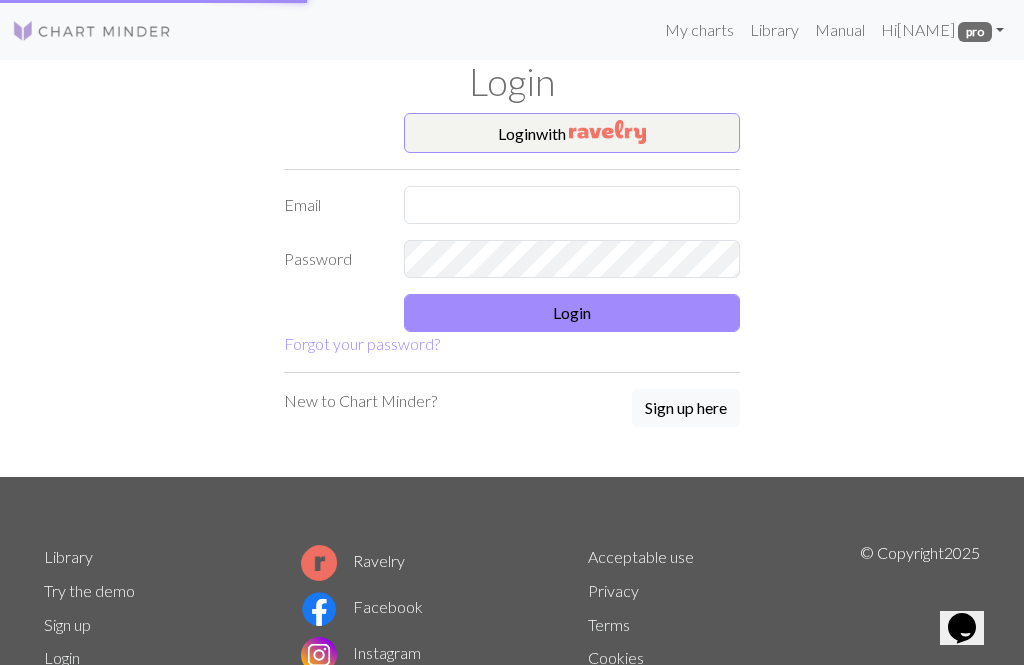 scroll, scrollTop: 0, scrollLeft: 0, axis: both 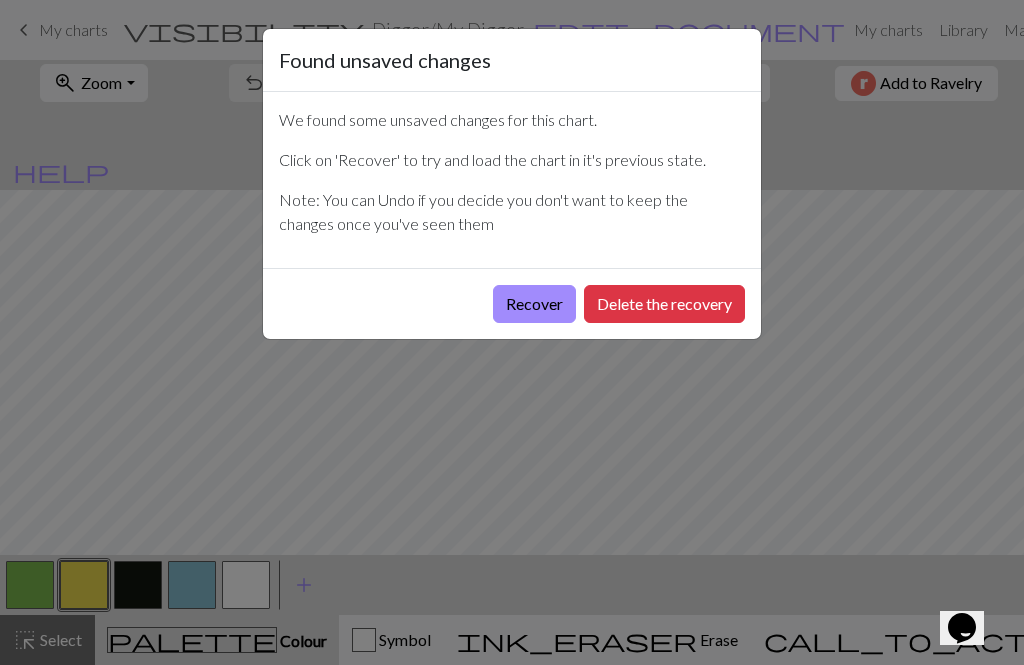 click on "Found unsaved changes We found some unsaved changes for this chart. Click on 'Recover' to try and load the chart in it's previous state. Note: You can Undo if you decide you don't want to keep the changes once you've seen them Recover   Delete the recovery" at bounding box center [512, 332] 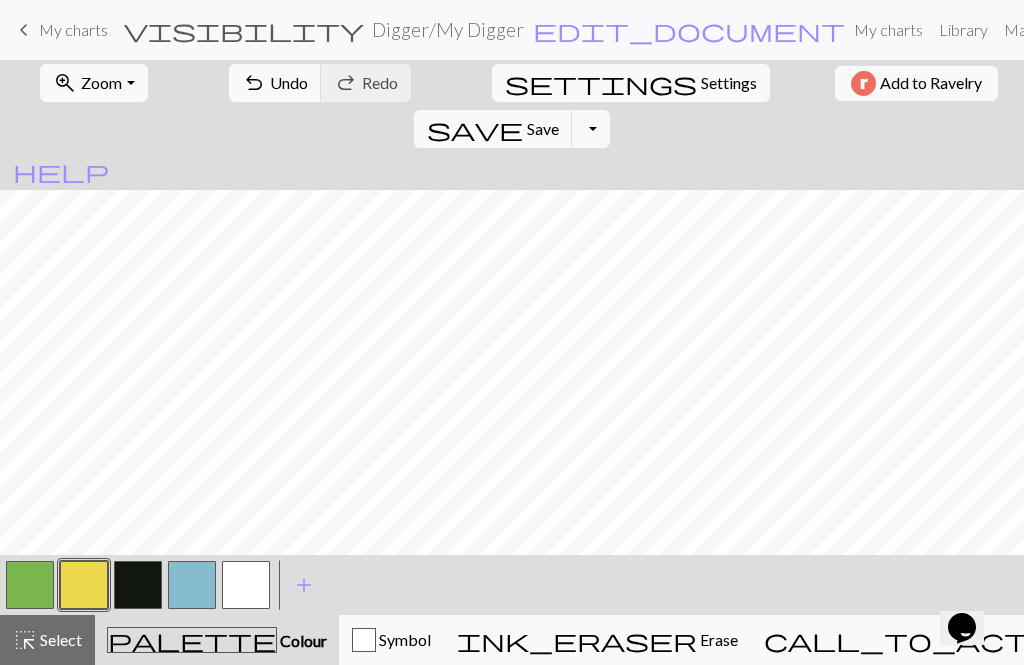 click on "My charts" at bounding box center (73, 29) 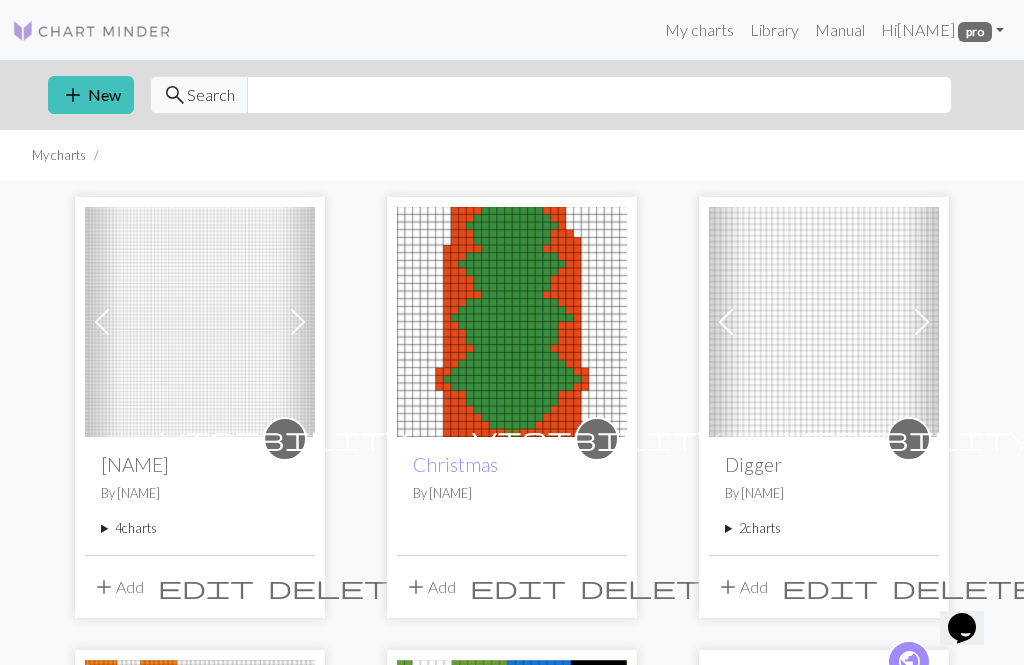 click on "add" at bounding box center (73, 95) 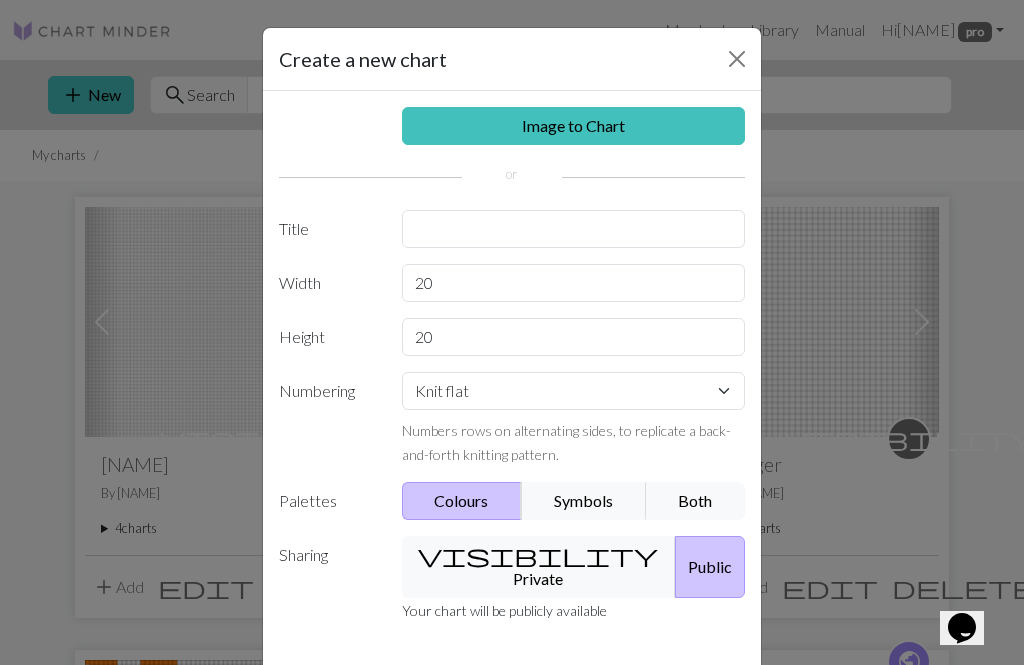 scroll, scrollTop: 2, scrollLeft: 0, axis: vertical 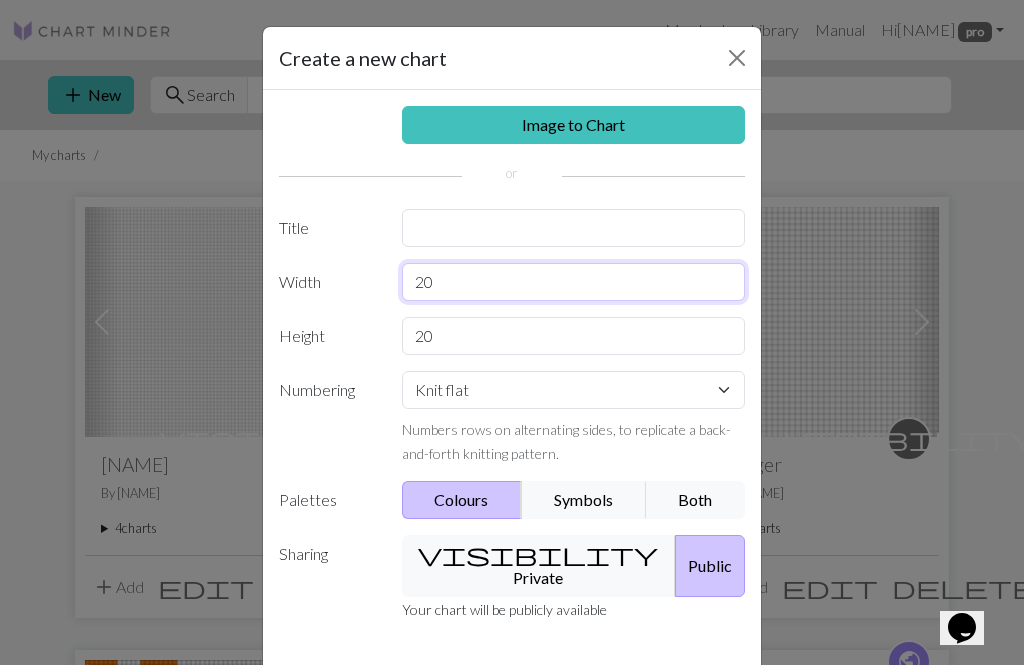 click on "20" at bounding box center (574, 282) 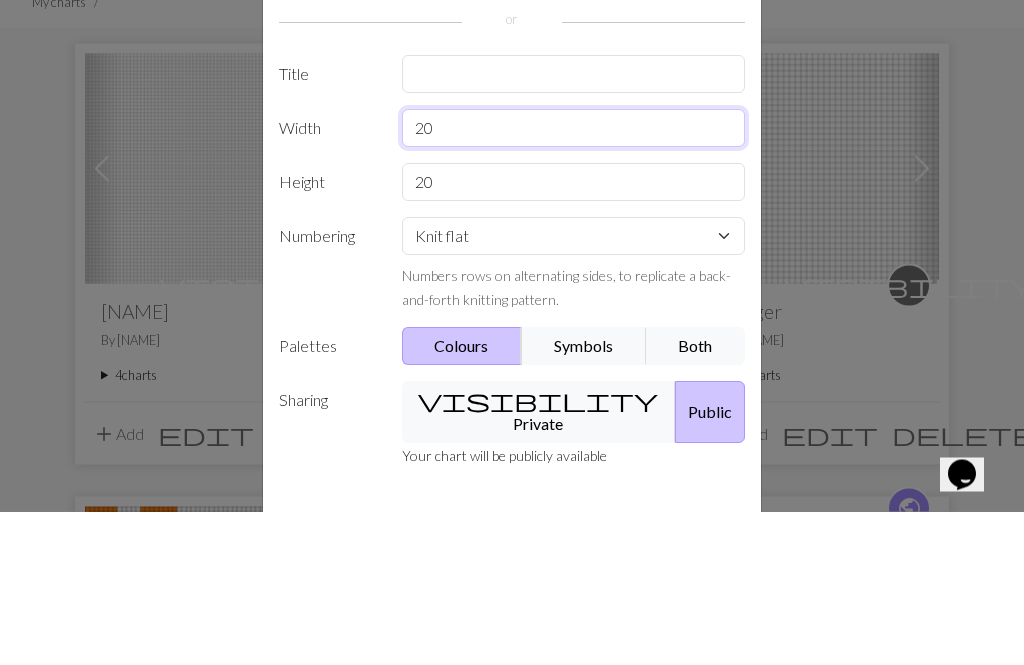 type on "2" 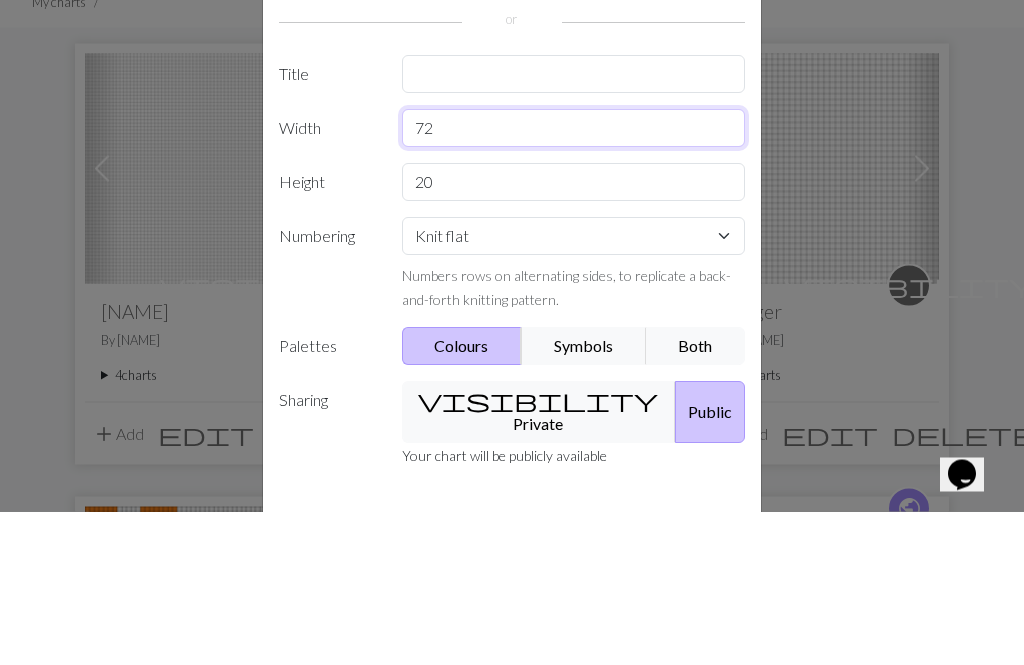 type on "72" 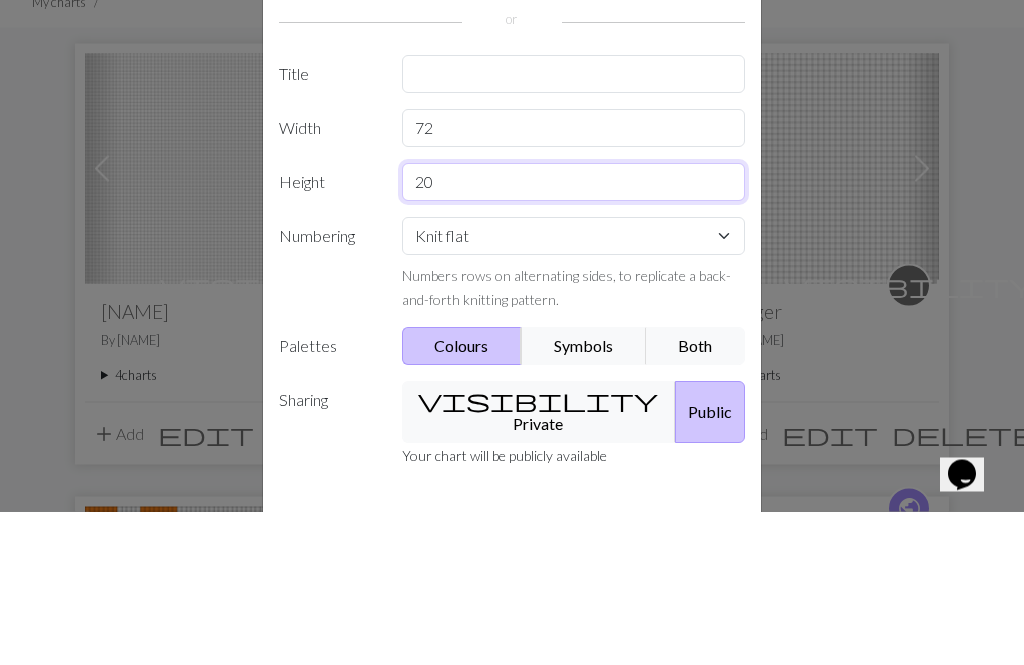 click on "20" at bounding box center [574, 336] 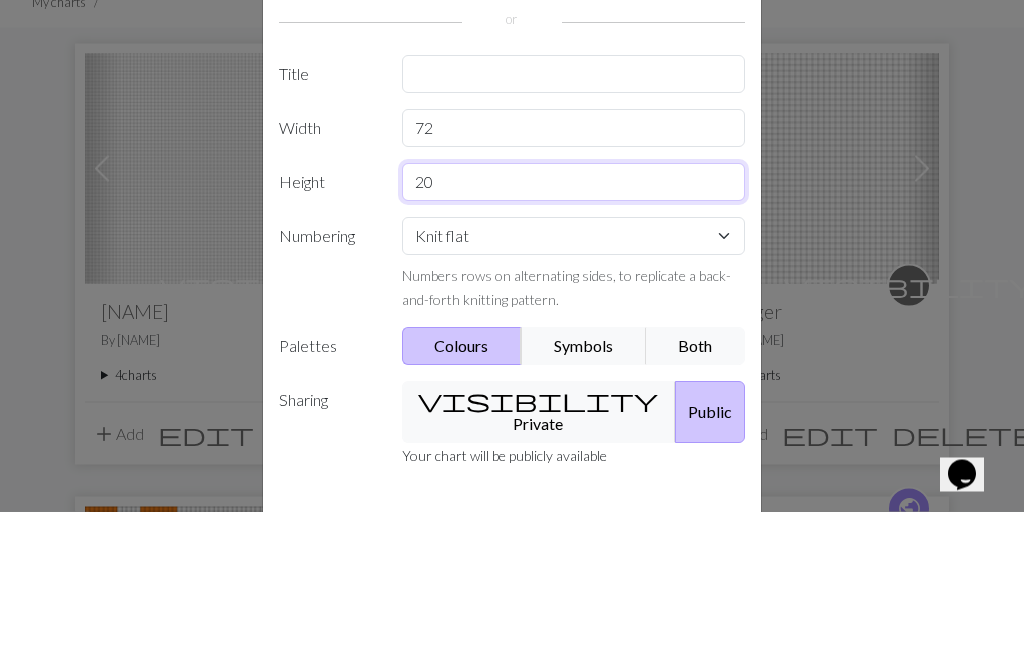 type on "2" 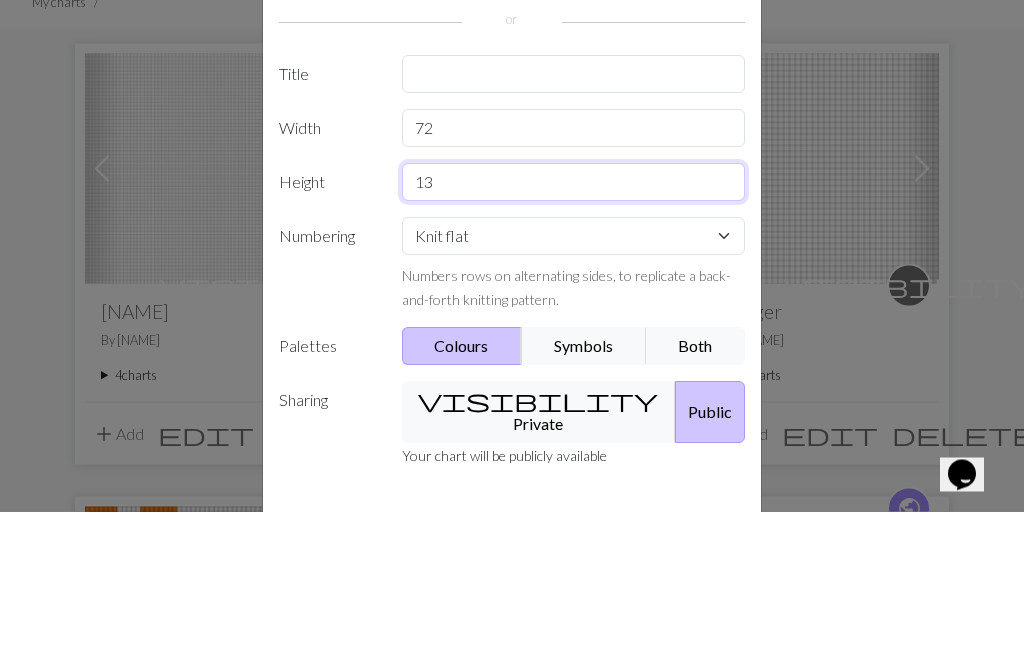 type on "13" 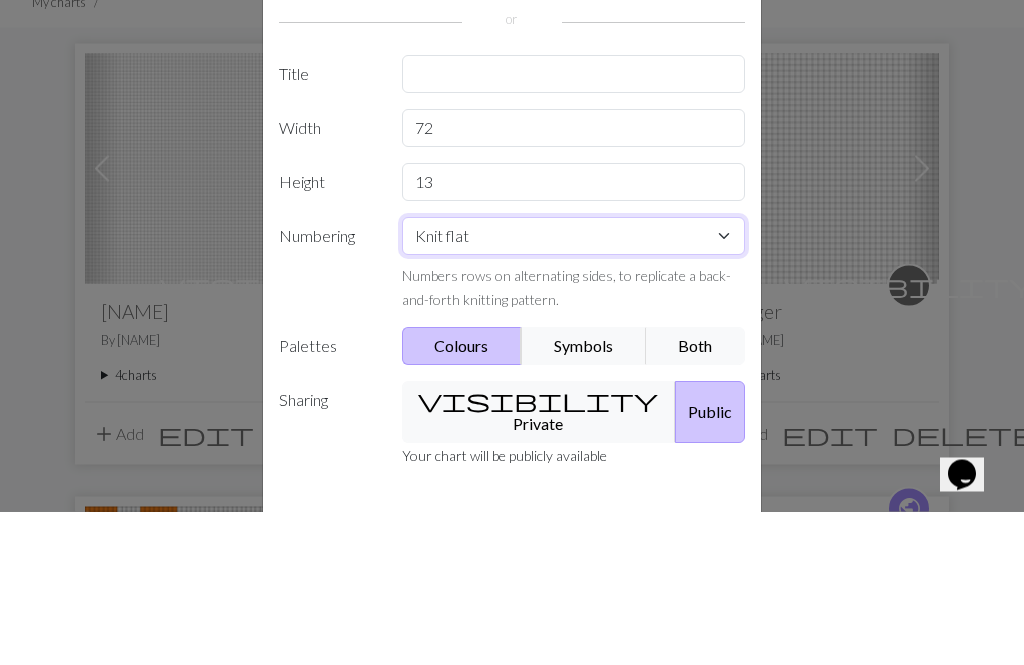 scroll, scrollTop: 262, scrollLeft: 0, axis: vertical 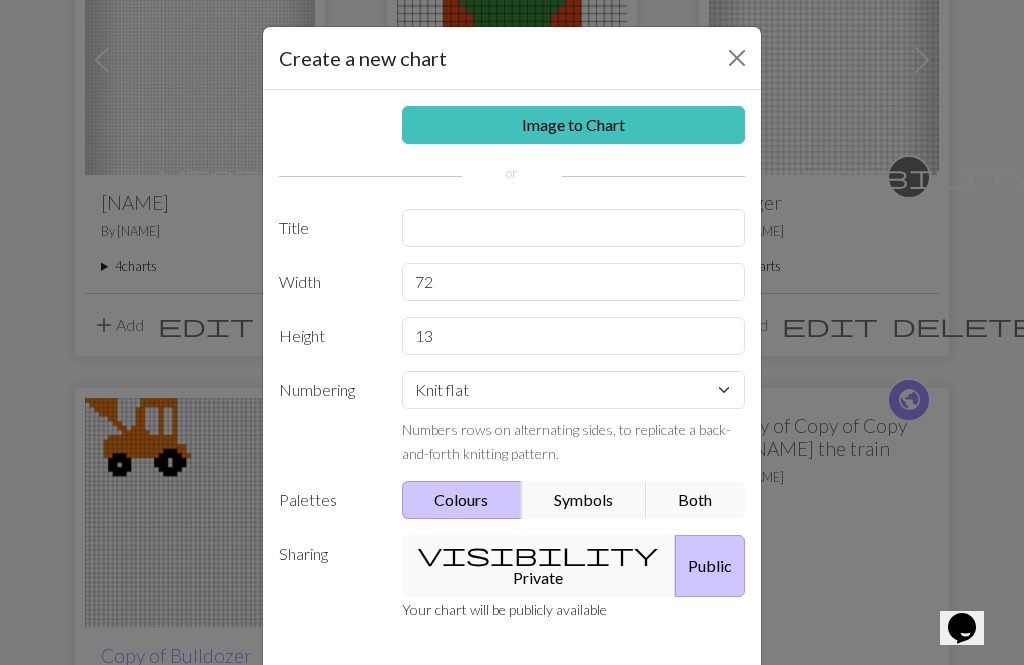 click on "visibility  Private" at bounding box center [539, 566] 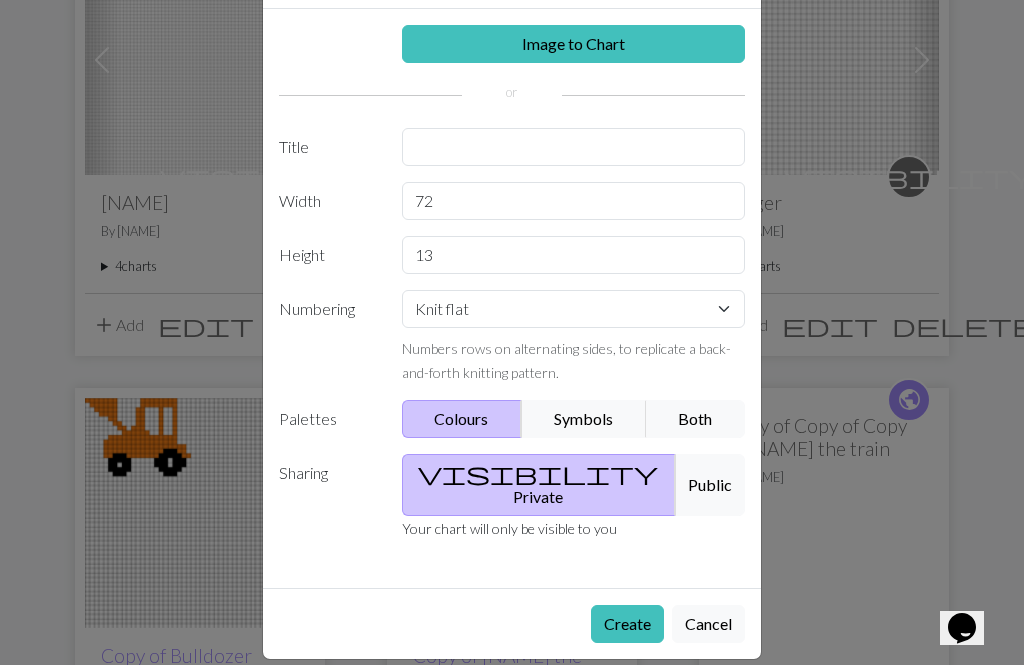 scroll, scrollTop: 82, scrollLeft: 0, axis: vertical 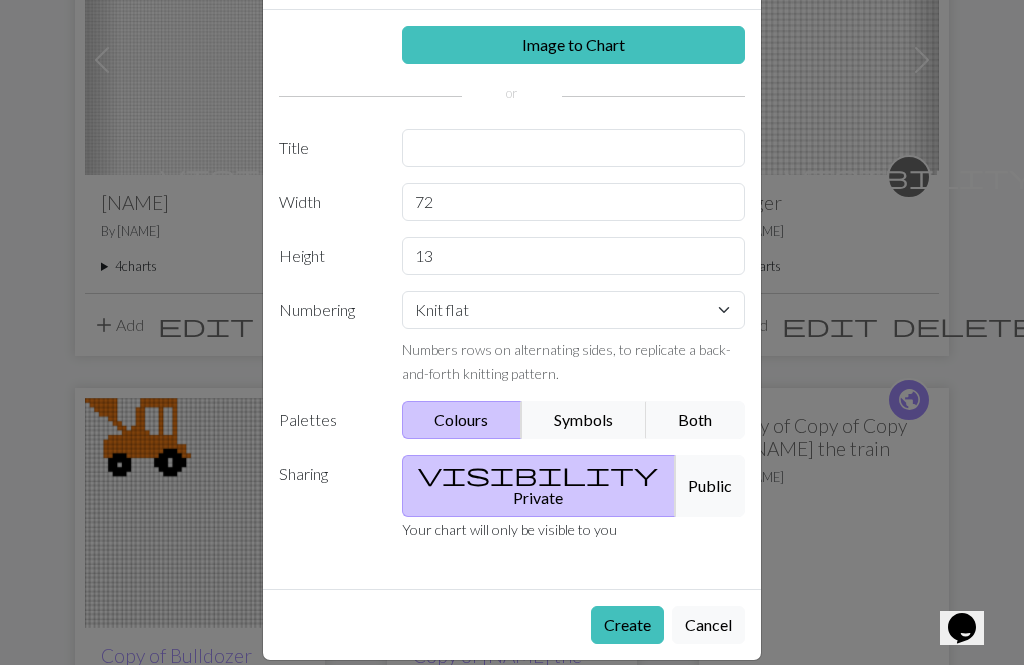 click on "Create" at bounding box center (627, 625) 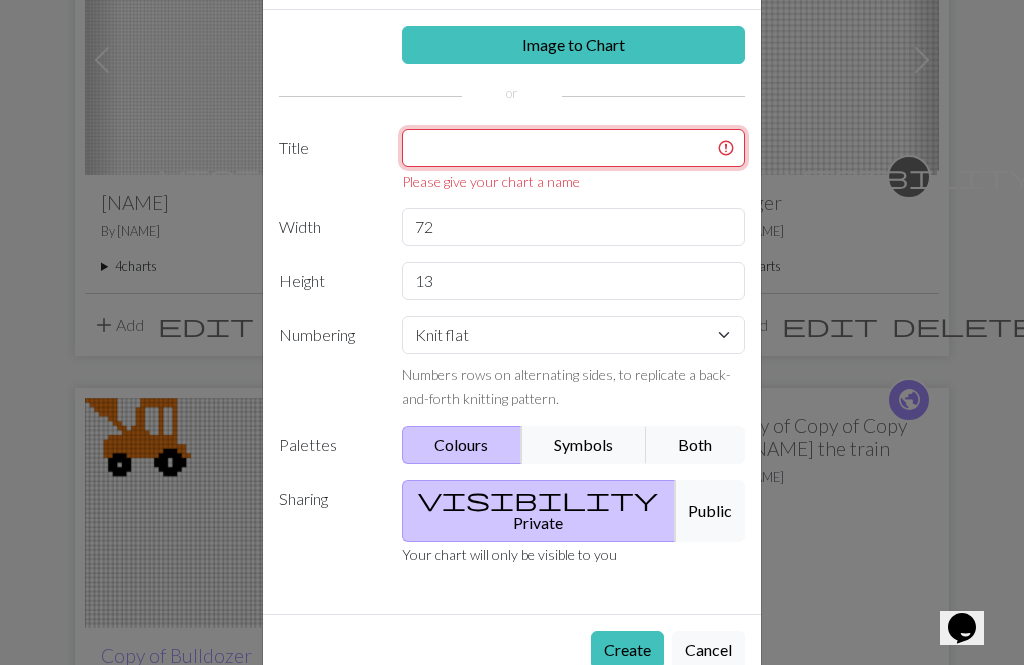 click at bounding box center (574, 148) 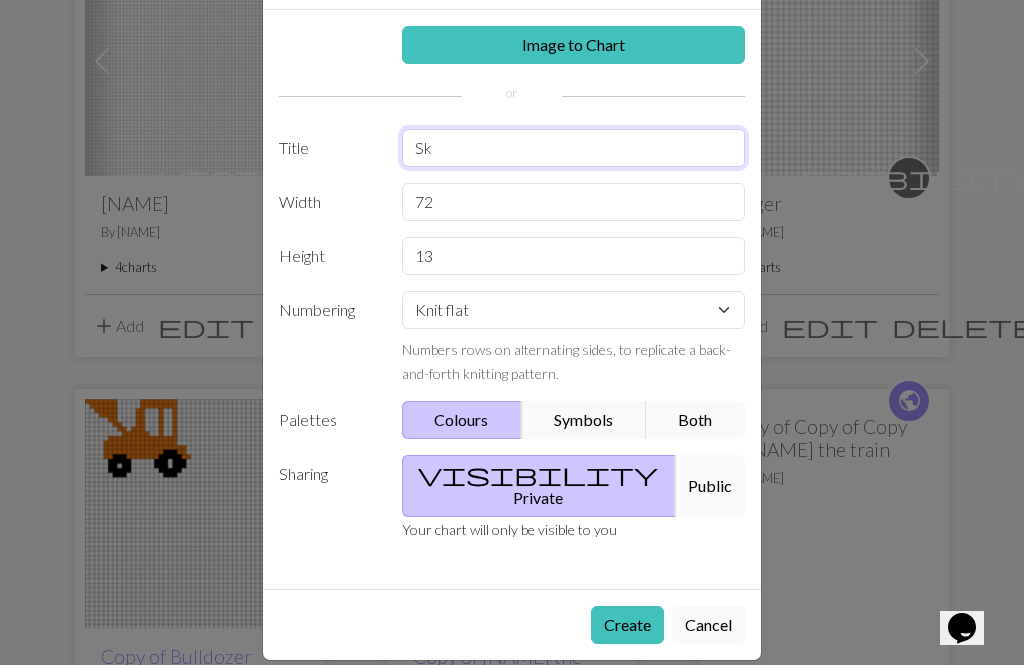 type on "Sky" 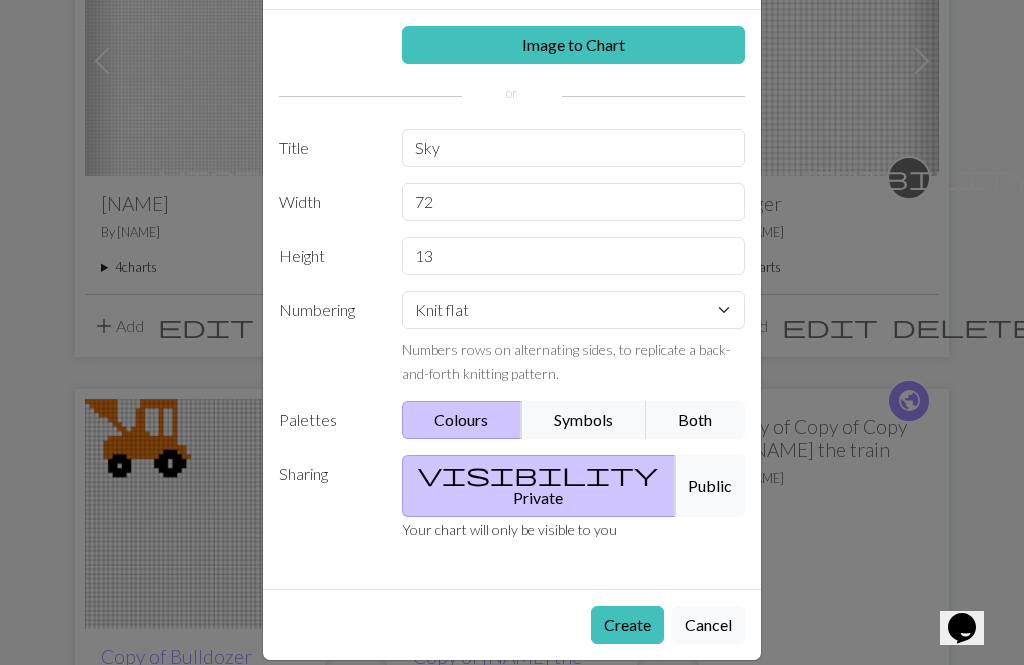 click on "Create a new chart Image to Chart Title Sky Width 72 Height 13 Numbering Knit flat Knit in the round Lace knitting Cross stitch Numbers rows on alternating sides, to replicate a back-and-forth knitting pattern. Palettes Colours Symbols Both Sharing visibility  Private Public Your chart will only be visible to you Create Cancel" at bounding box center [512, 332] 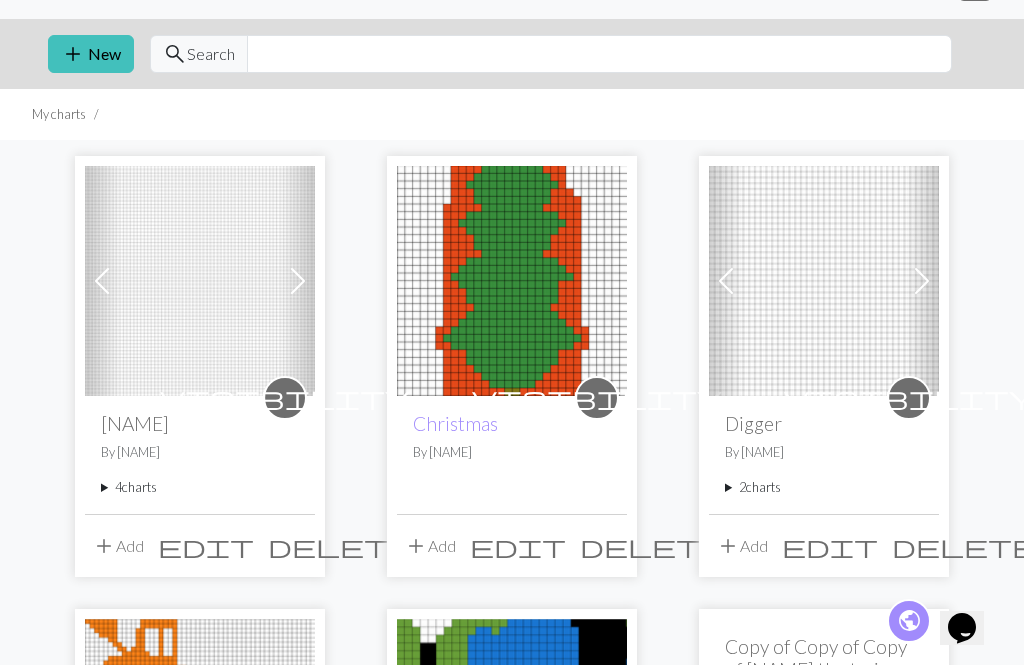 scroll, scrollTop: 0, scrollLeft: 0, axis: both 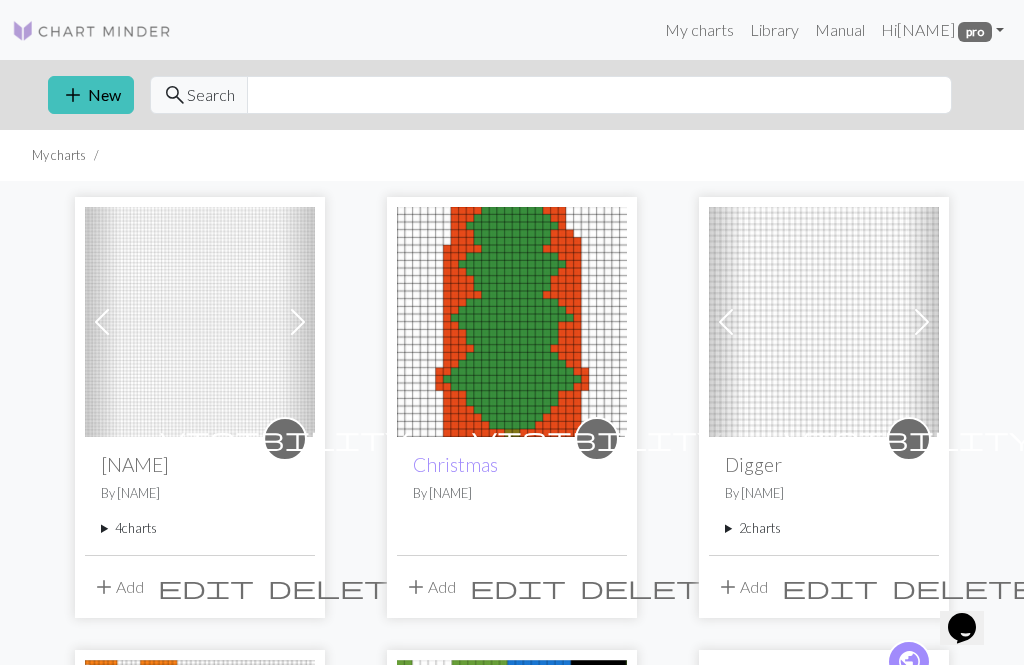click on "add" at bounding box center (73, 95) 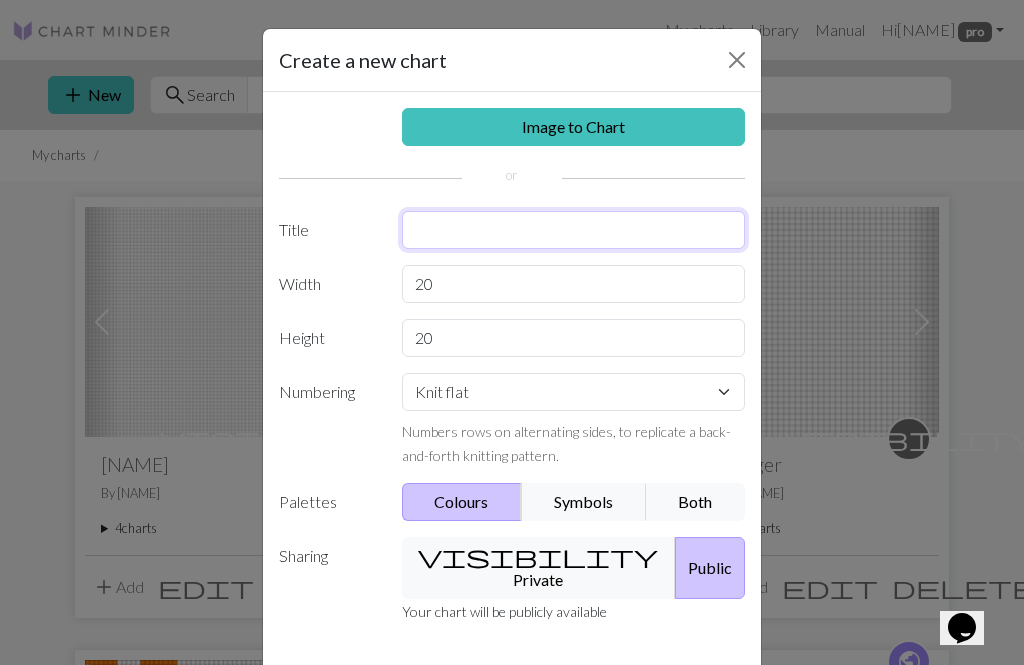 click at bounding box center [574, 230] 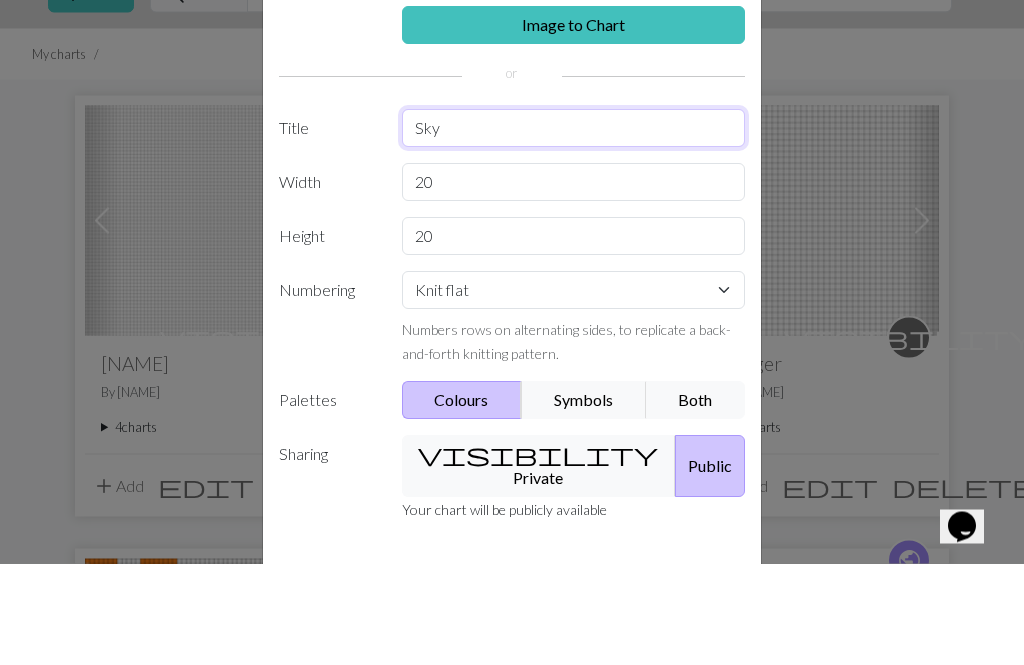 type on "Sky" 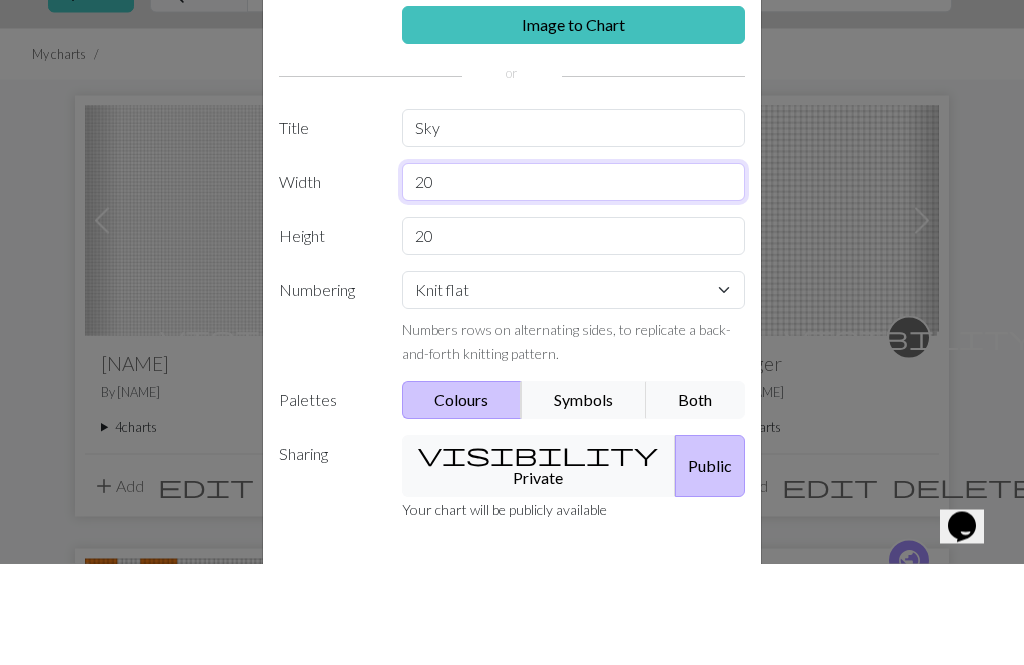 click on "20" at bounding box center [574, 284] 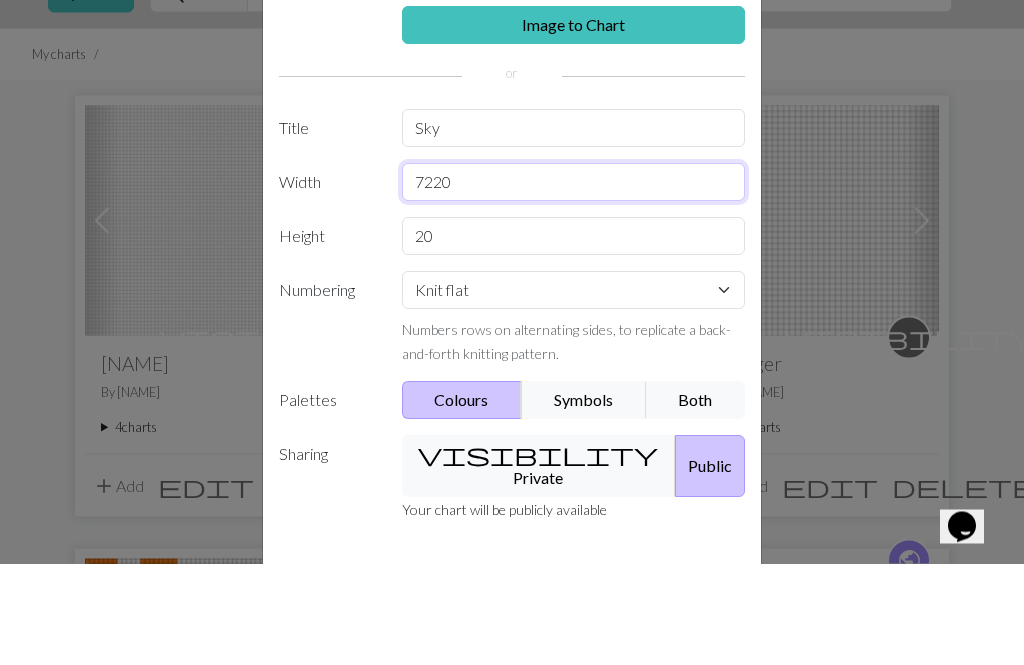 click on "7220" at bounding box center (574, 284) 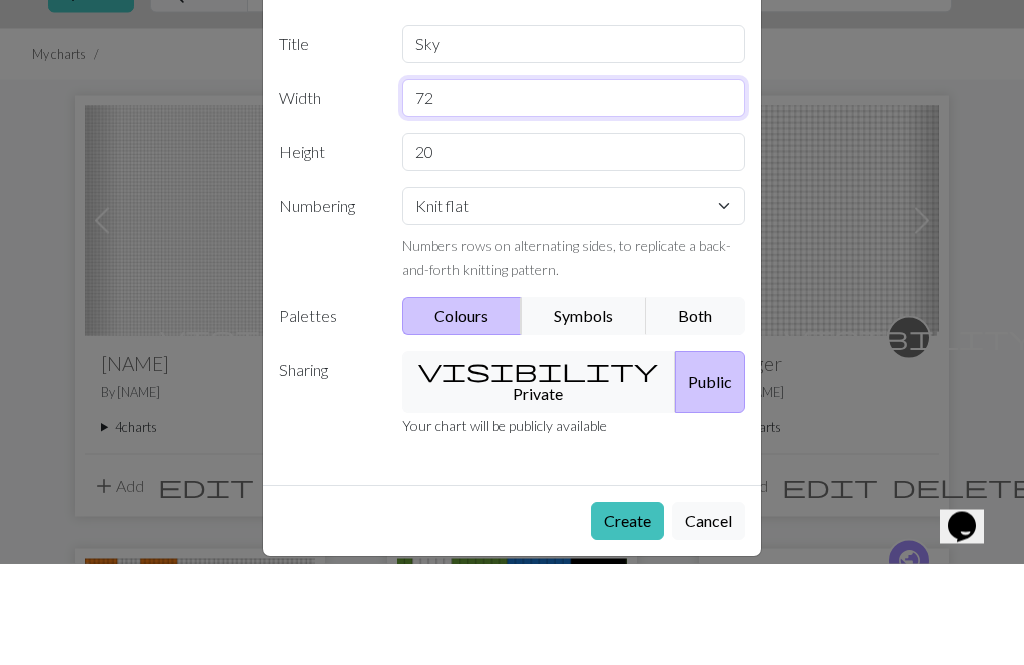 scroll, scrollTop: 82, scrollLeft: 0, axis: vertical 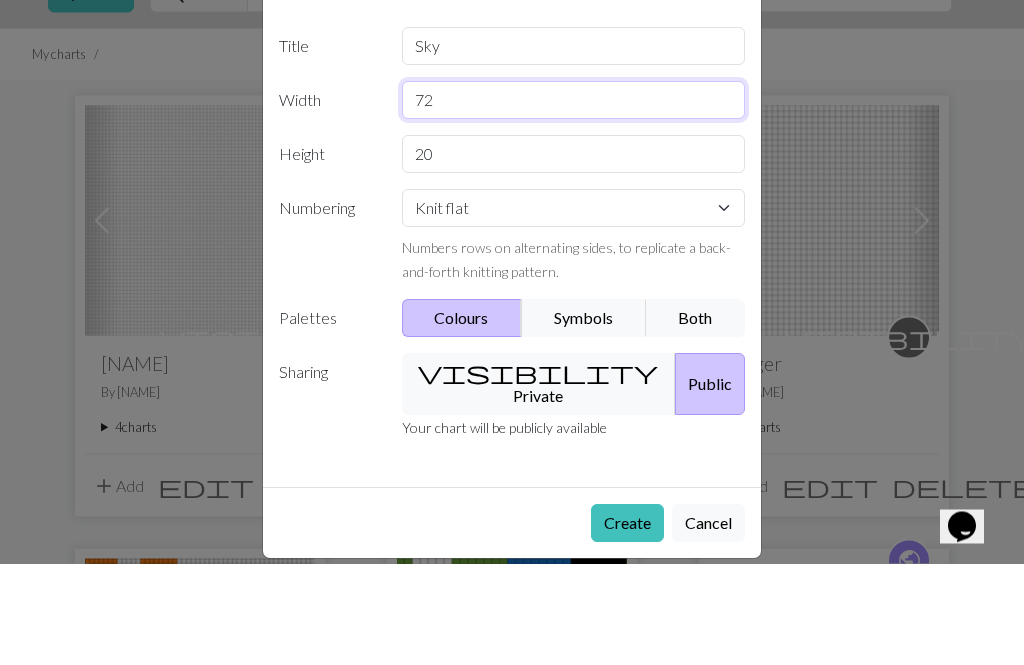 type on "72" 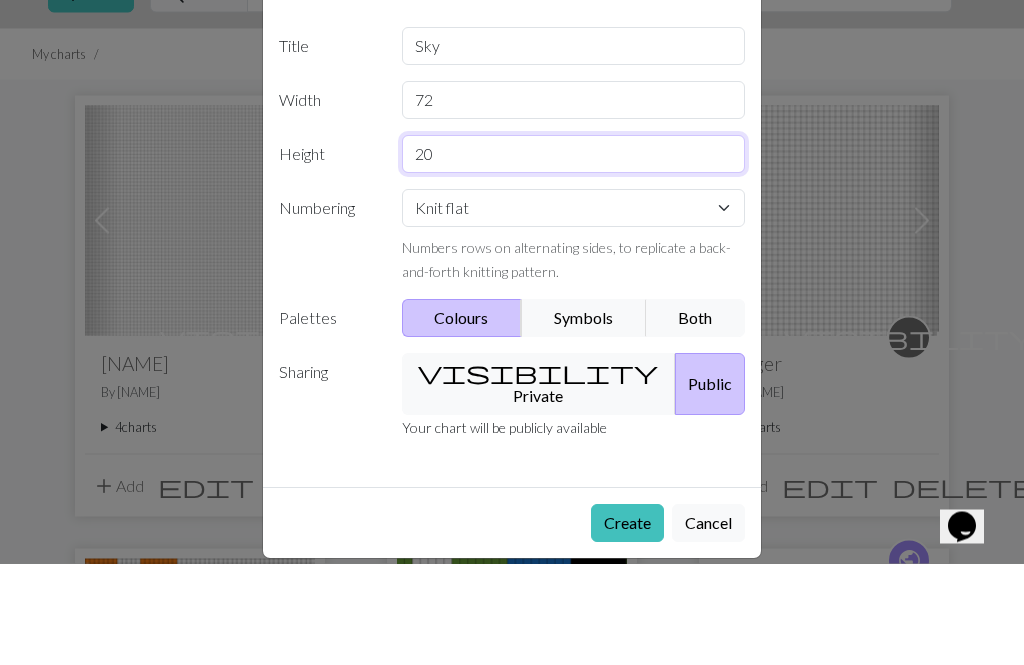 click on "20" at bounding box center [574, 256] 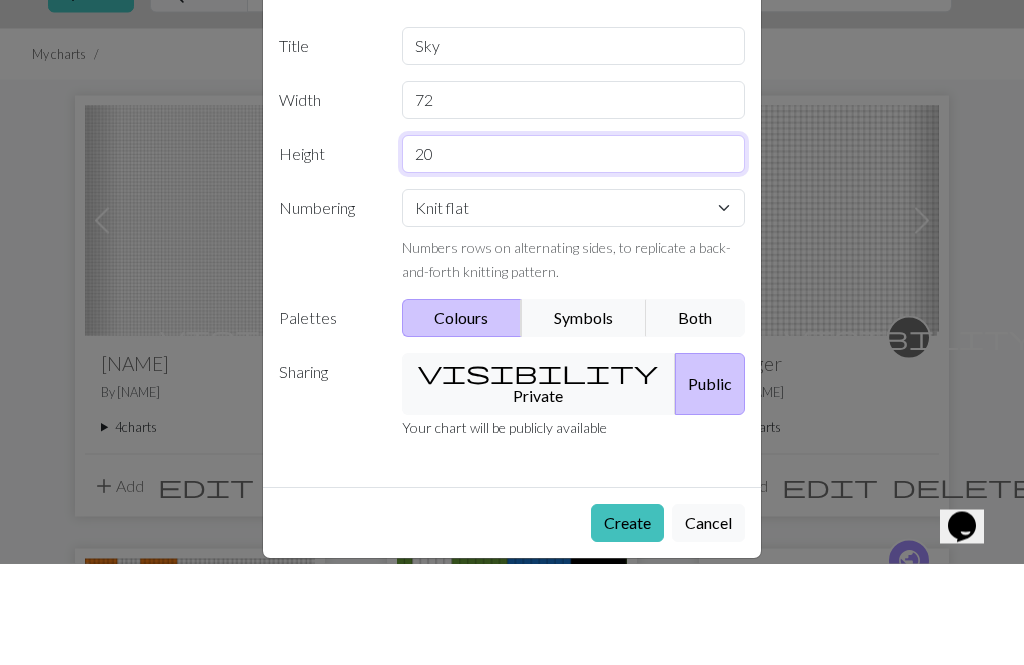 type on "2" 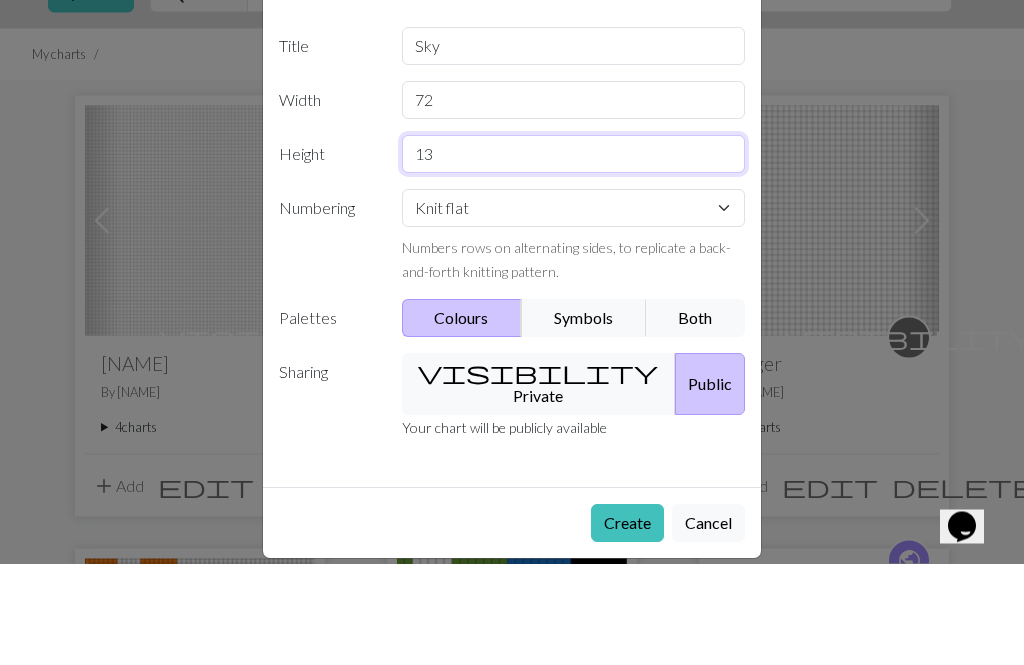 type on "13" 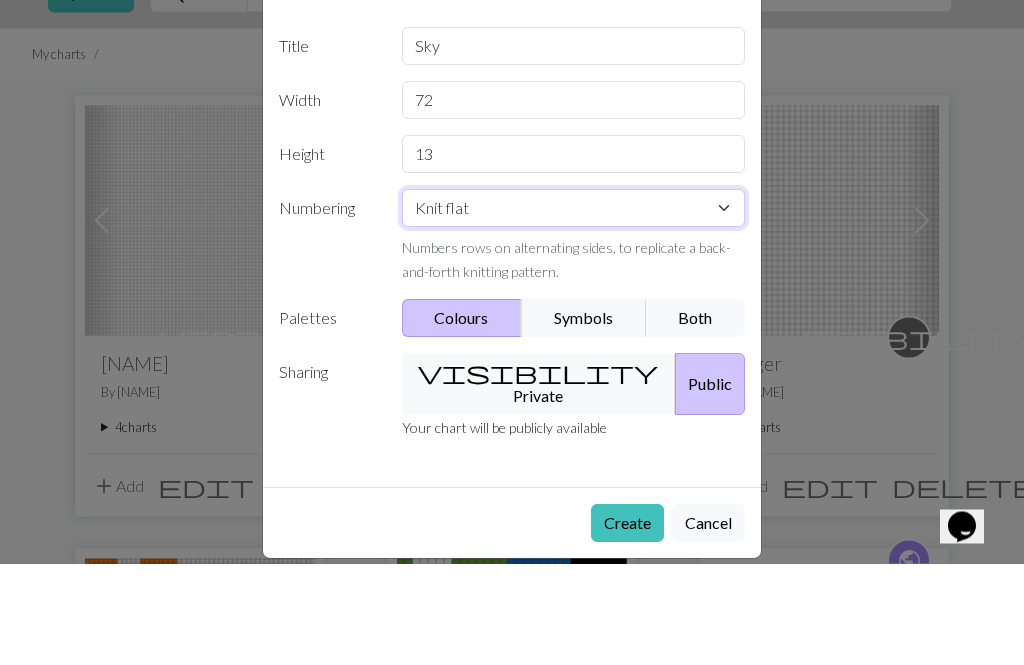scroll, scrollTop: 182, scrollLeft: 0, axis: vertical 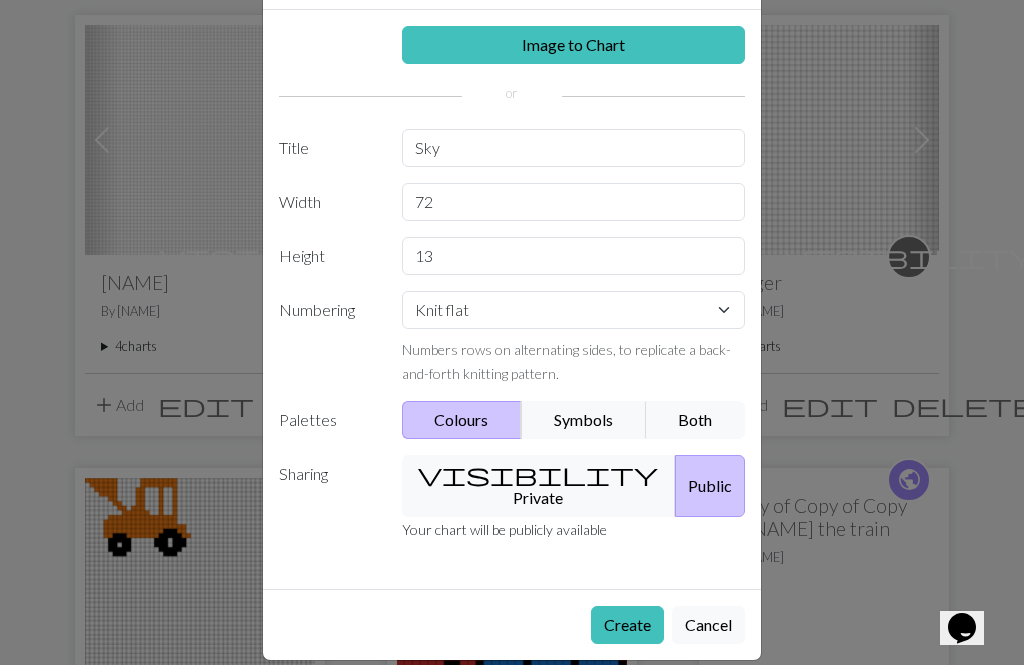 click on "Create" at bounding box center (627, 625) 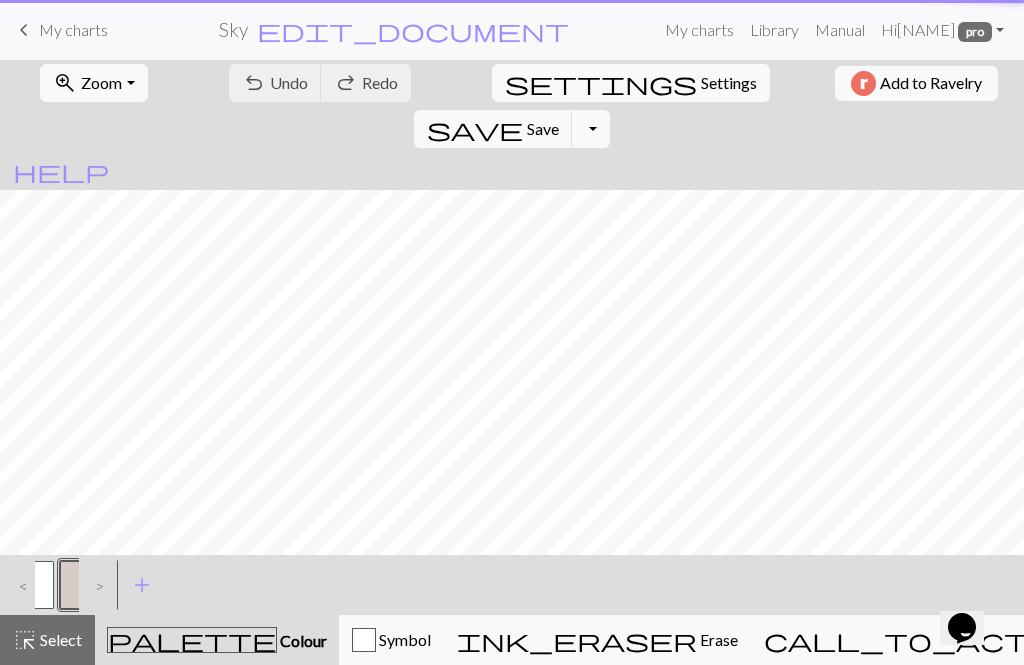 scroll, scrollTop: 0, scrollLeft: 0, axis: both 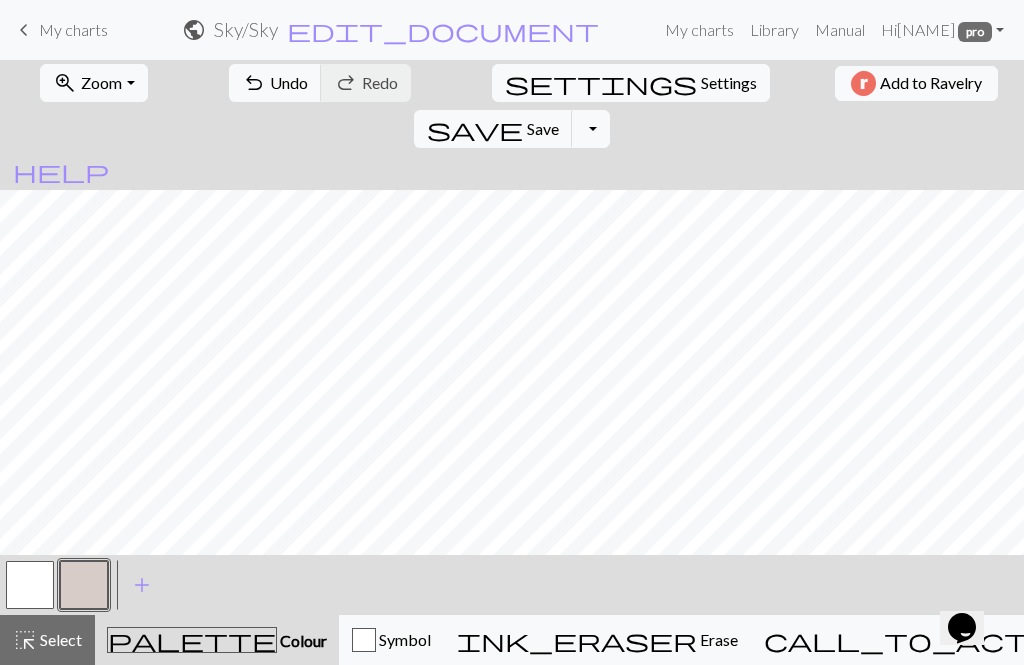 click on "palette   Colour   Colour" at bounding box center [217, 640] 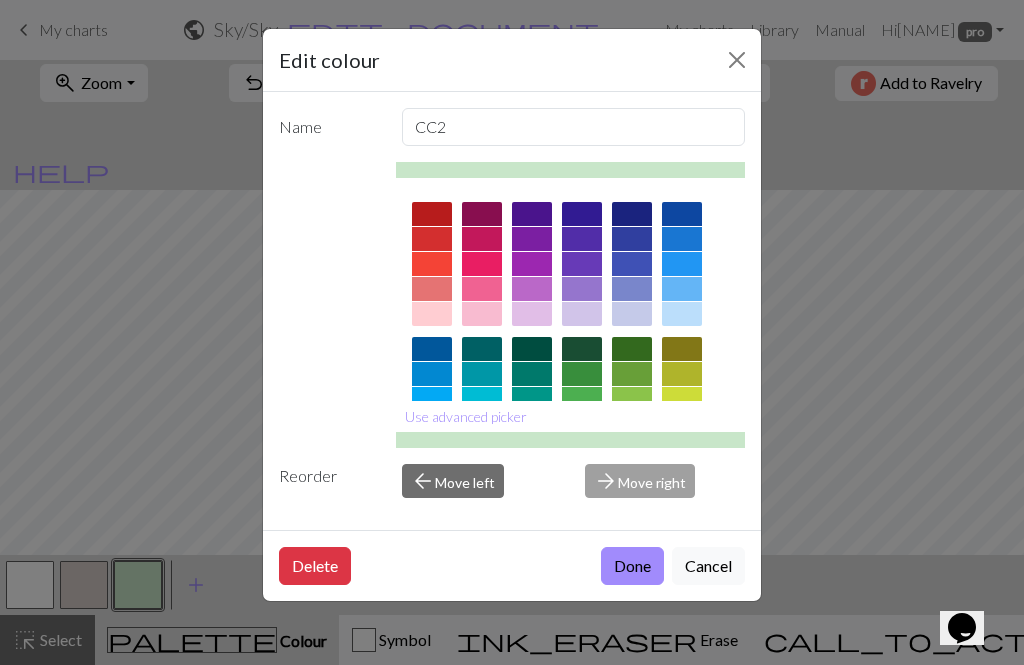 click at bounding box center [582, 374] 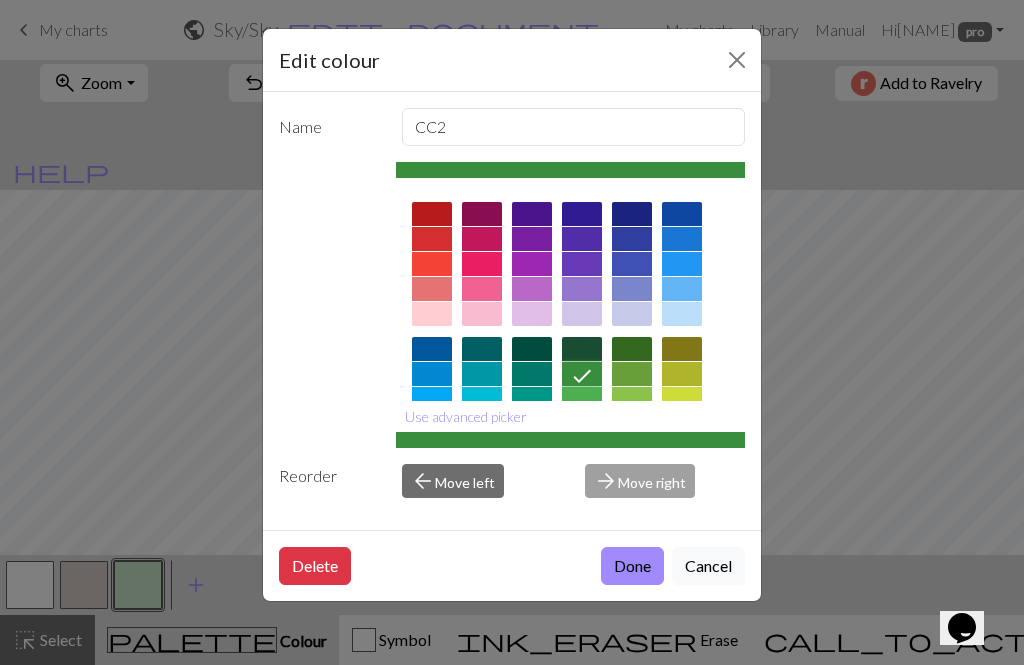 click on "Done" at bounding box center [632, 566] 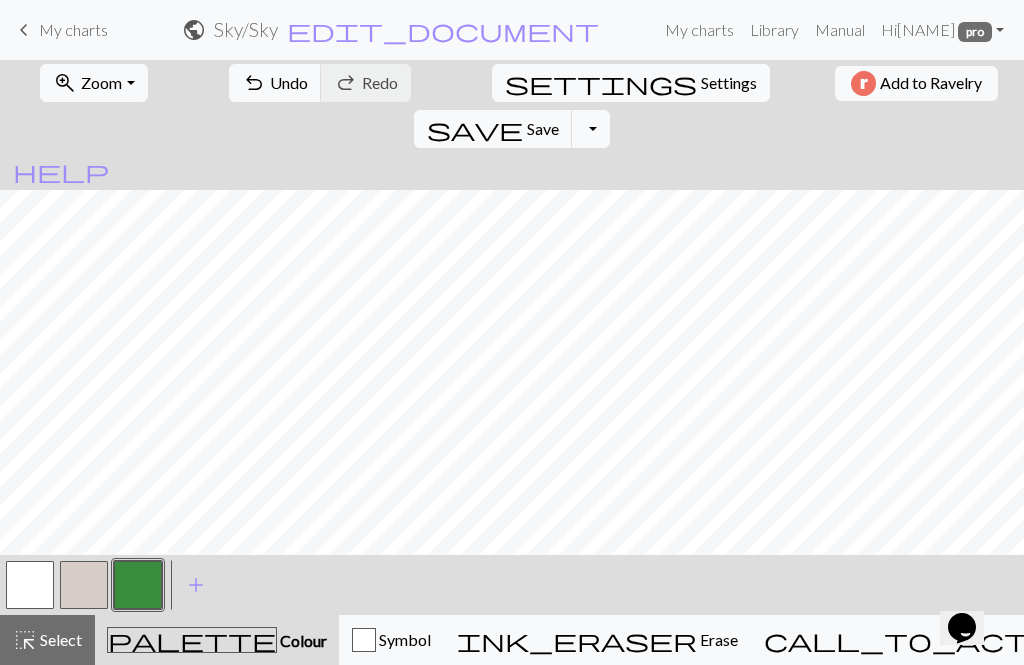 click on "add" at bounding box center [196, 585] 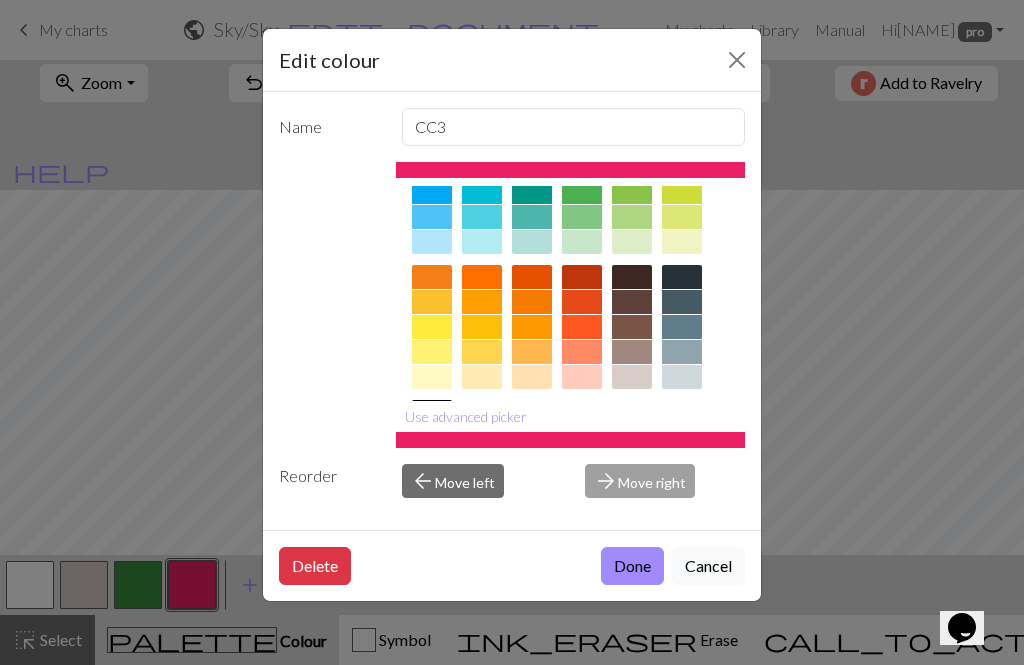 scroll, scrollTop: 205, scrollLeft: 0, axis: vertical 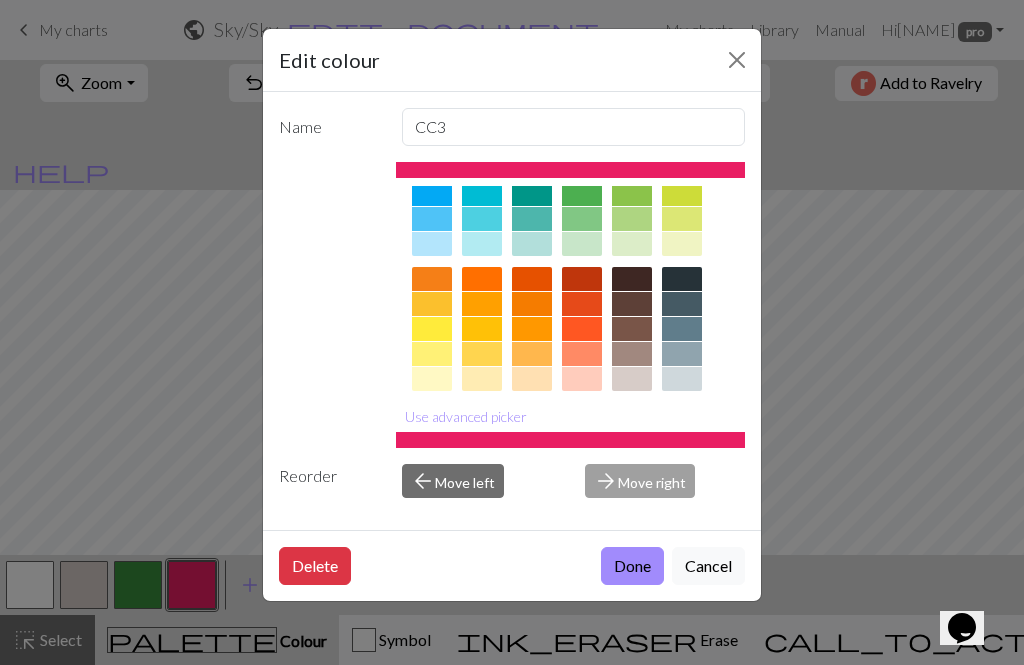 click at bounding box center [682, 354] 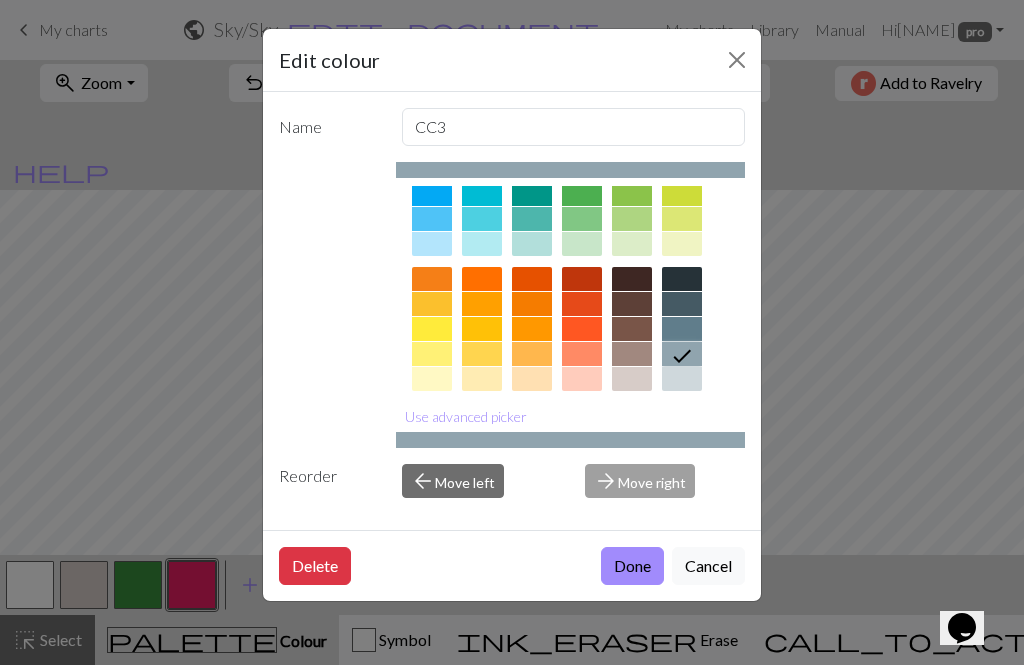 click on "Done" at bounding box center (632, 566) 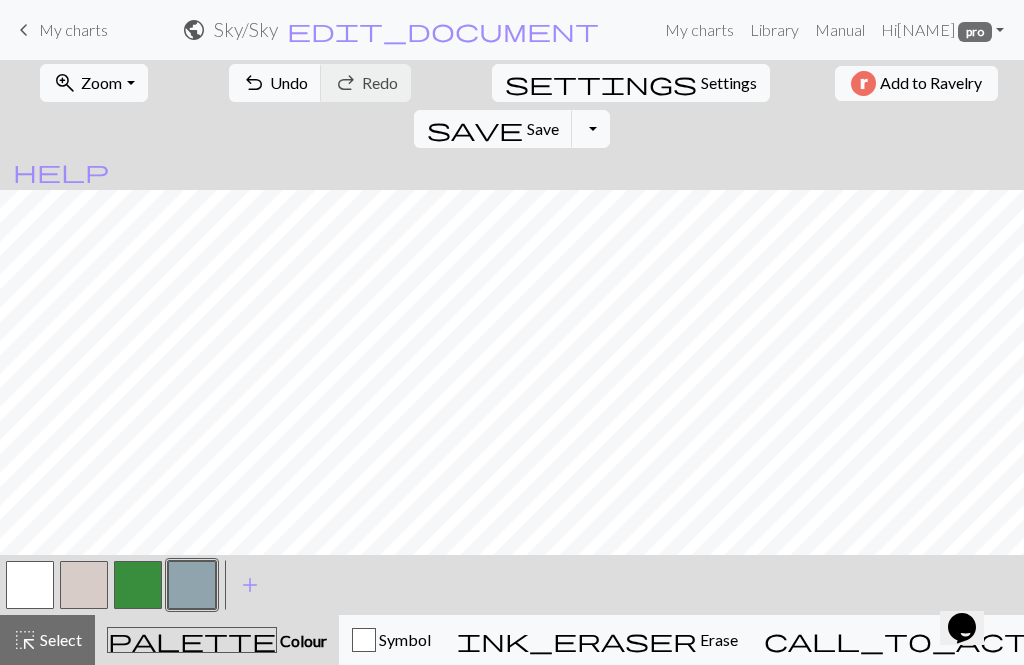 click at bounding box center (138, 585) 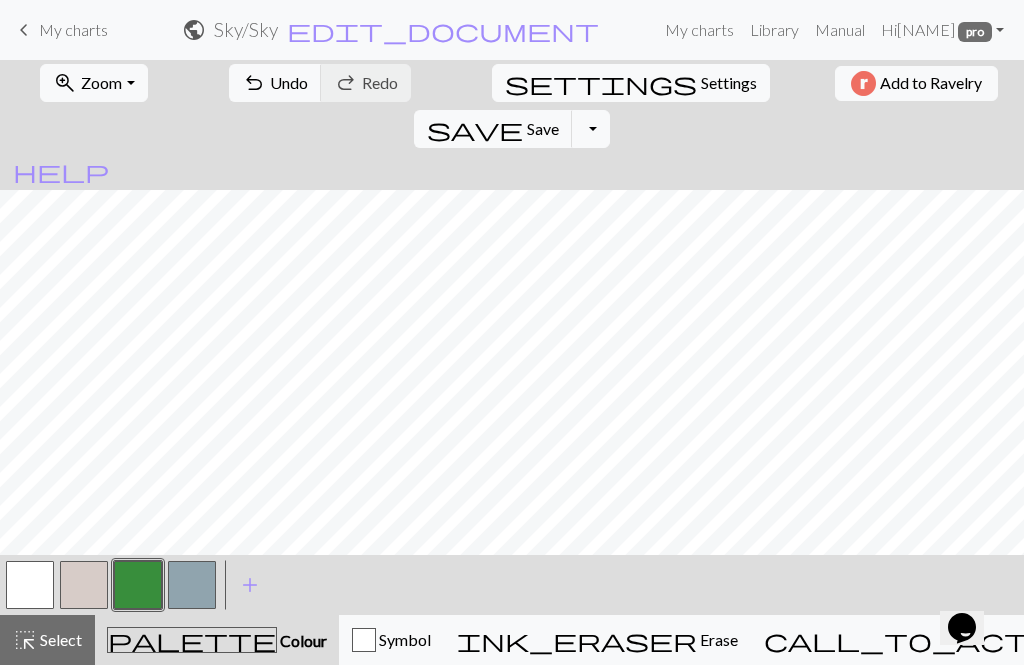 click at bounding box center [192, 585] 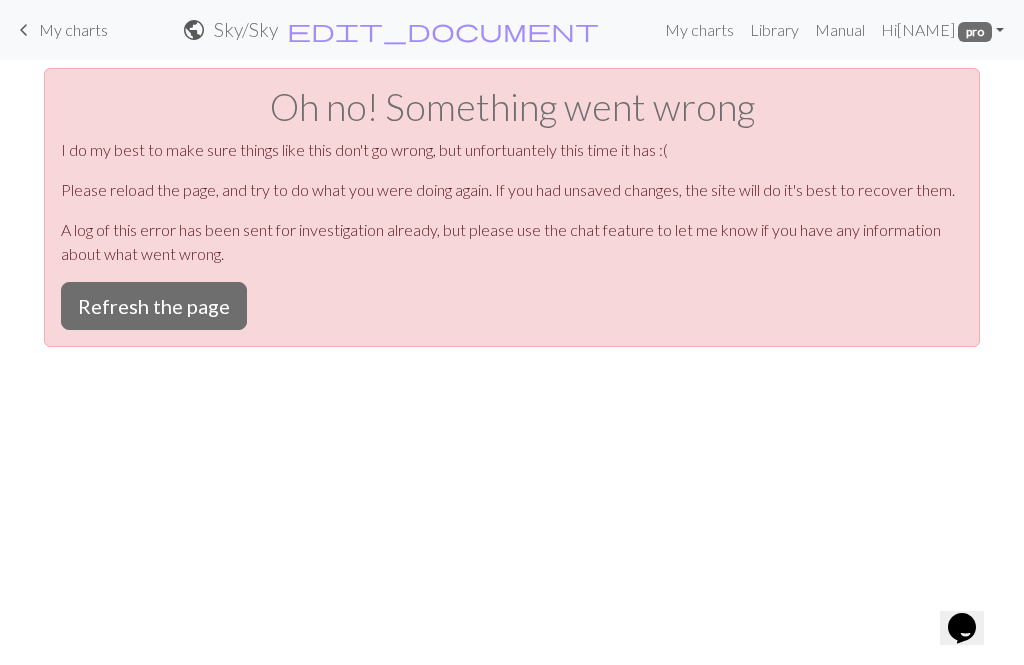 click on "Refresh the page" at bounding box center (154, 306) 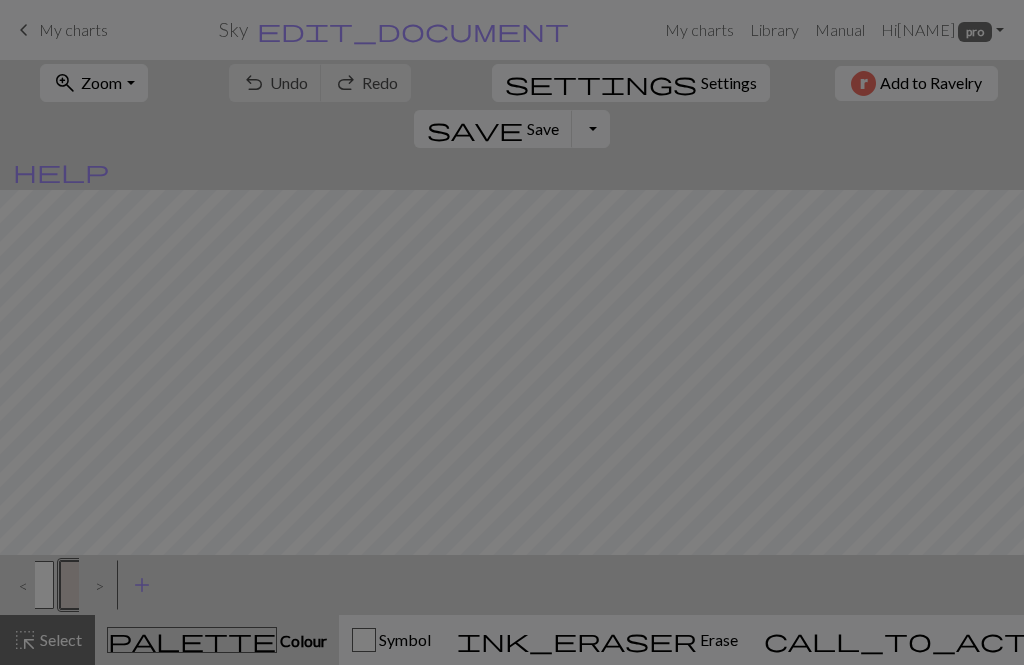 scroll, scrollTop: 0, scrollLeft: 0, axis: both 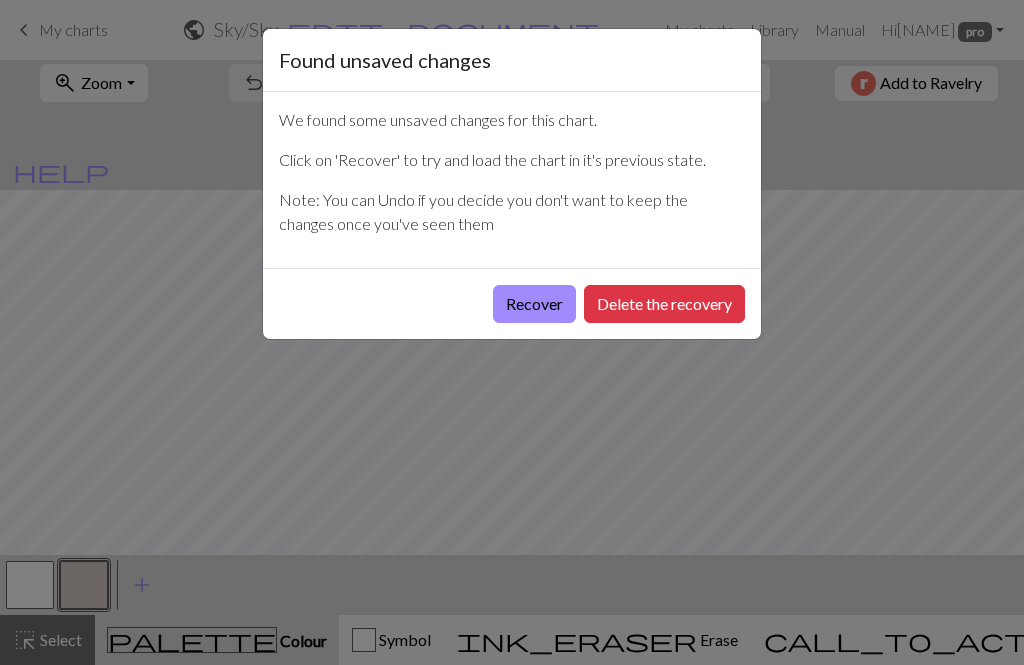 click on "Recover" at bounding box center (534, 304) 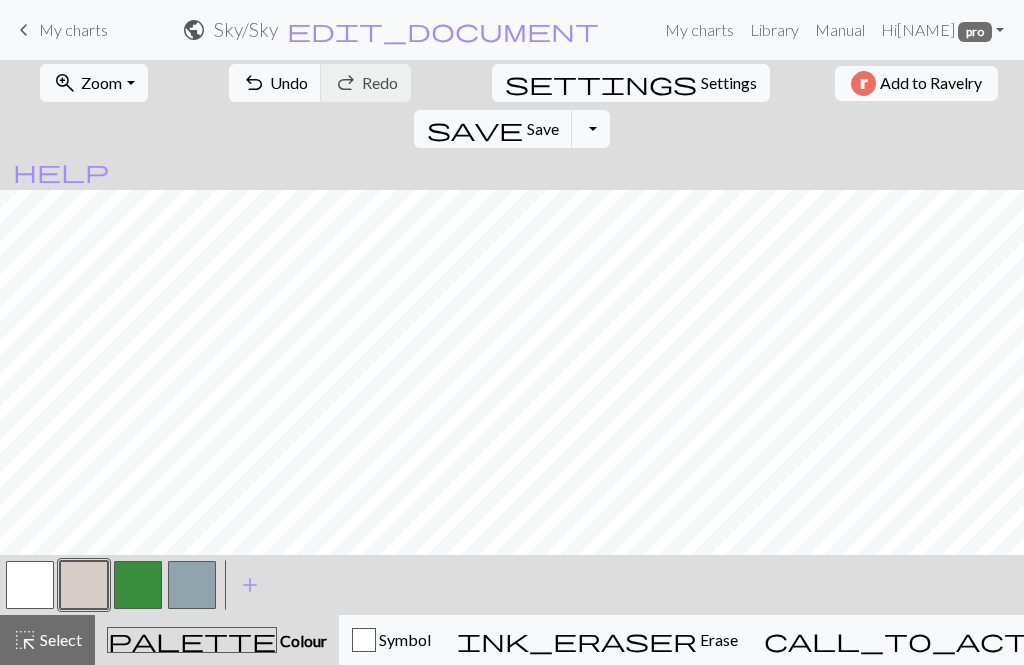 click at bounding box center [192, 585] 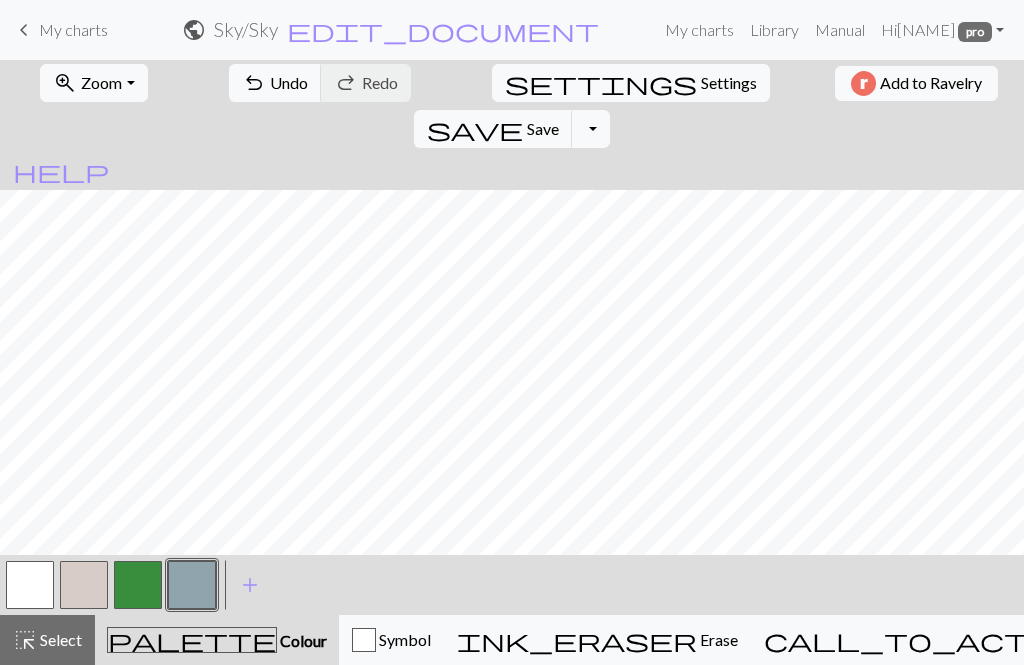 click at bounding box center [138, 585] 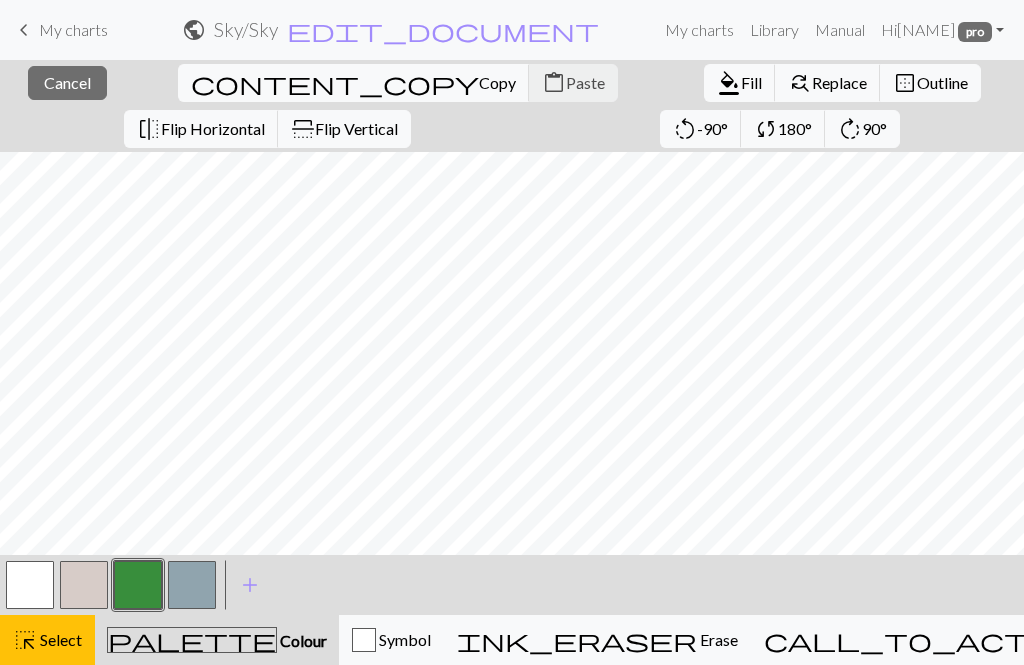 click at bounding box center [138, 585] 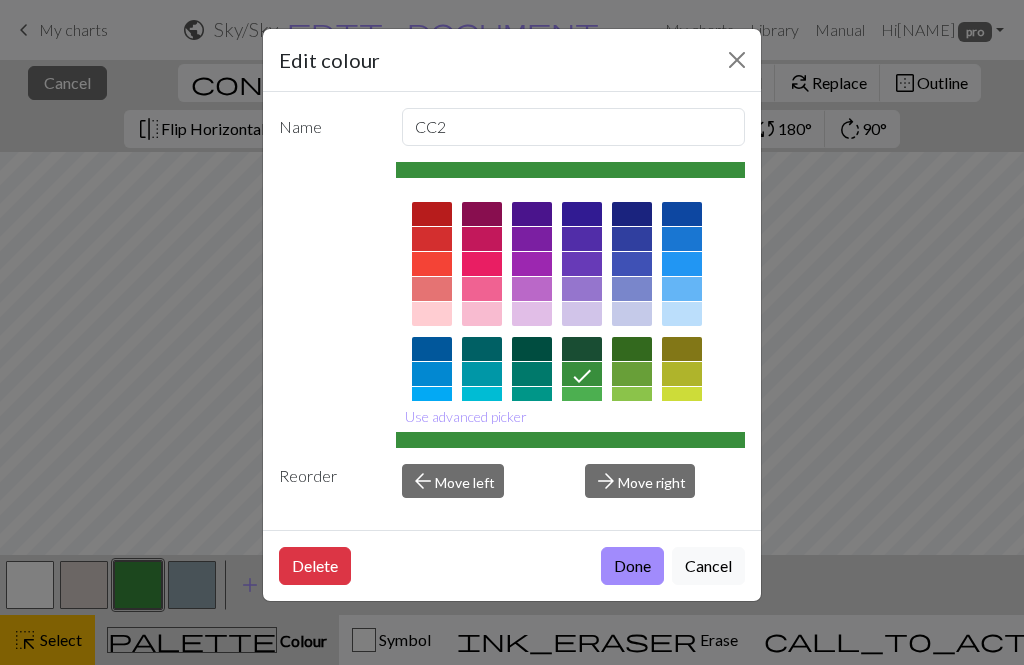 click on "Done" at bounding box center (632, 566) 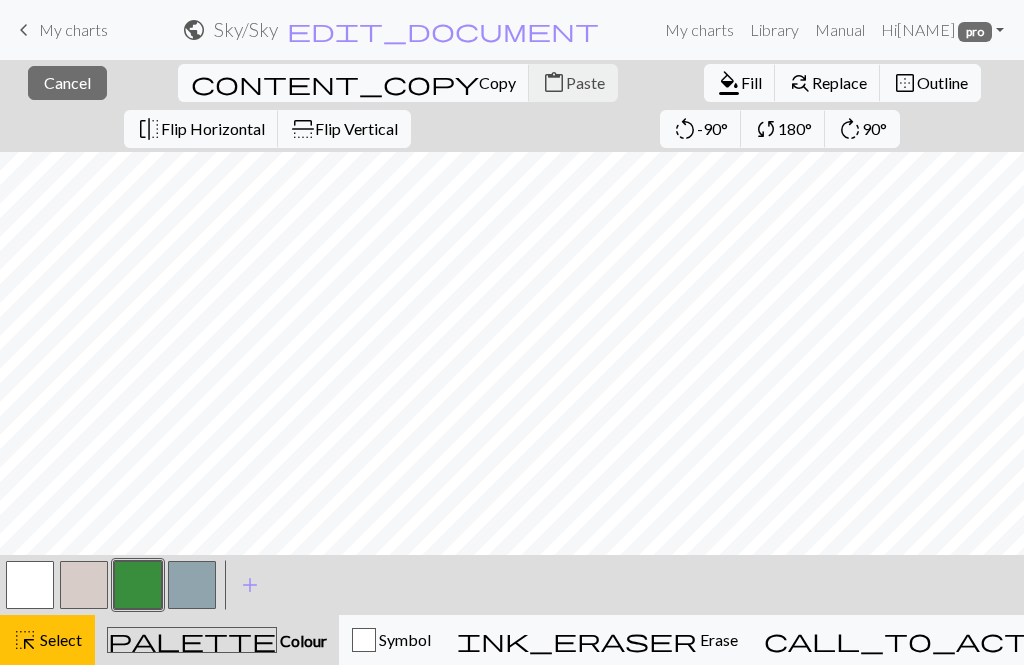 click at bounding box center [138, 585] 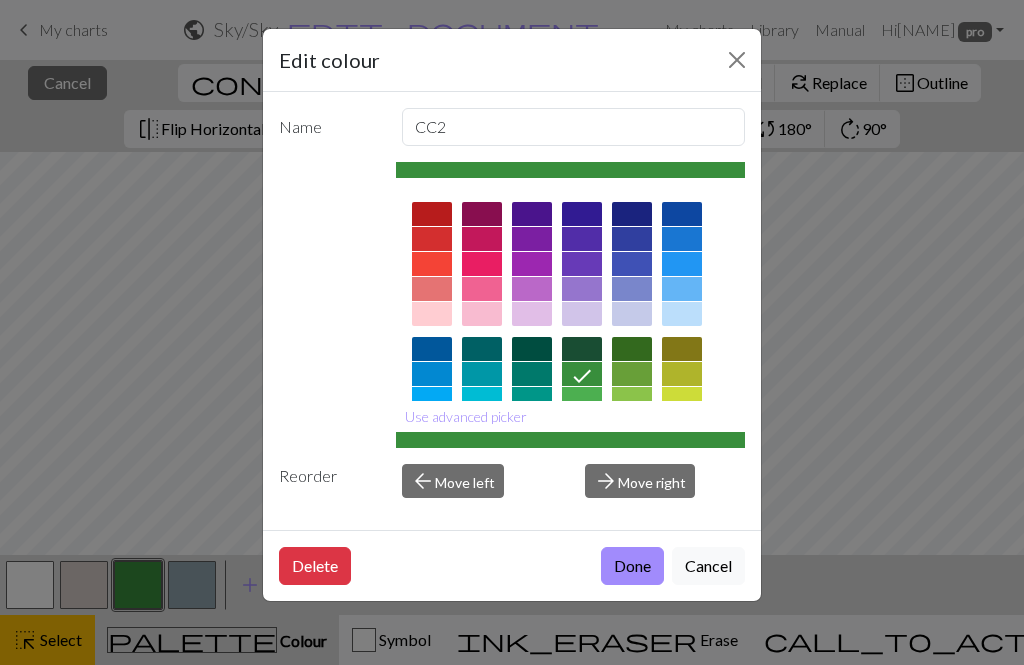 click on "Done" at bounding box center (632, 566) 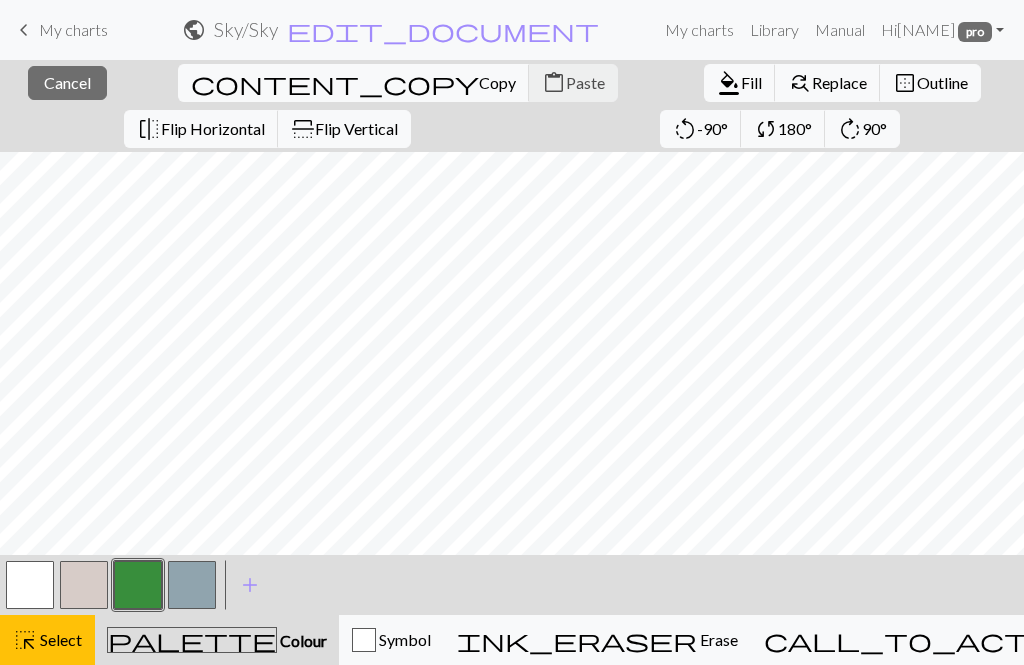 click on "palette   Colour   Colour" at bounding box center (217, 640) 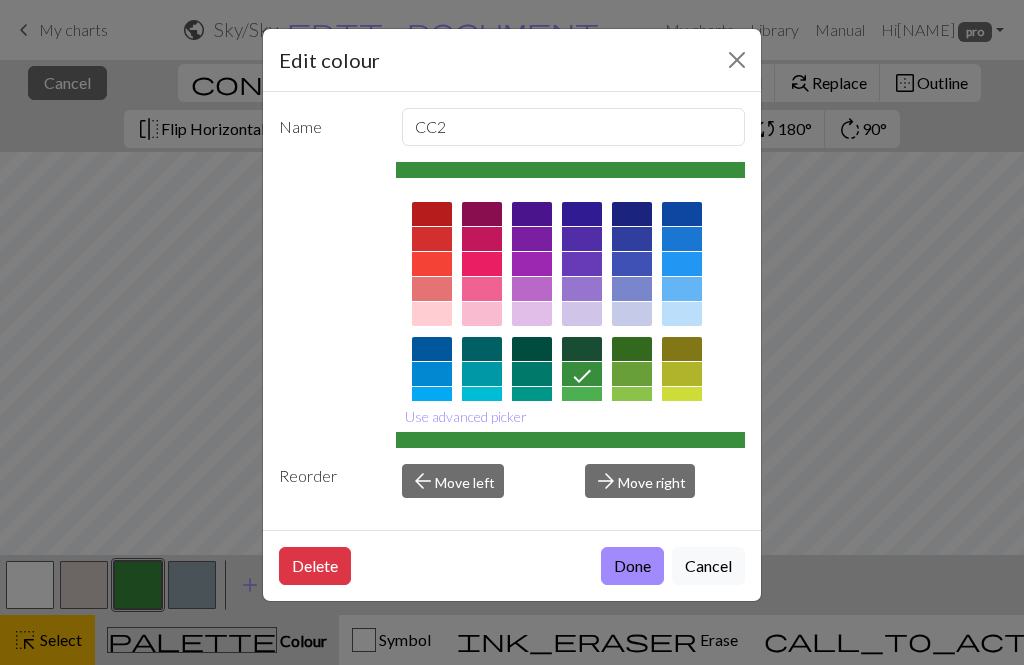 click 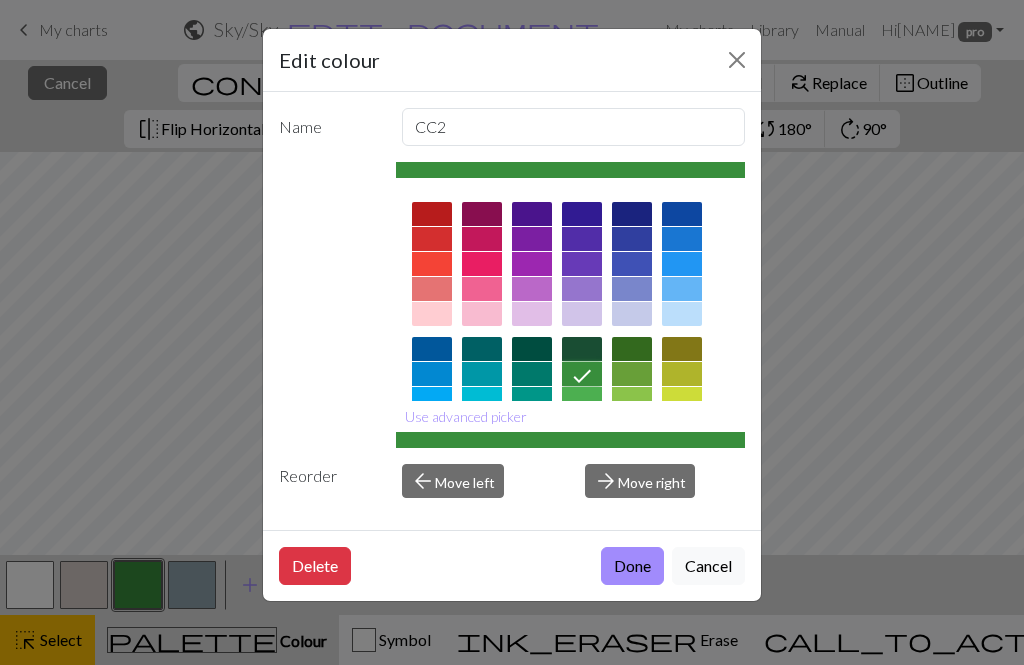 click 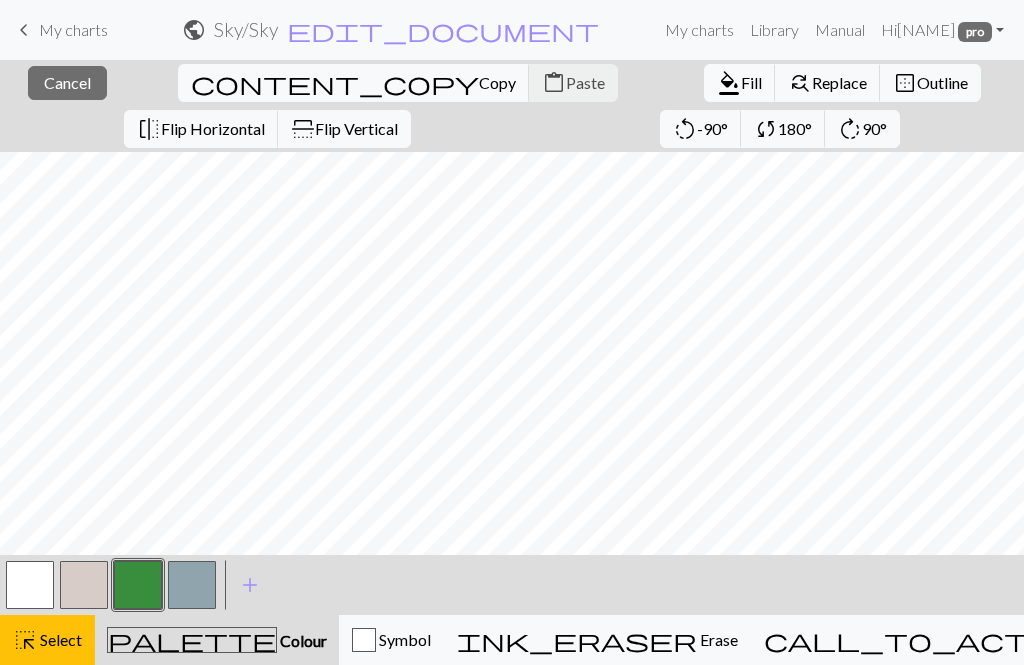 click on "Colour" at bounding box center [302, 640] 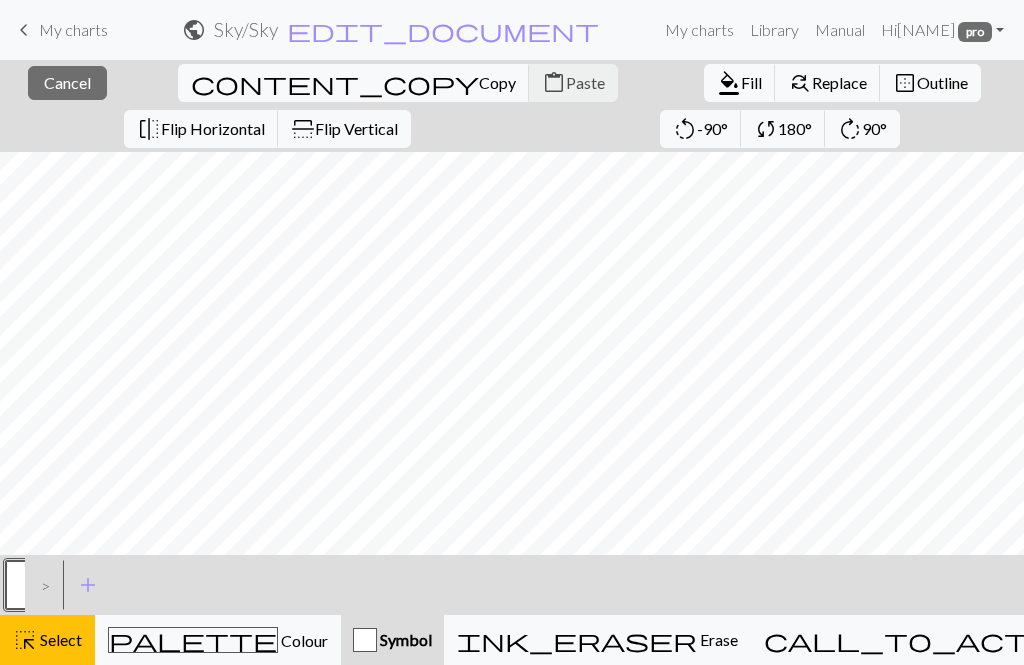 click on "Colour" at bounding box center (303, 640) 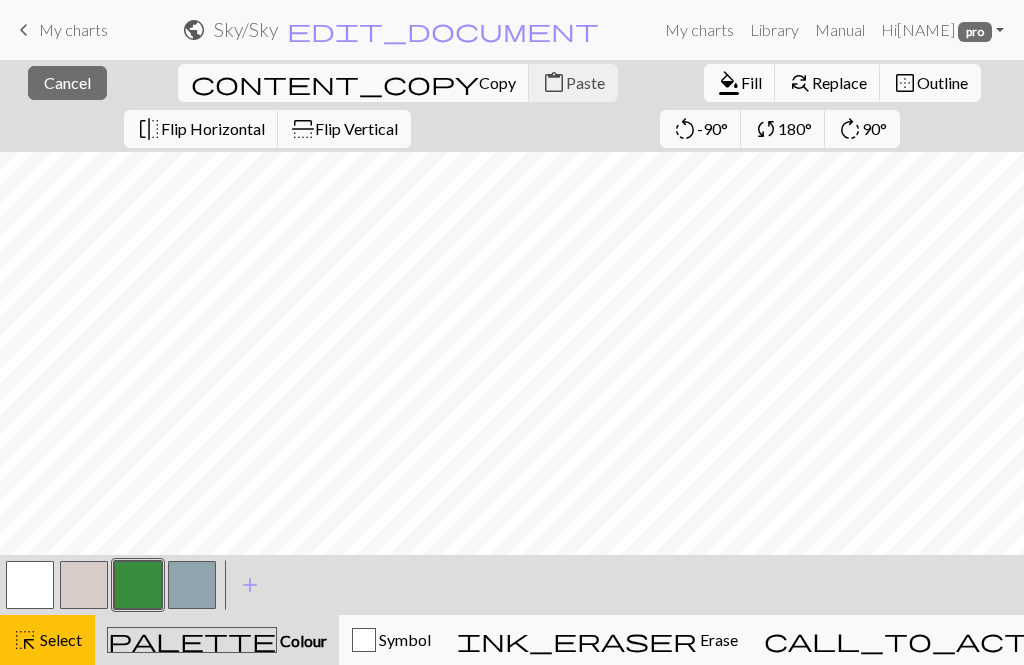 click at bounding box center (138, 585) 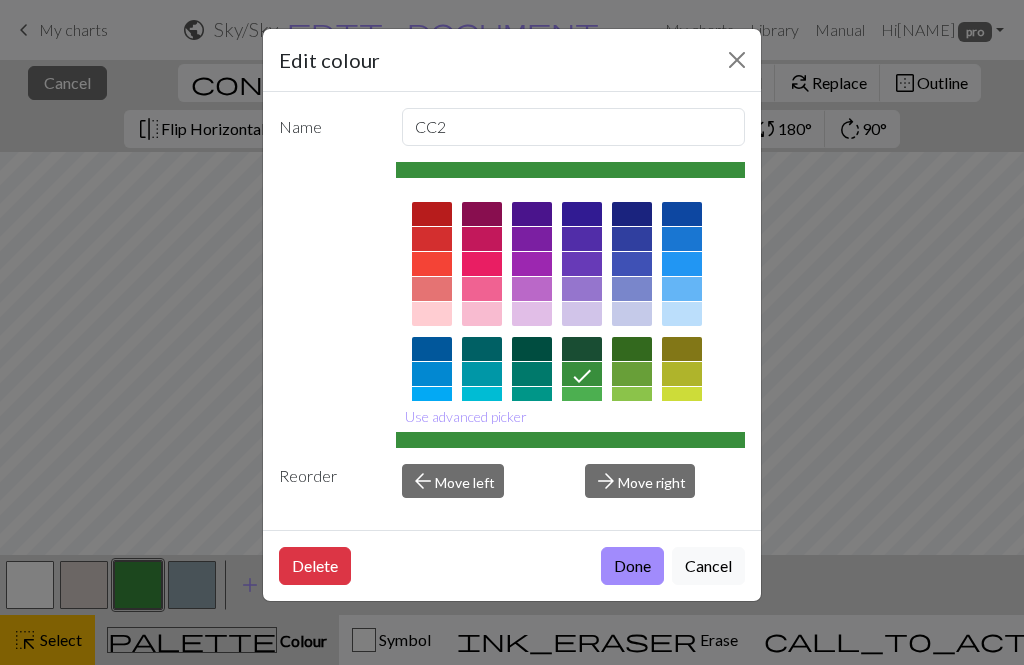 click at bounding box center [582, 399] 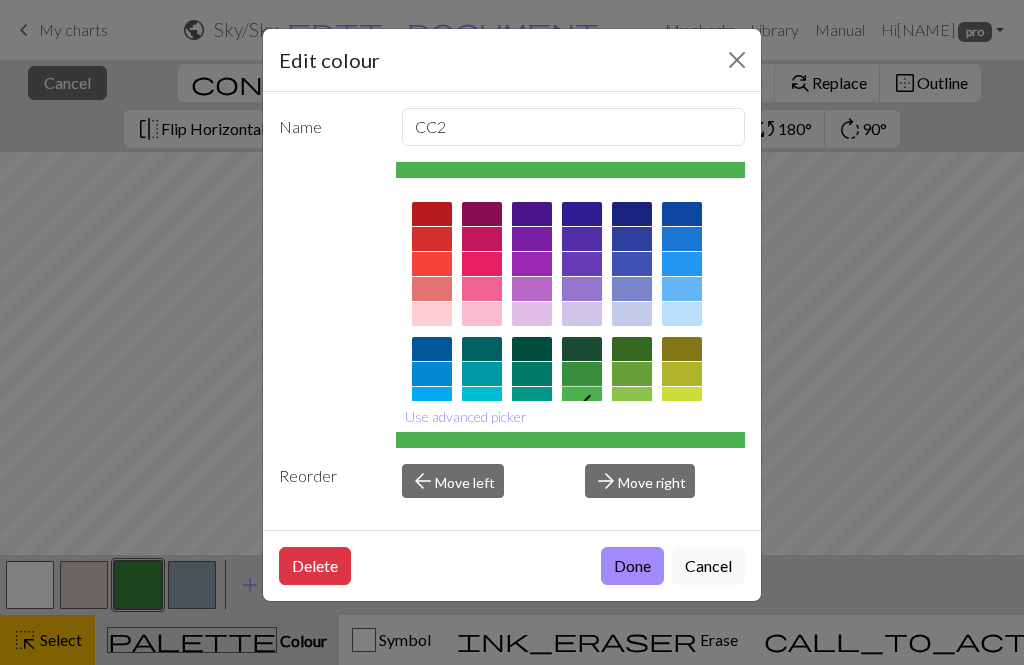 click at bounding box center [582, 374] 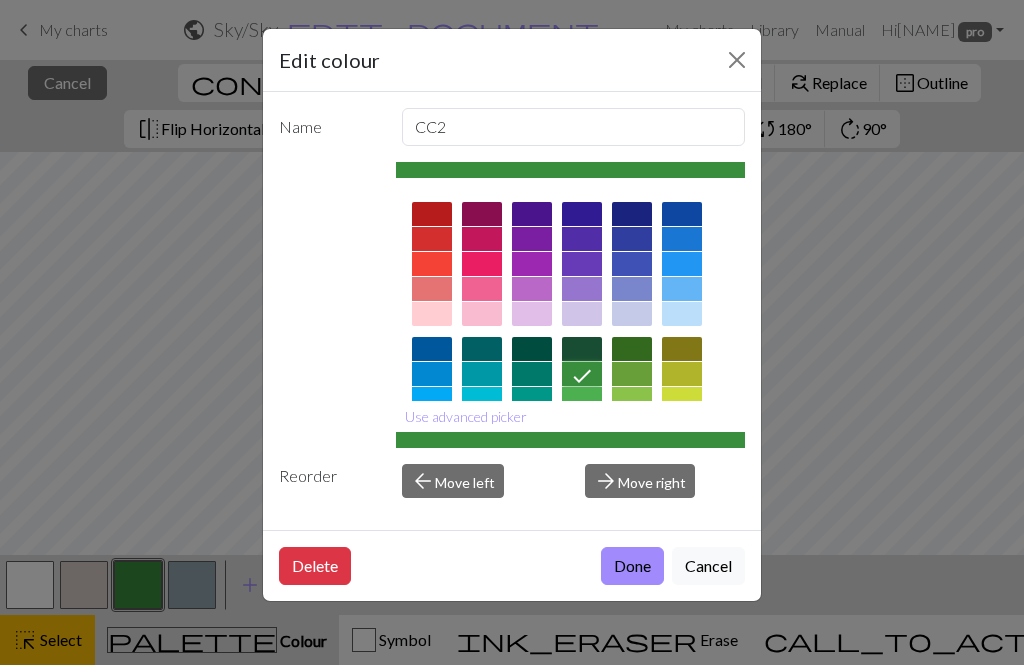 click on "Done" at bounding box center (632, 566) 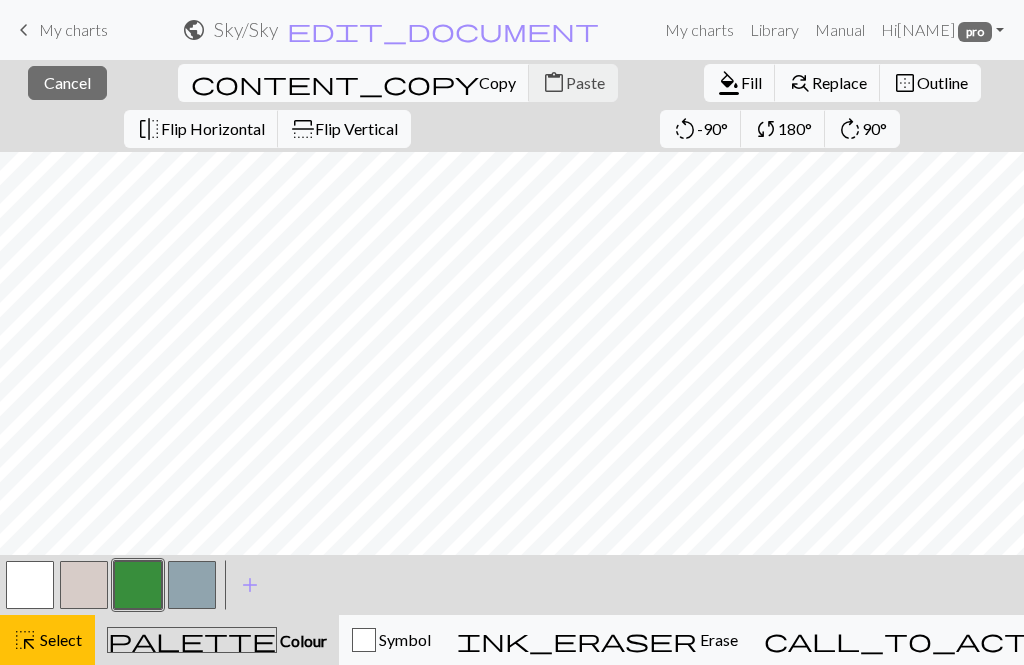 click at bounding box center (192, 585) 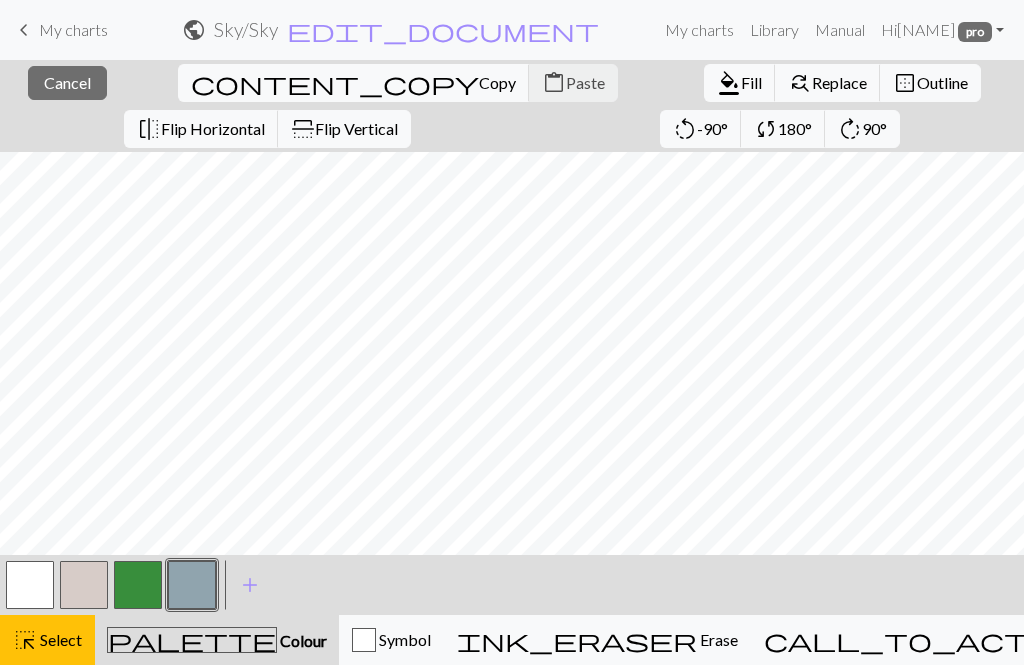 click on "Select" at bounding box center (59, 639) 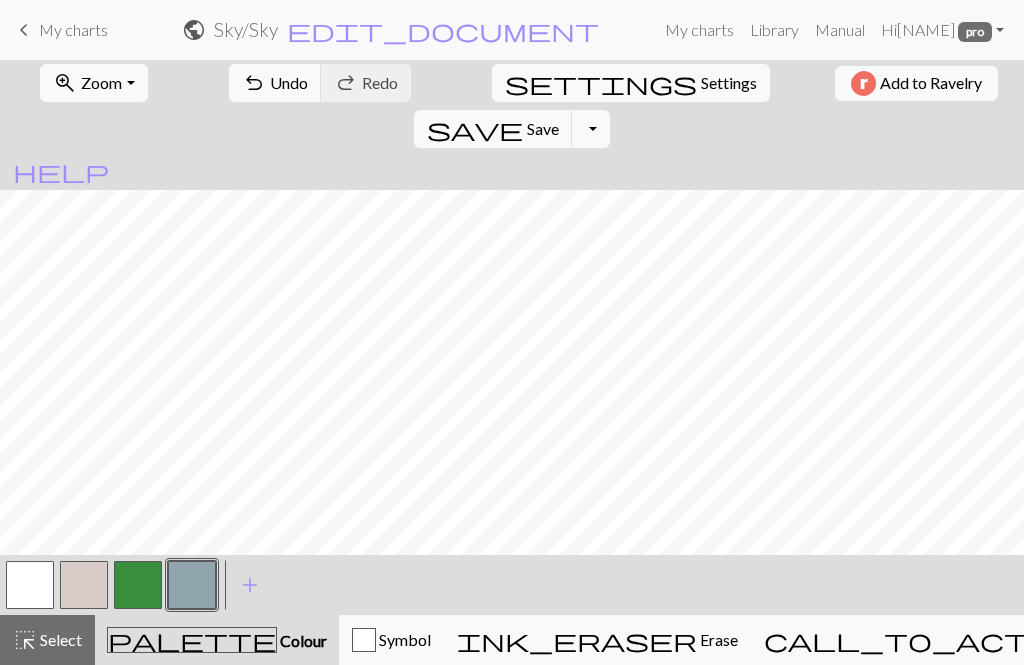 click on "palette   Colour   Colour" at bounding box center (217, 640) 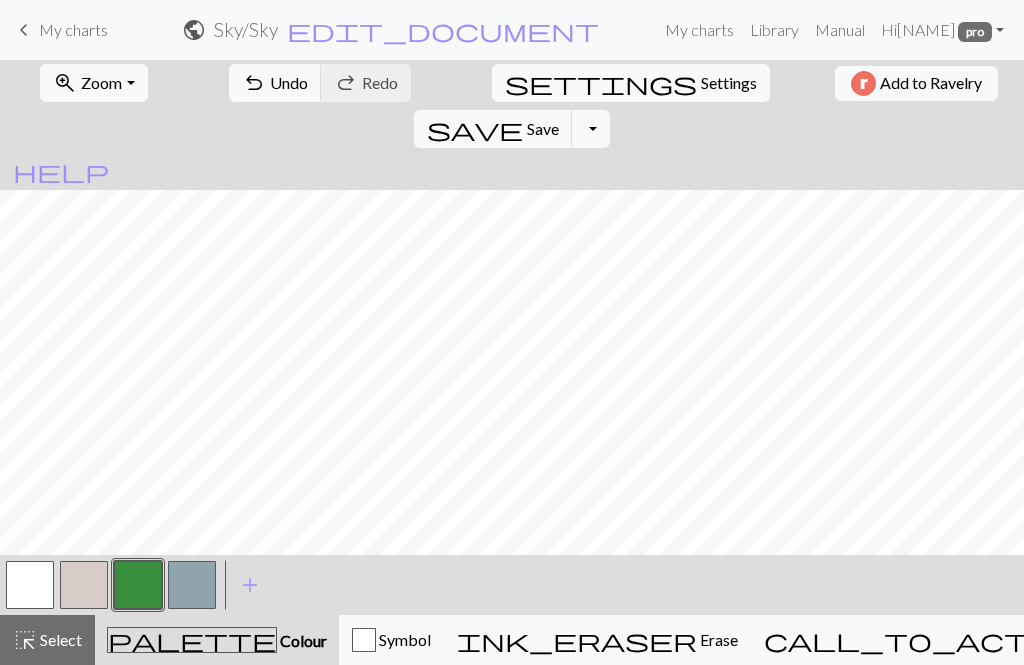 click at bounding box center (192, 585) 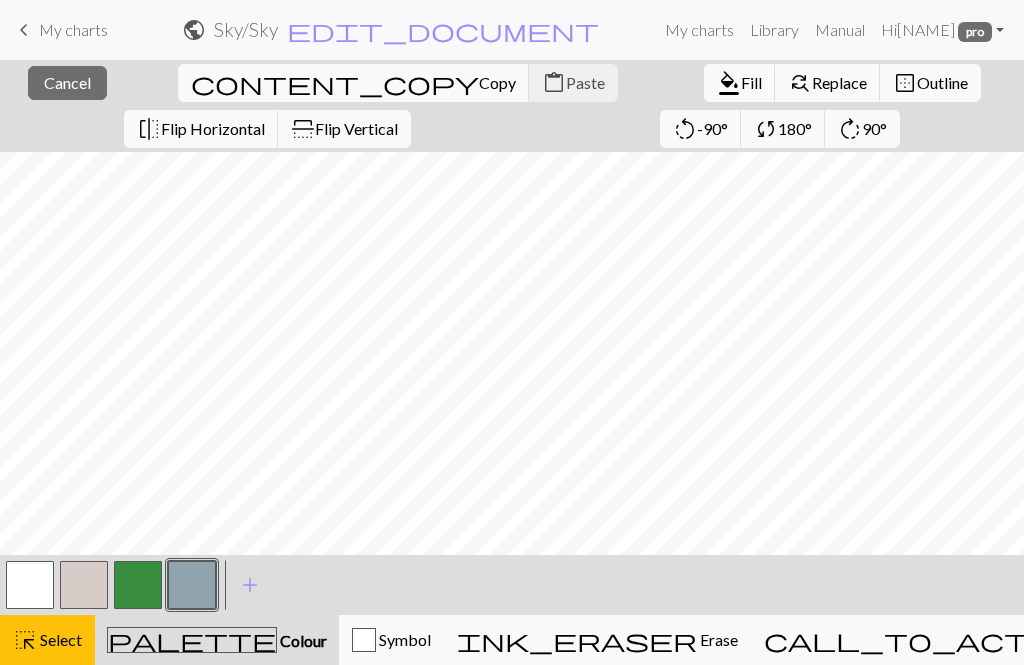 click on "Colour" at bounding box center [302, 640] 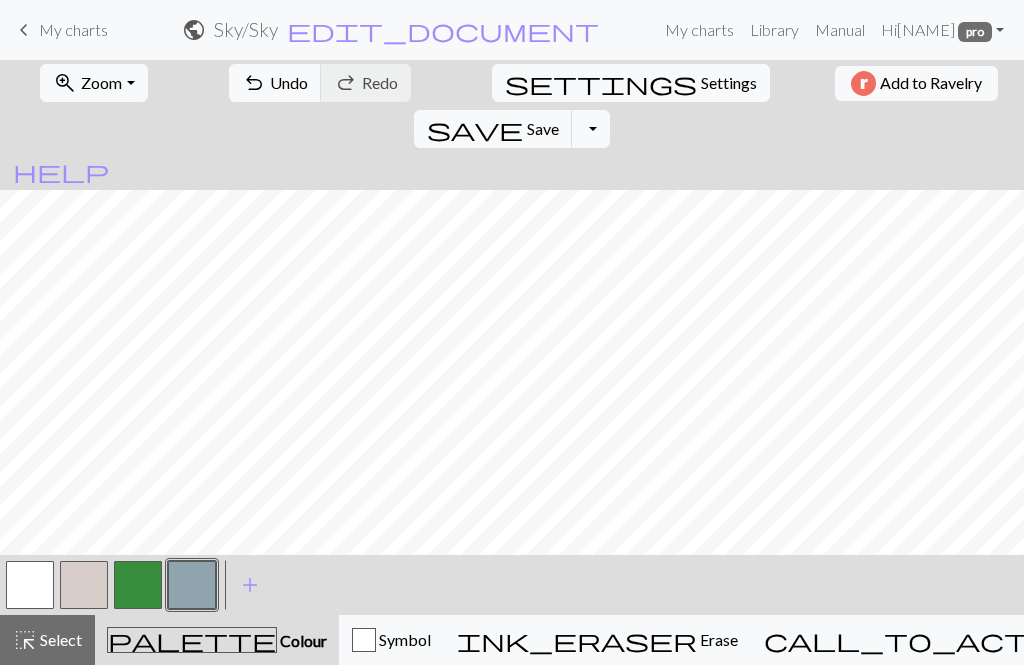 click on "Colour" at bounding box center (302, 640) 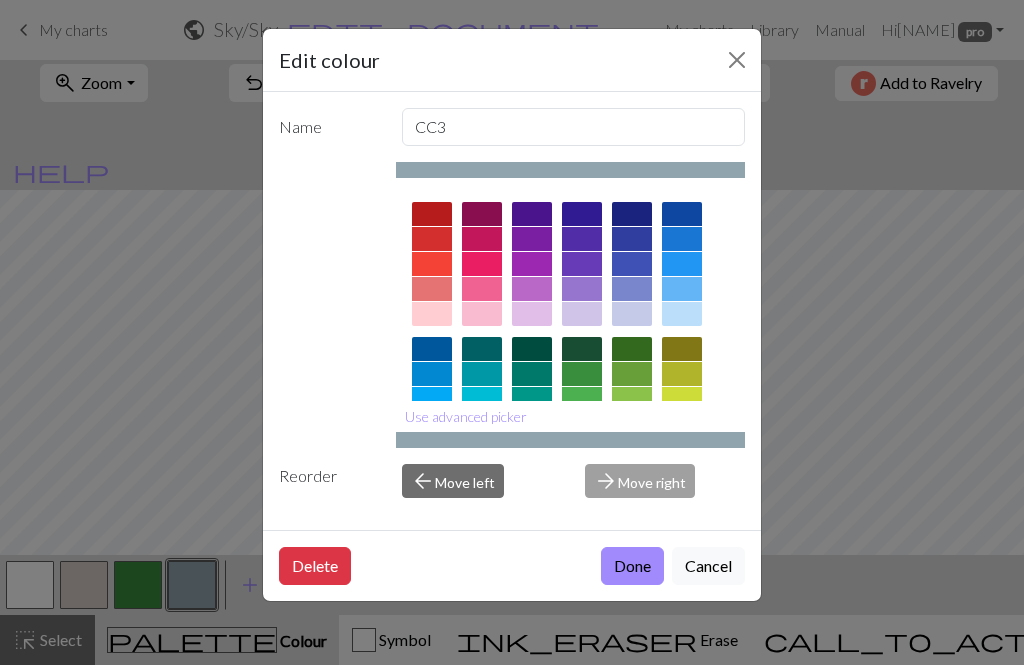 click on "Done" at bounding box center [632, 566] 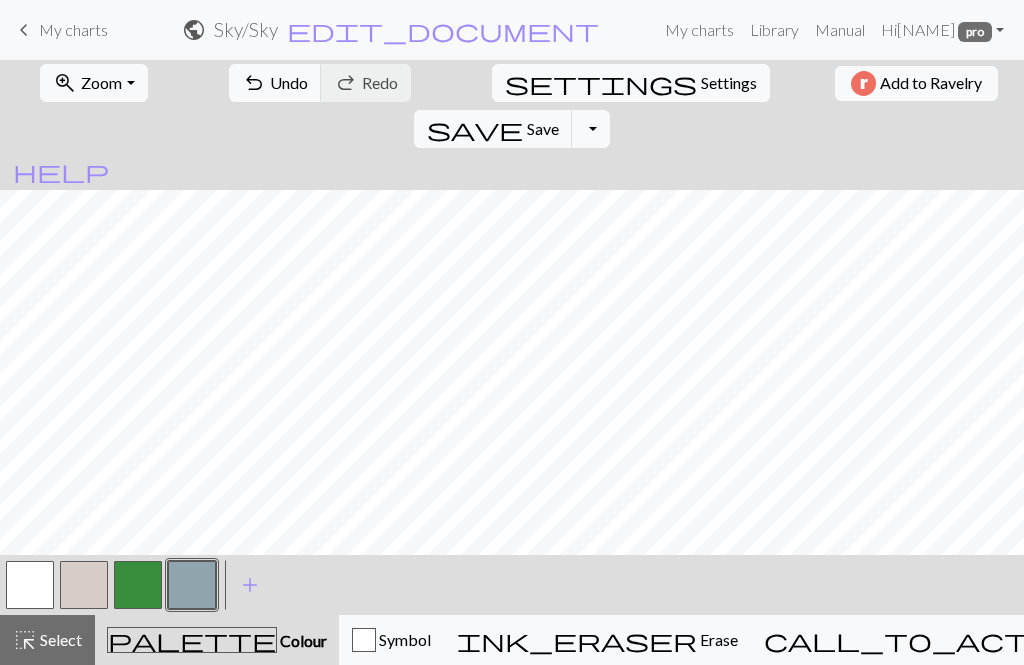 click at bounding box center [30, 585] 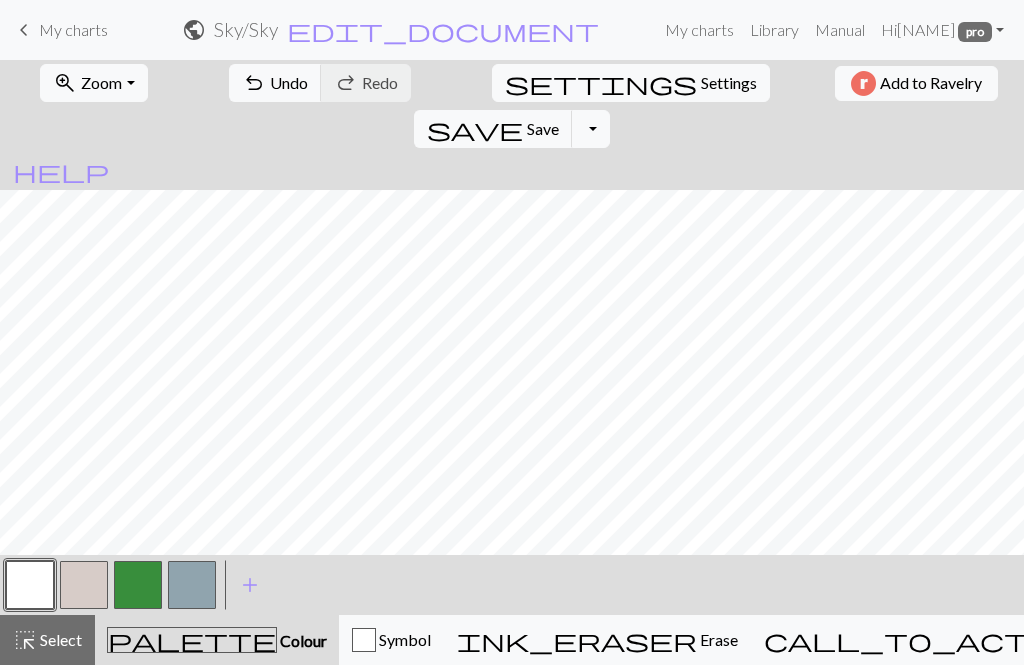 click at bounding box center (192, 585) 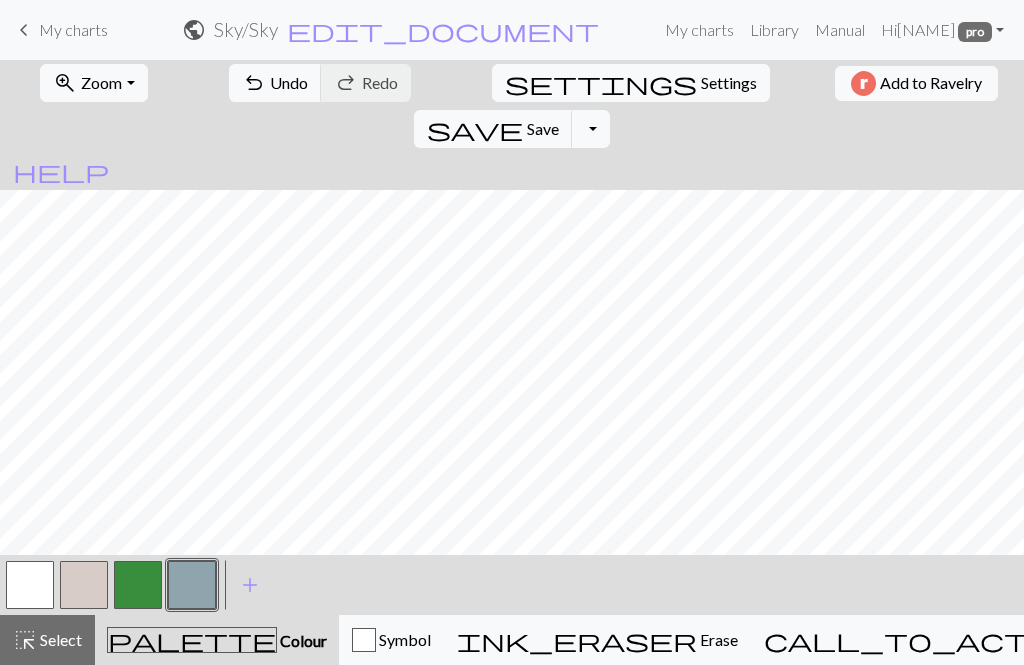 click at bounding box center (30, 585) 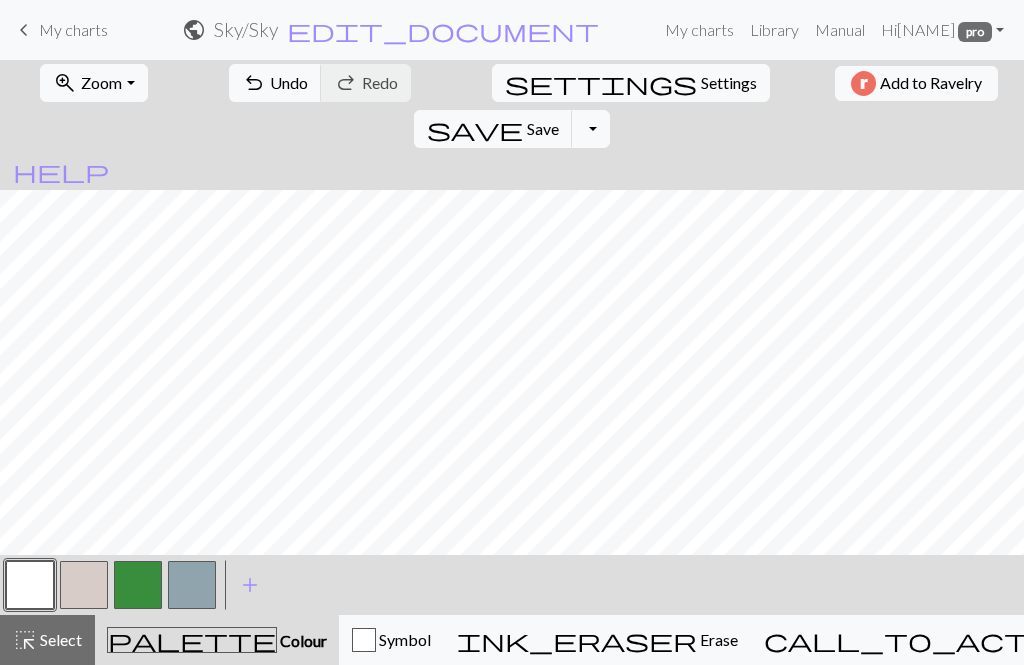 click at bounding box center (192, 585) 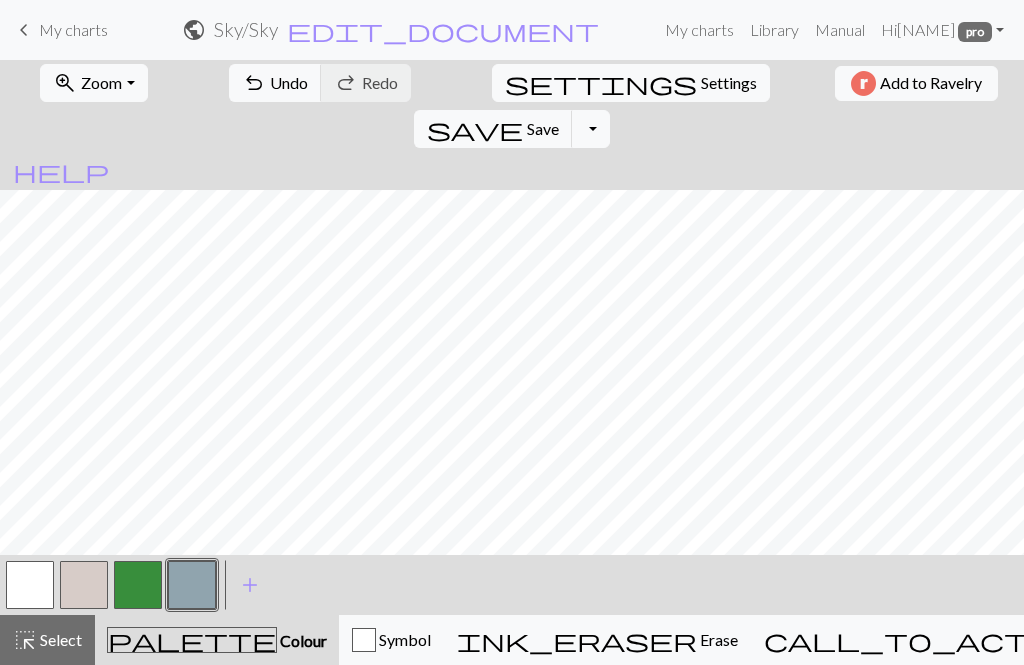 click at bounding box center (192, 585) 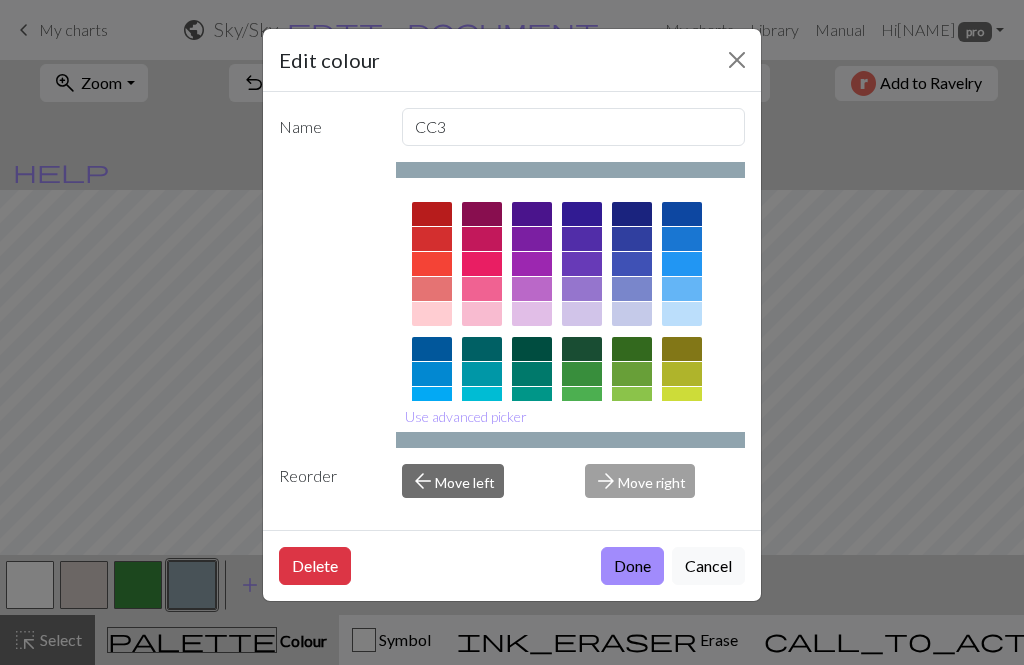 click on "Done" at bounding box center (632, 566) 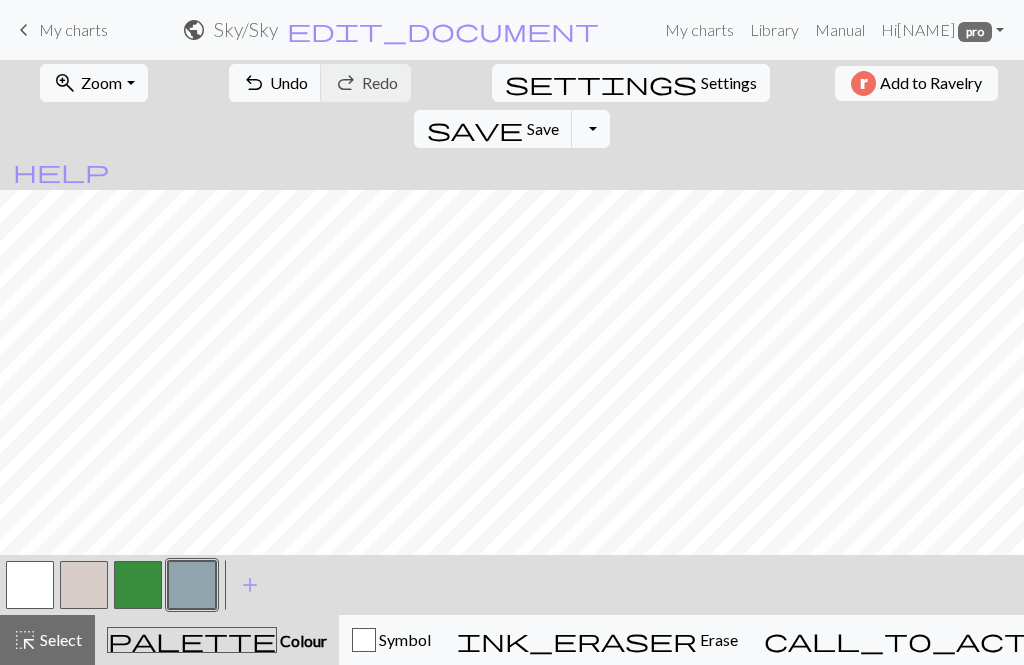 click at bounding box center (138, 585) 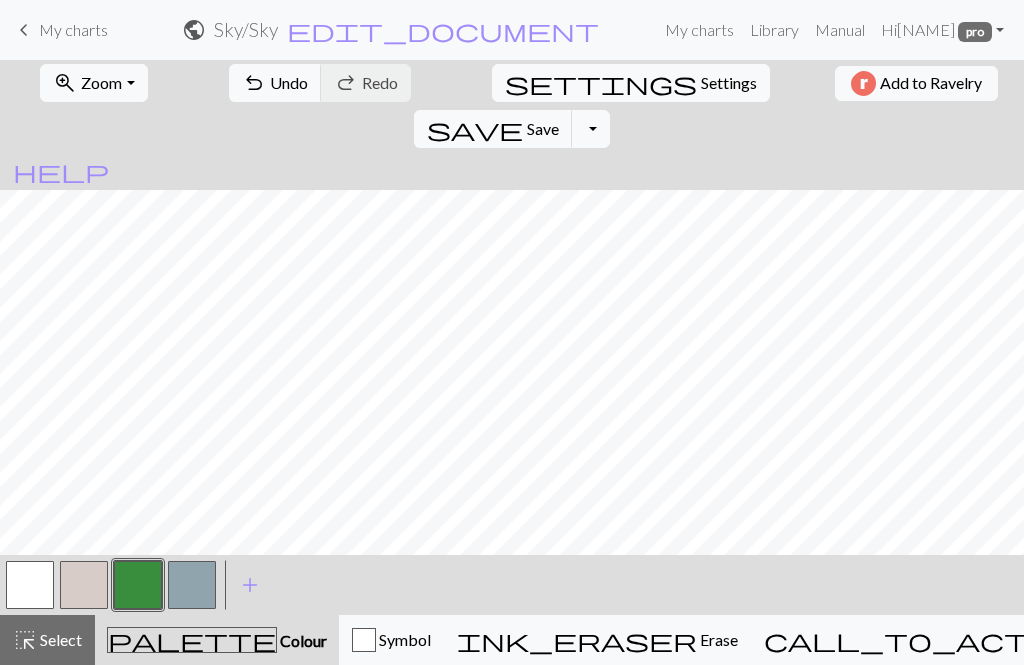 click at bounding box center (192, 585) 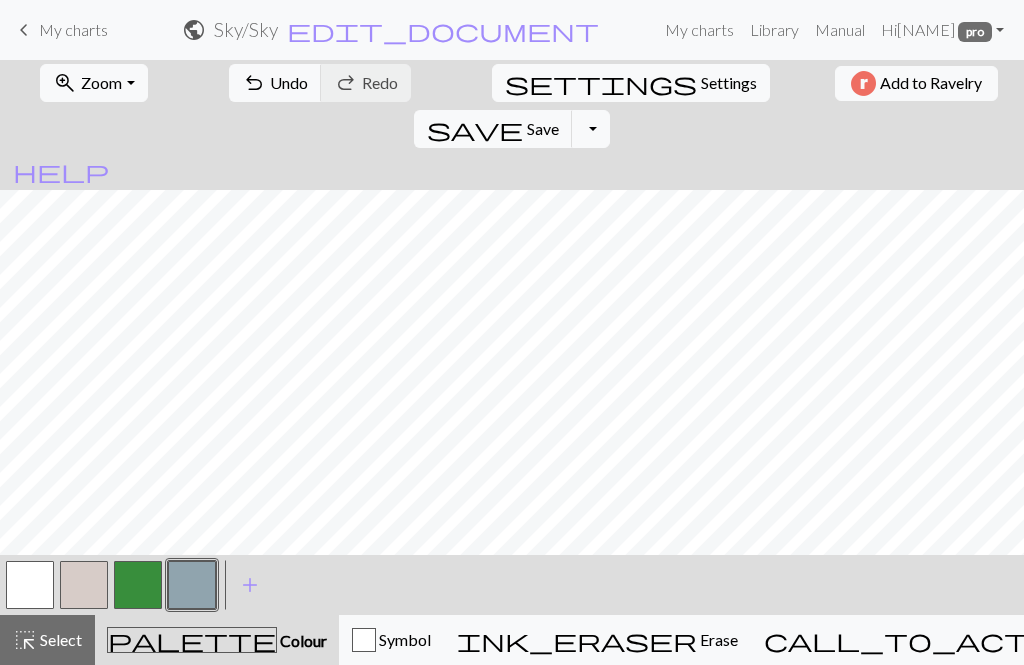 click at bounding box center (30, 585) 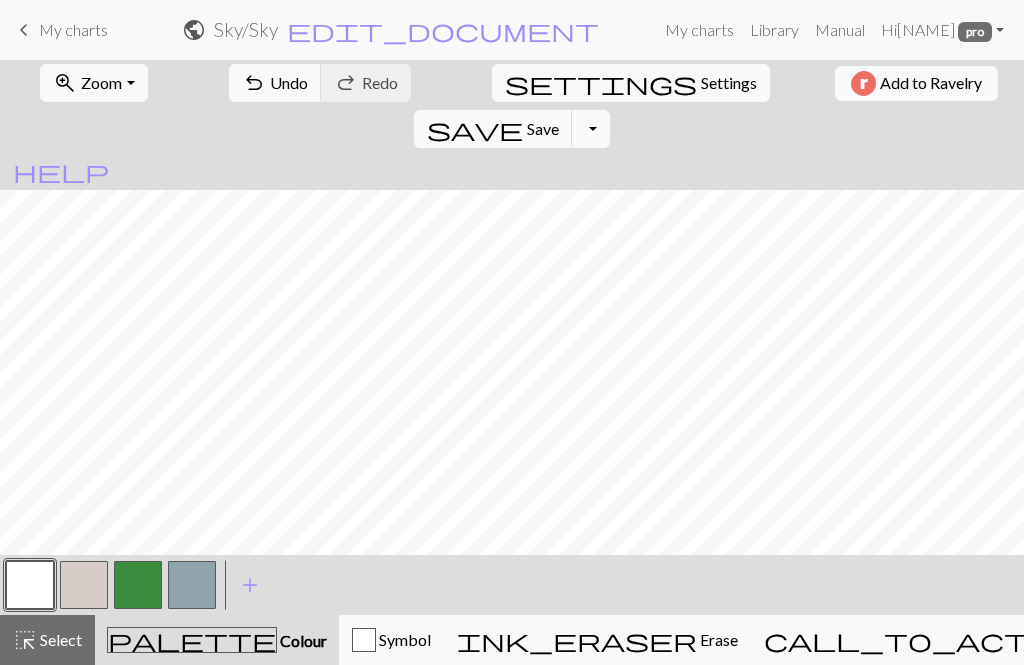 click on "Knitting mode" at bounding box center [1150, 639] 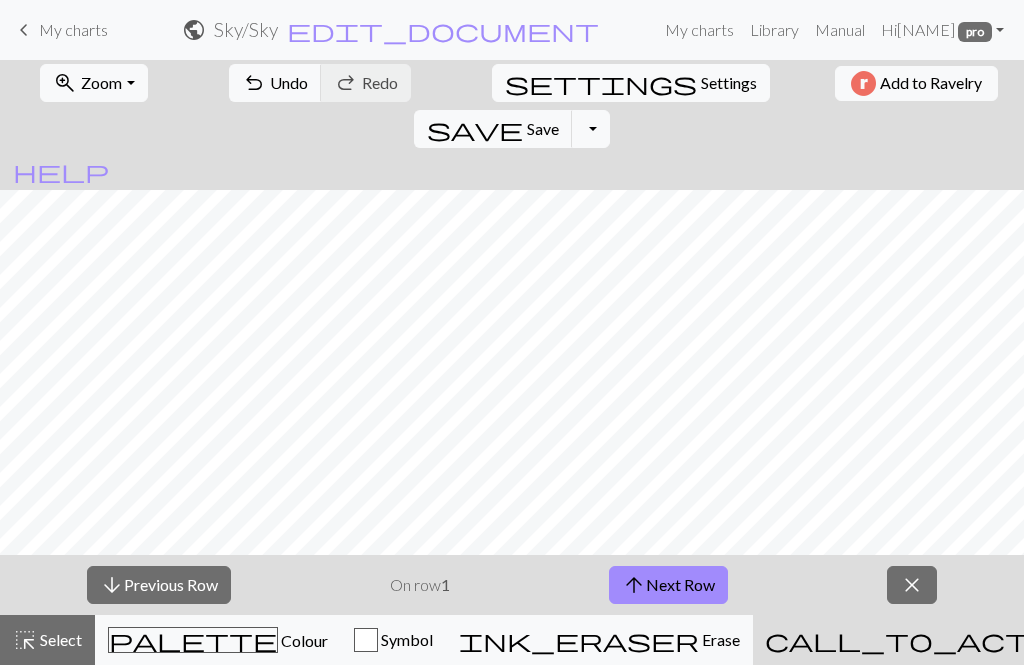 click on "Knitting mode" at bounding box center (1151, 639) 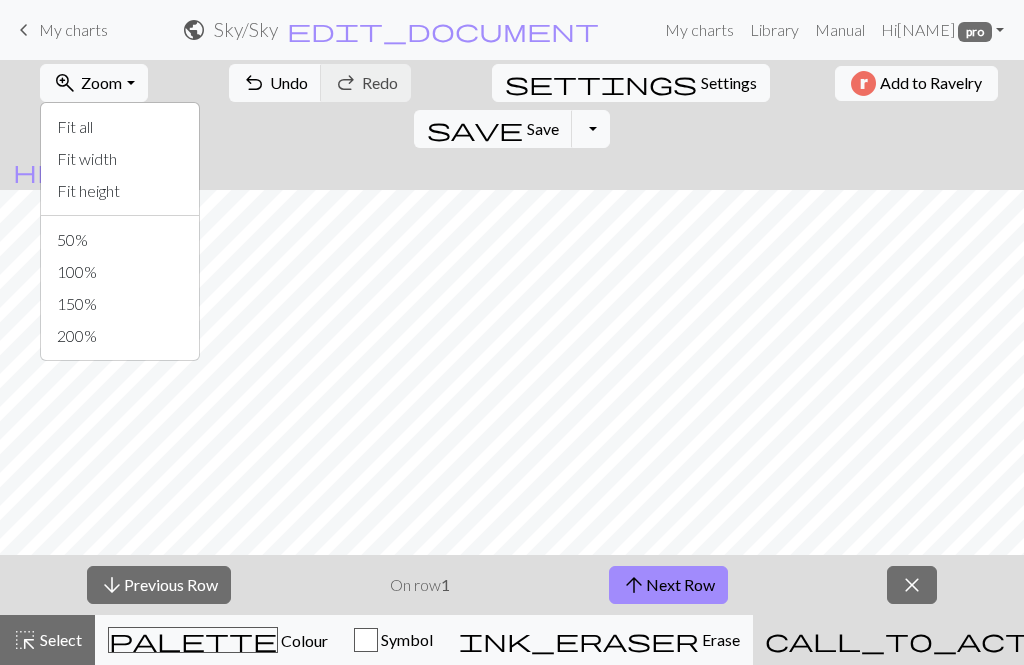 click on "Fit all" at bounding box center (120, 127) 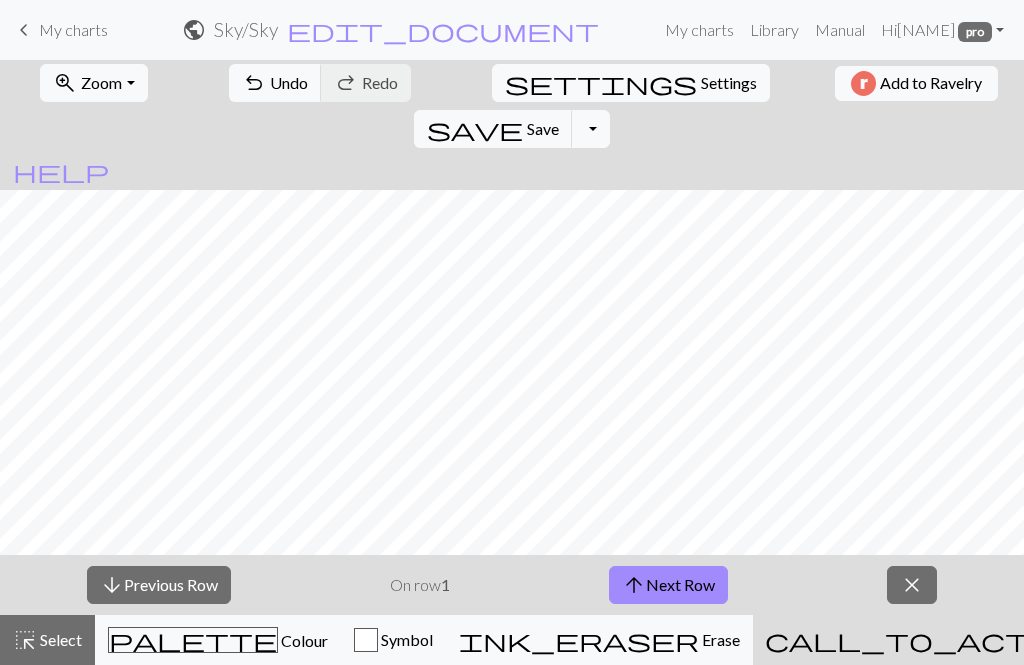 click on "palette   Colour   Colour" at bounding box center (218, 640) 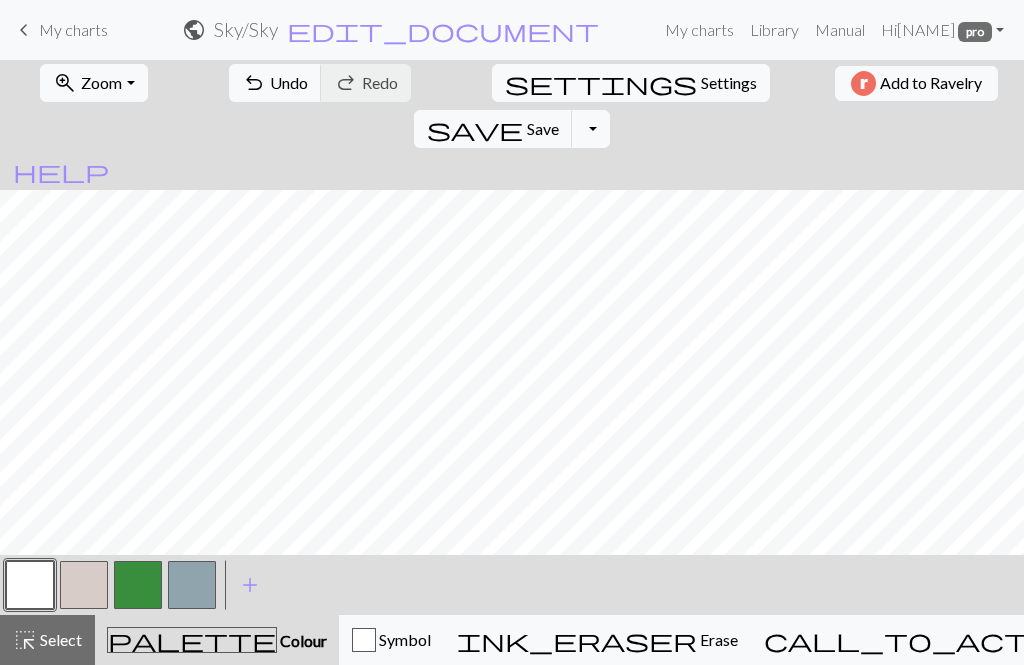 click at bounding box center [138, 585] 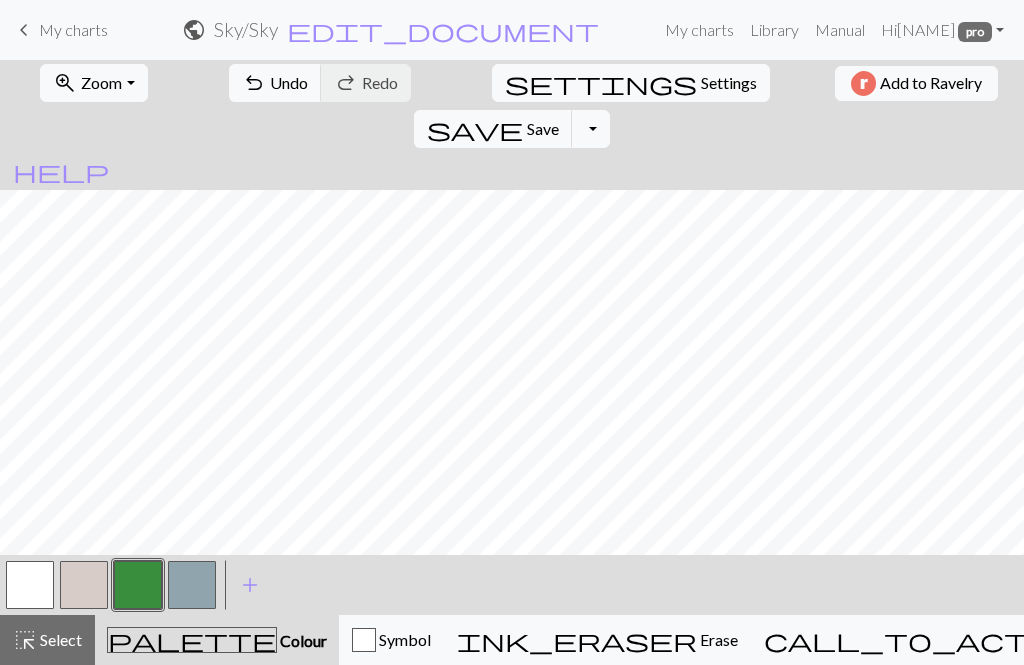 click on "zoom_in Zoom Zoom" at bounding box center [93, 83] 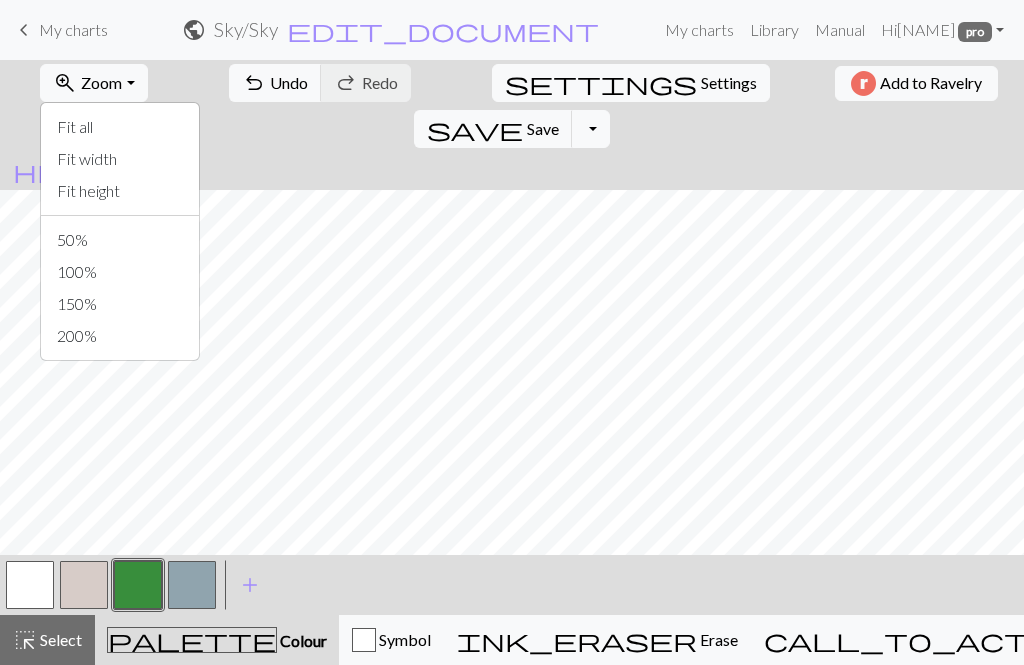 click on "Fit height" at bounding box center (120, 191) 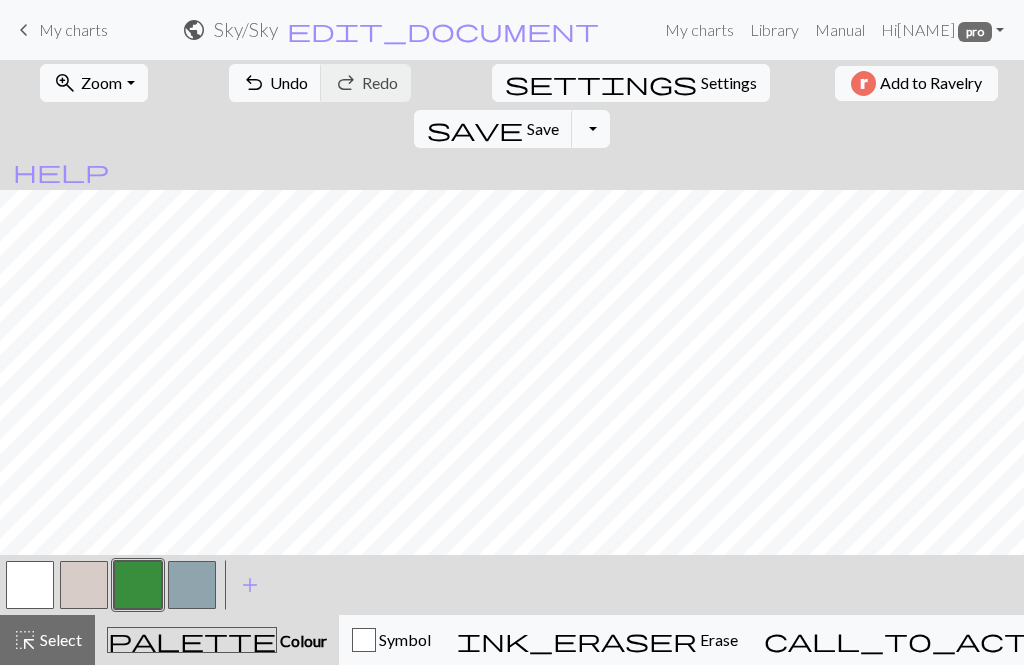 click on "Zoom" at bounding box center [101, 82] 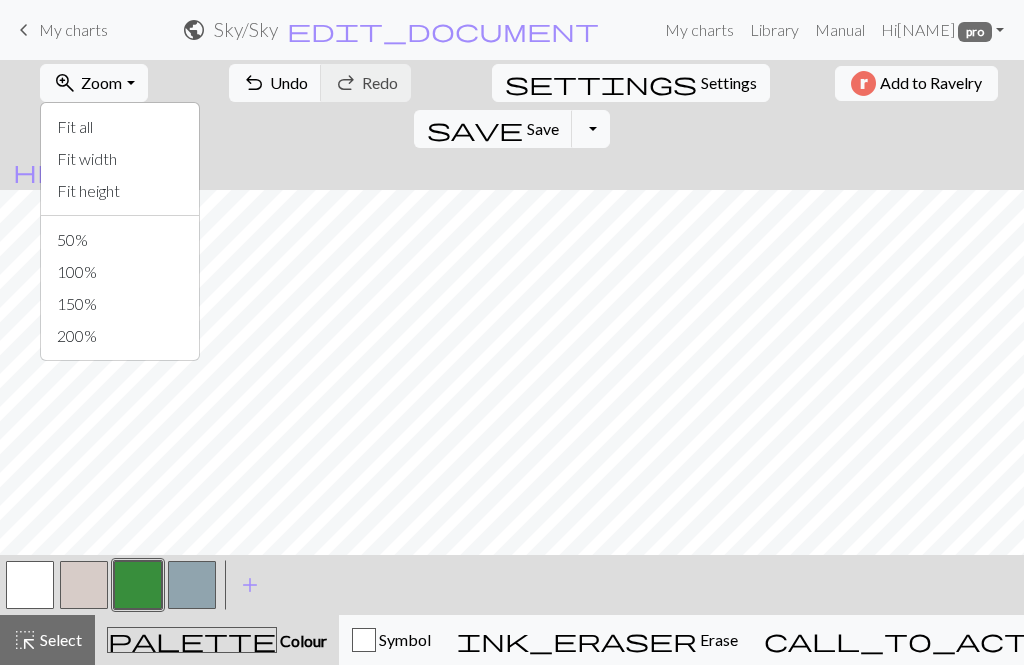 click on "100%" at bounding box center [120, 272] 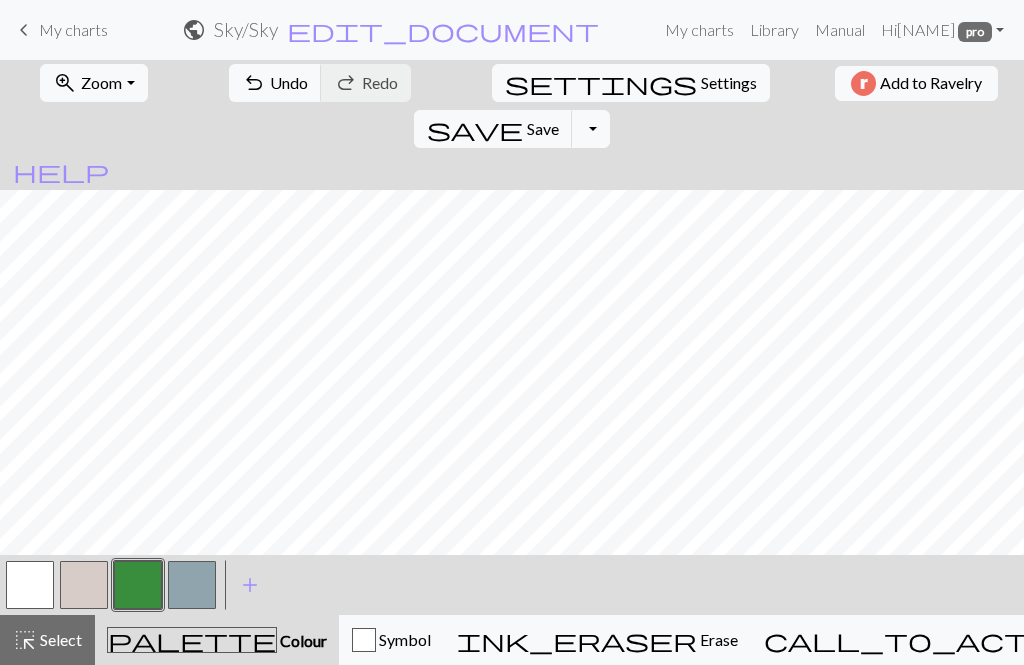 click on "zoom_in Zoom Zoom" at bounding box center [93, 83] 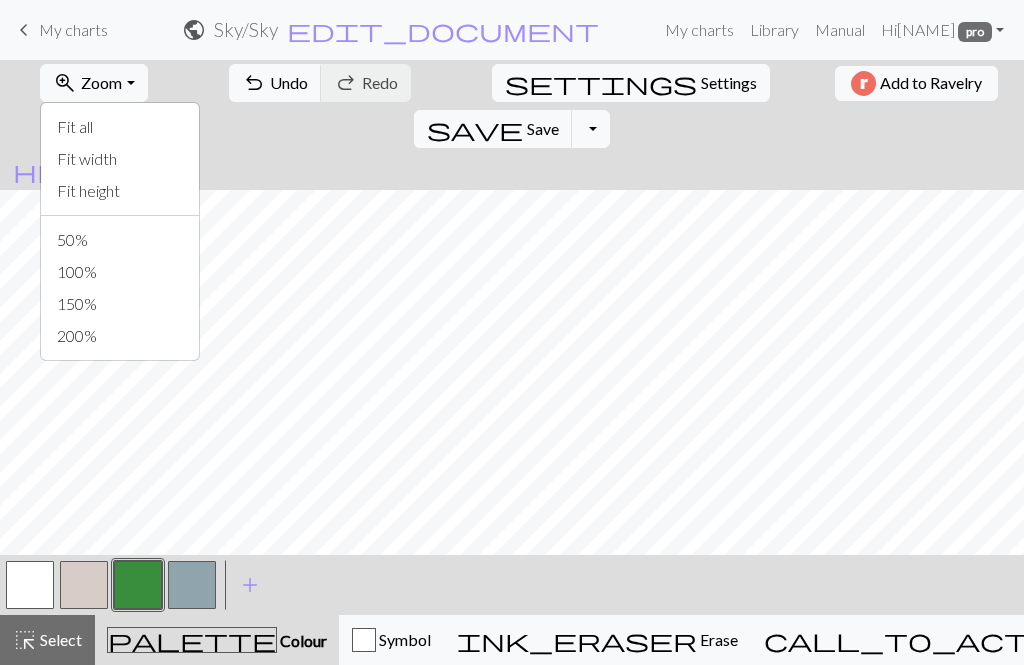 click on "Fit all" at bounding box center (120, 127) 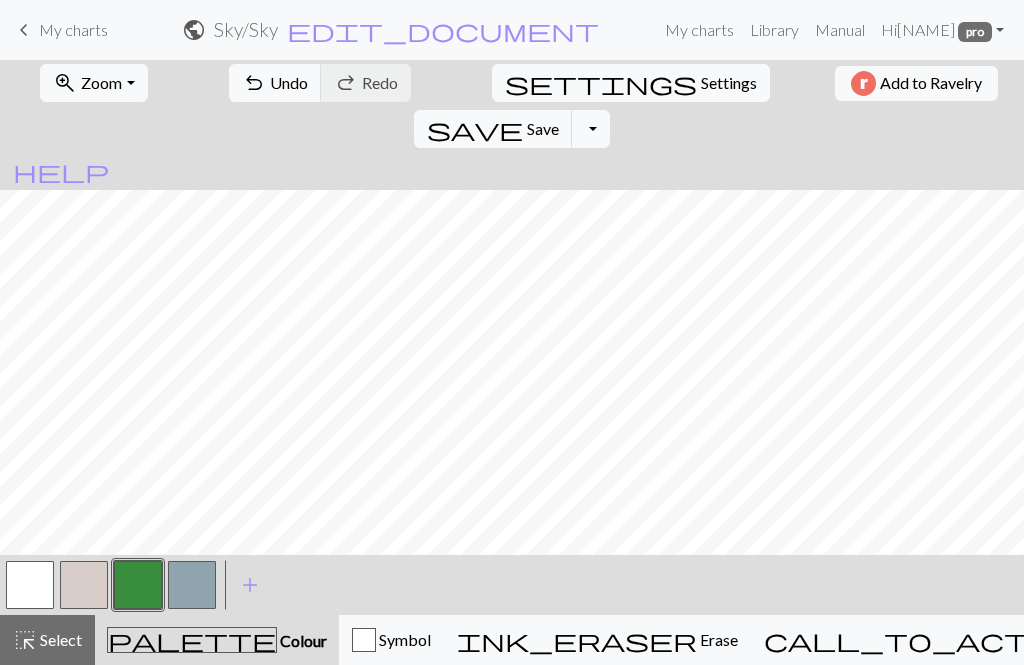 click at bounding box center [30, 585] 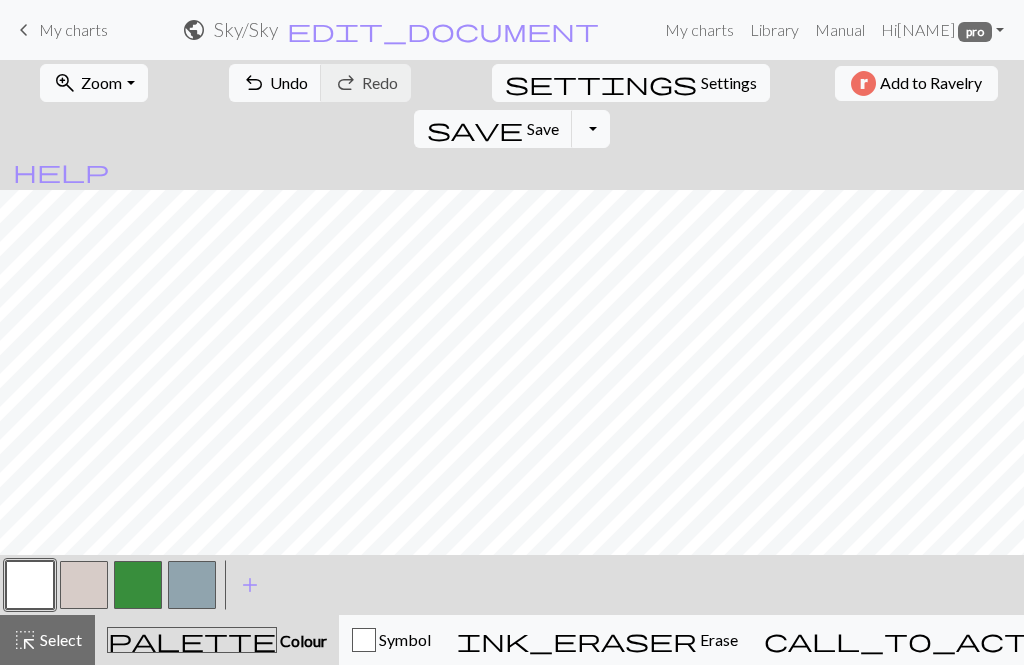 click at bounding box center [84, 585] 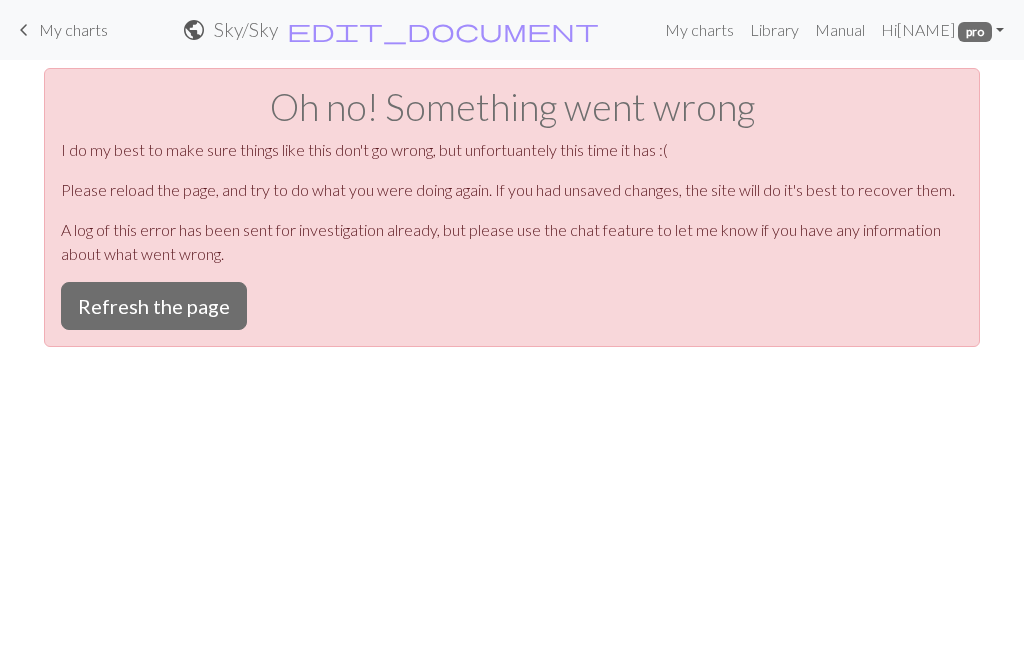 click on "Refresh the page" at bounding box center [154, 306] 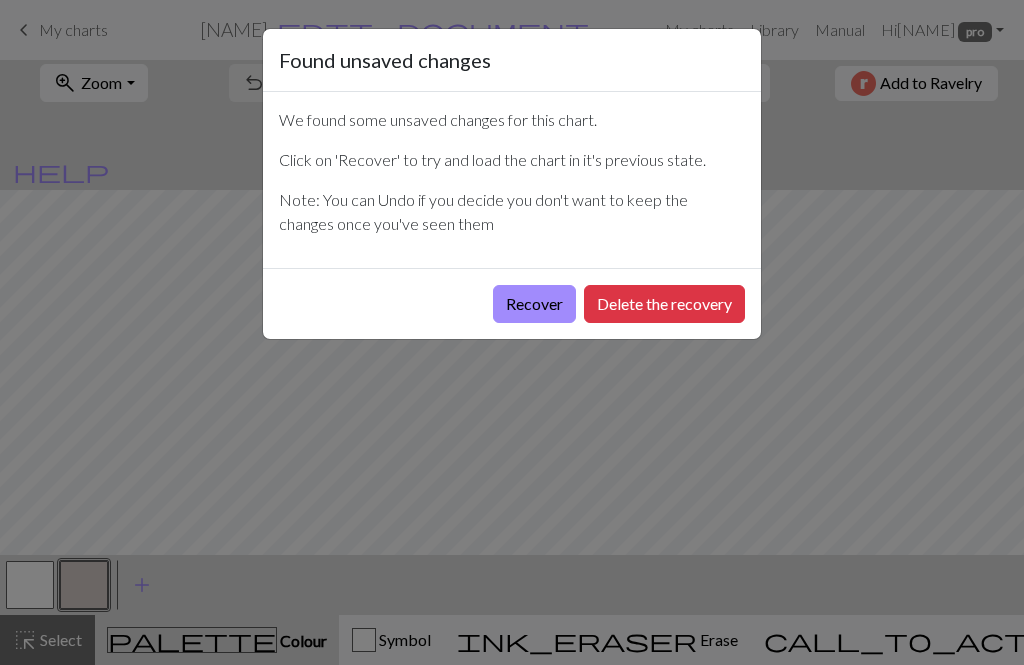 scroll, scrollTop: 0, scrollLeft: 0, axis: both 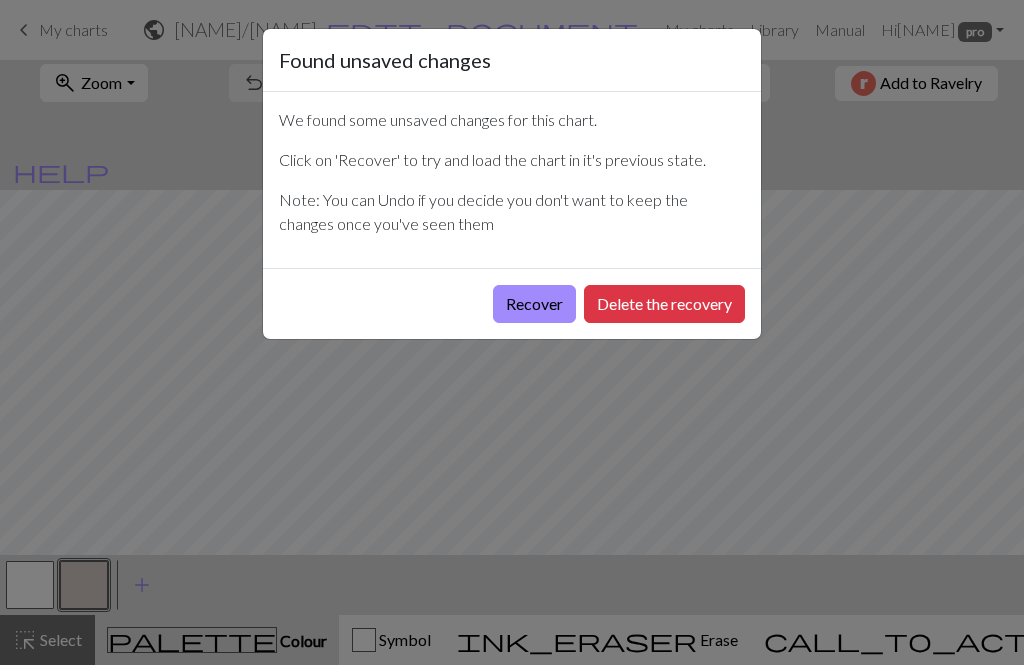 click on "Recover" at bounding box center [534, 304] 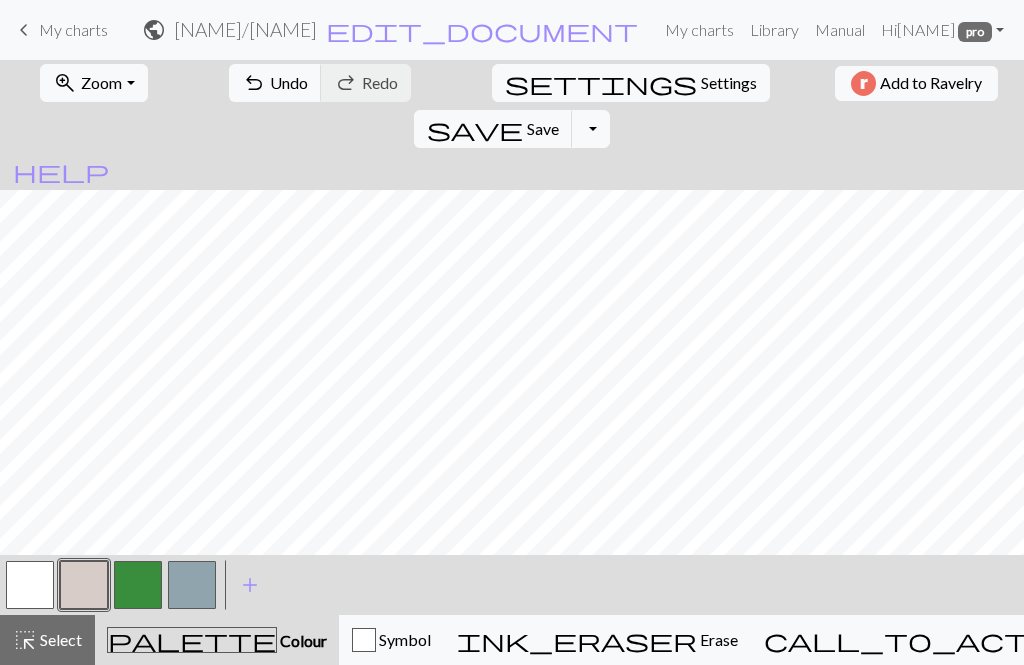 click at bounding box center (192, 585) 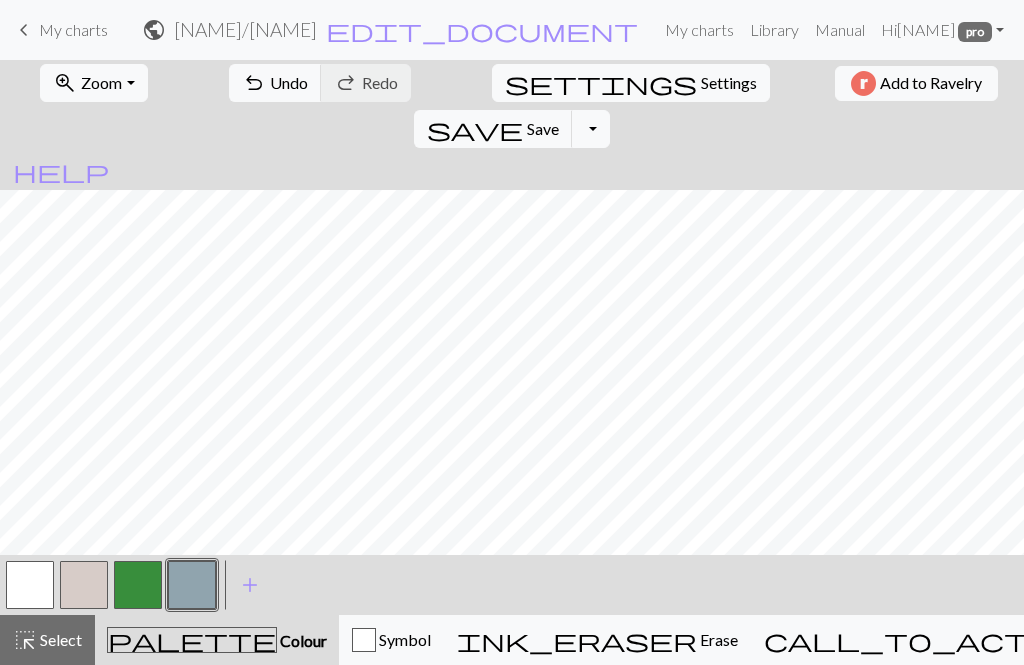 click at bounding box center (30, 585) 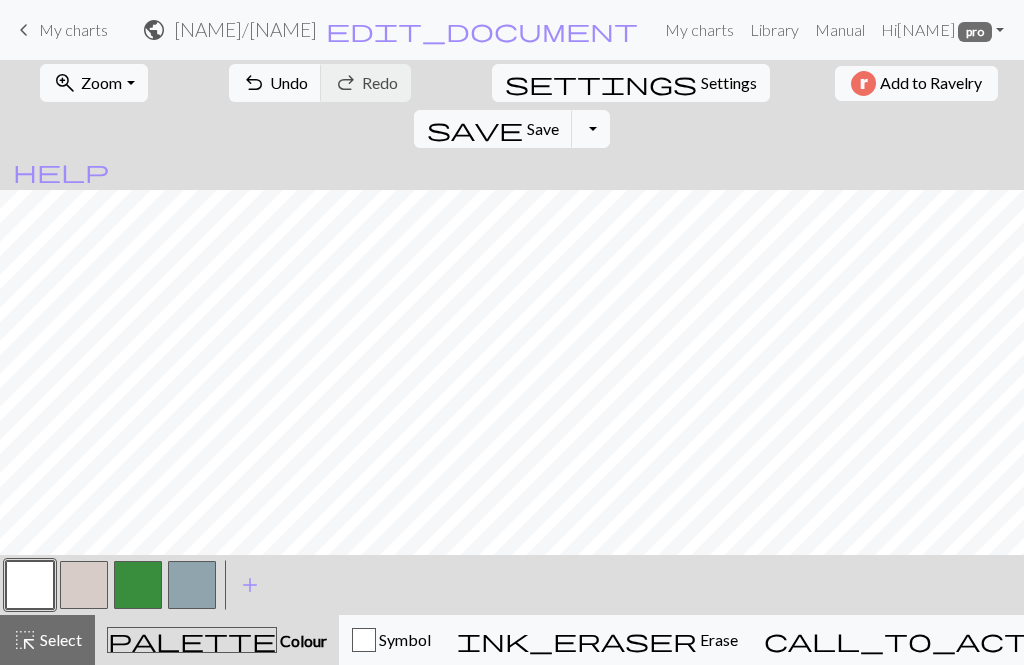click on "Zoom" at bounding box center (101, 82) 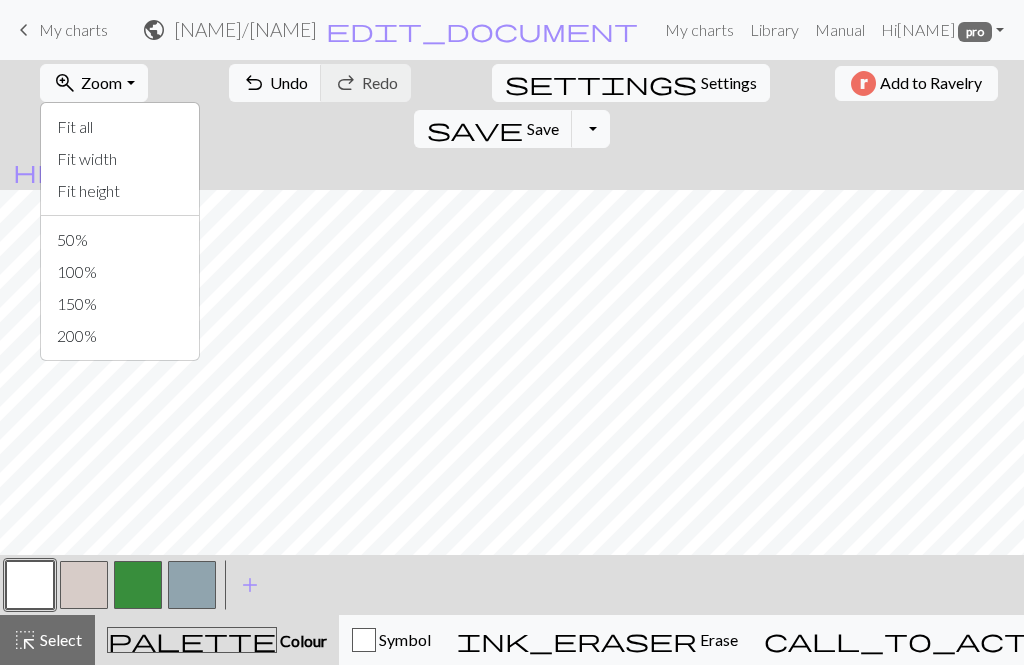 click on "Fit all" at bounding box center (120, 127) 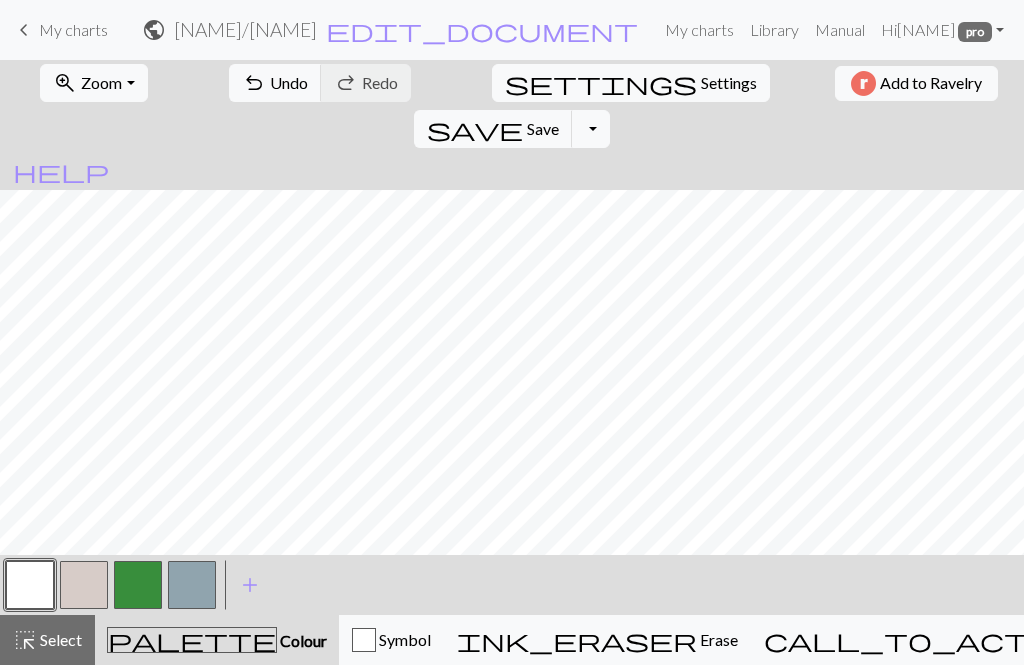 click at bounding box center [192, 585] 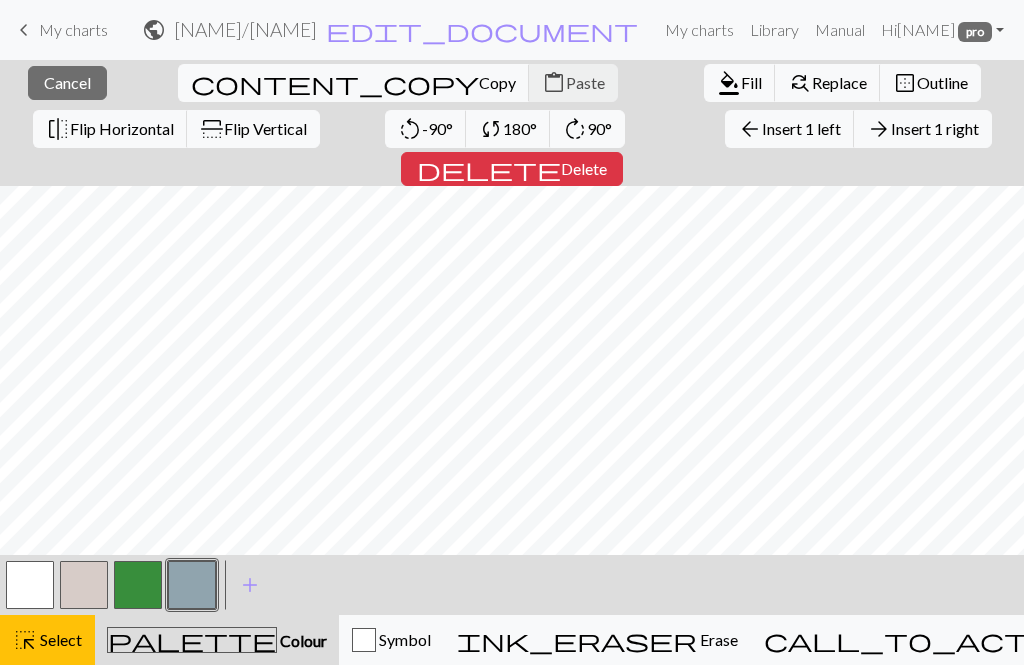 click on "palette   Colour   Colour" at bounding box center [217, 640] 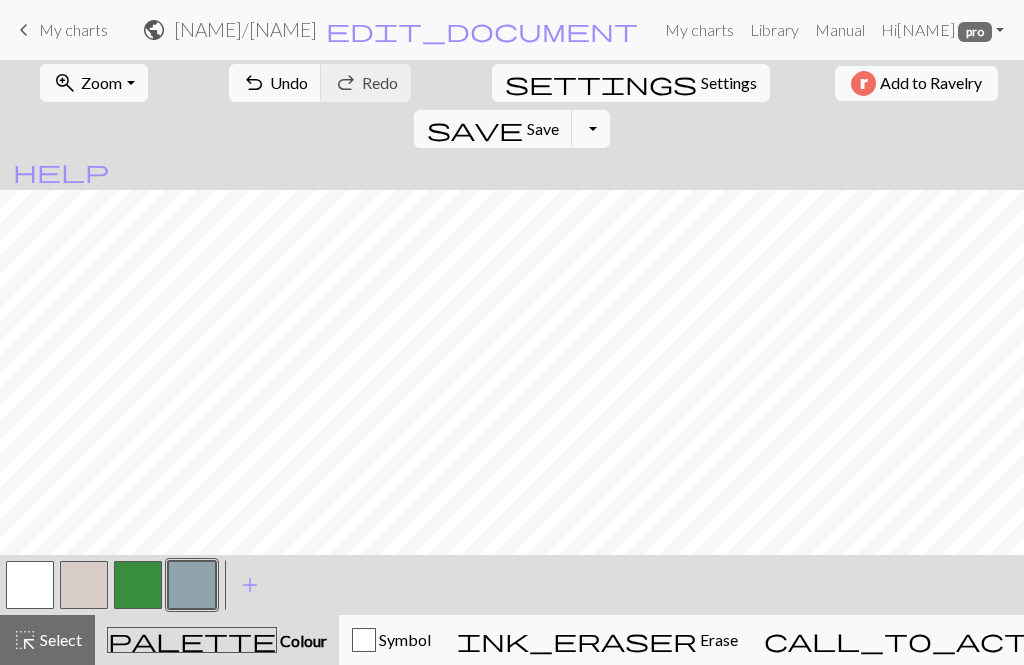 click on "palette   Colour   Colour" at bounding box center [217, 640] 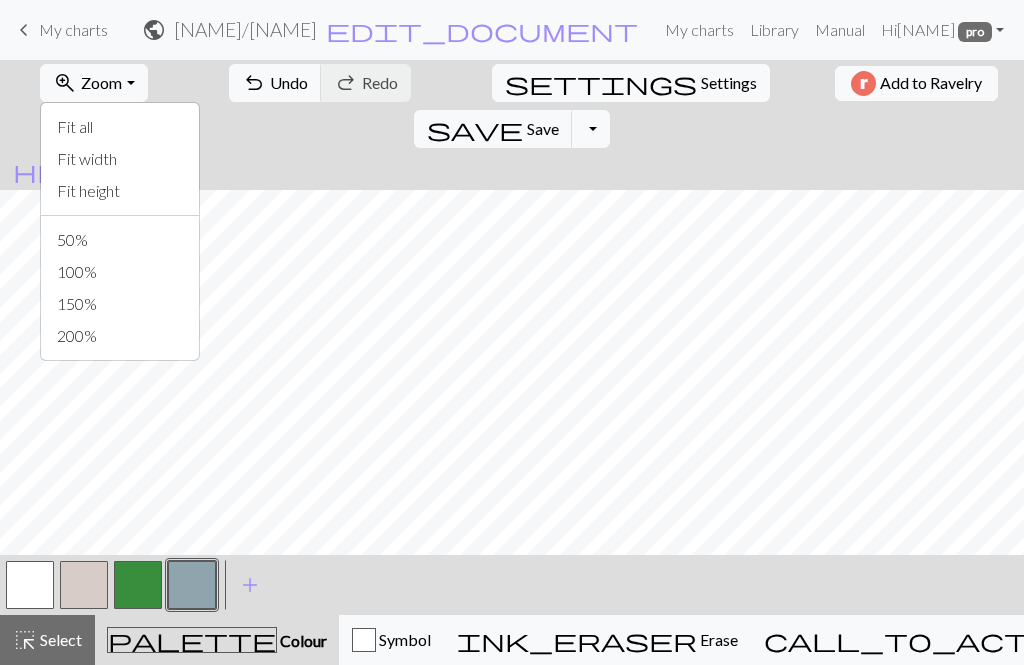click on "50%" at bounding box center [120, 240] 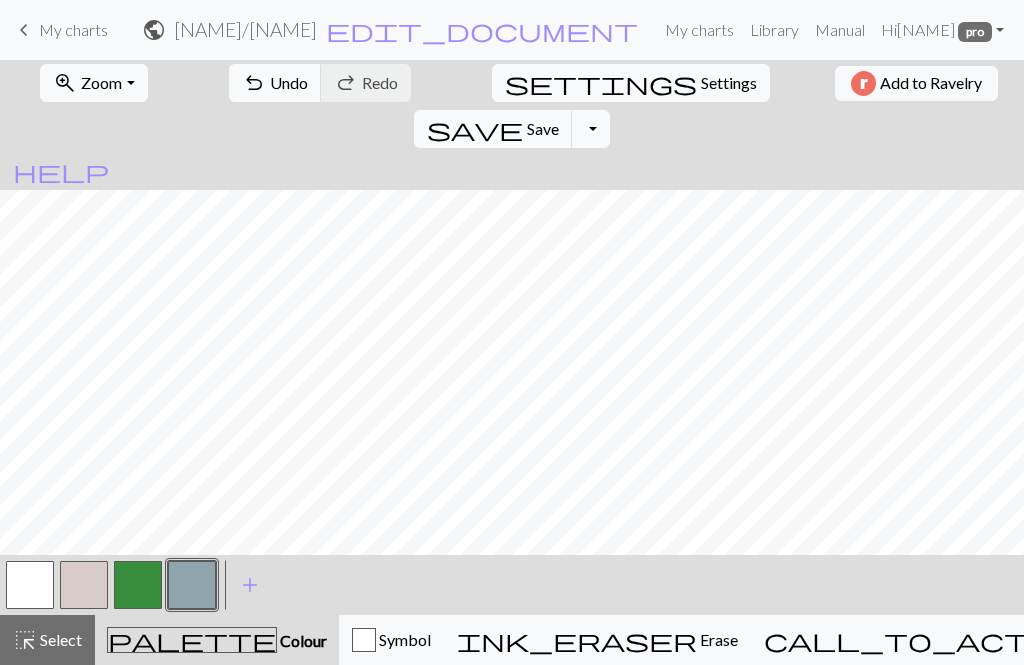 click on "zoom_in Zoom Zoom" at bounding box center [93, 83] 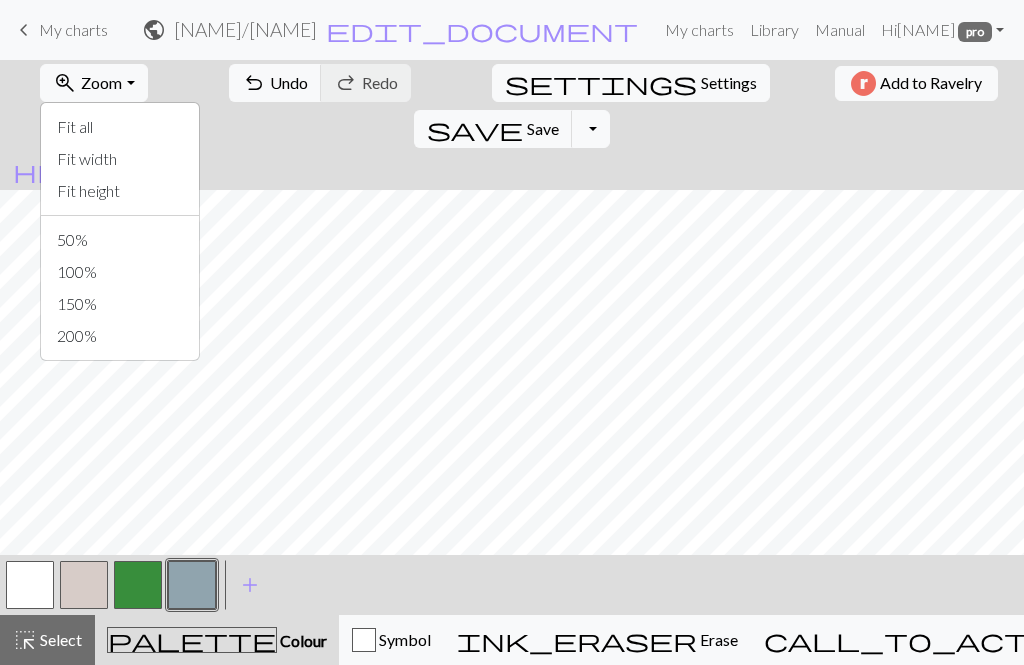 click on "150%" at bounding box center [120, 304] 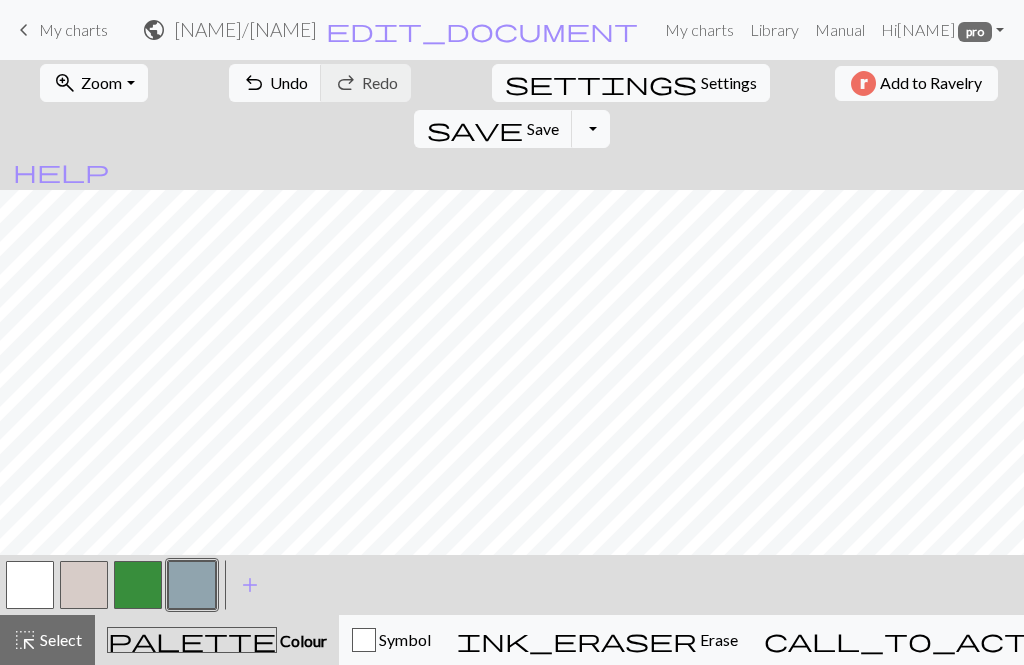 click on "Zoom" at bounding box center (101, 82) 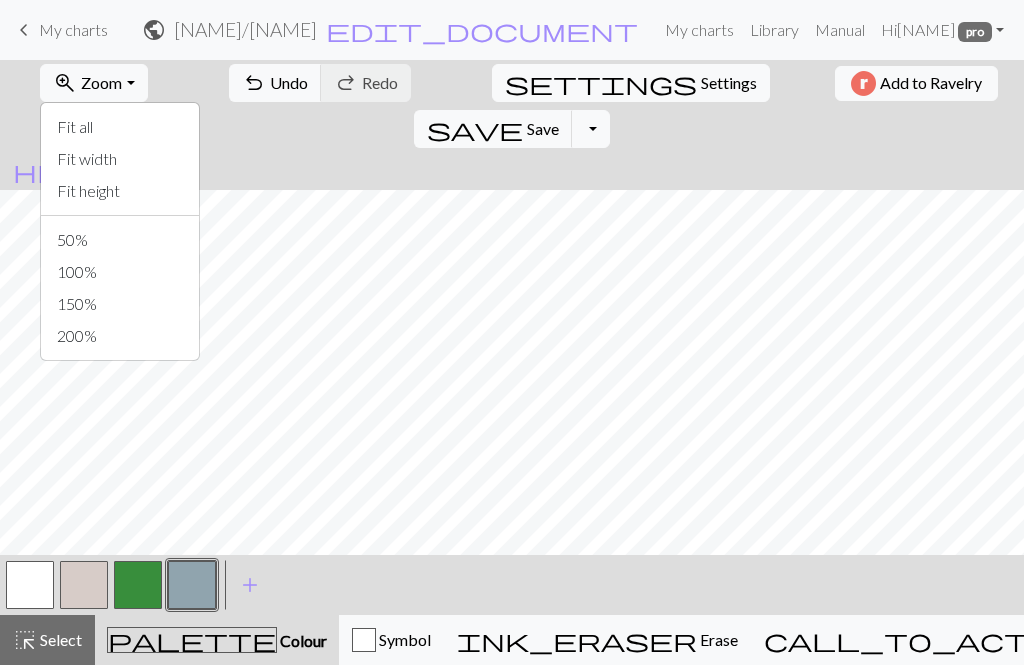 click on "Fit all" at bounding box center (120, 127) 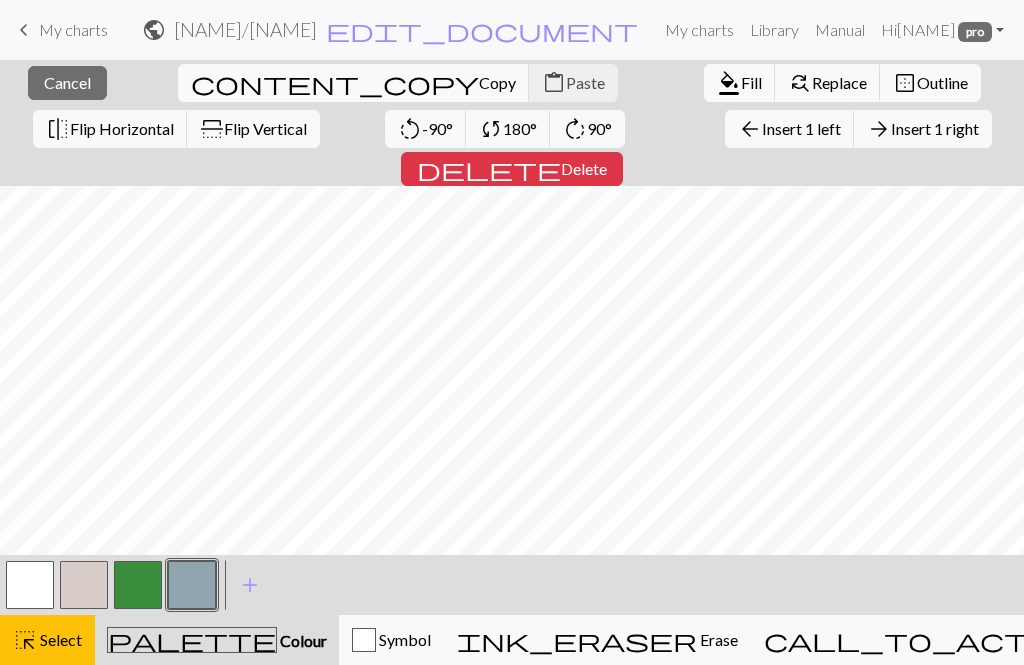 click on "Select" at bounding box center [59, 639] 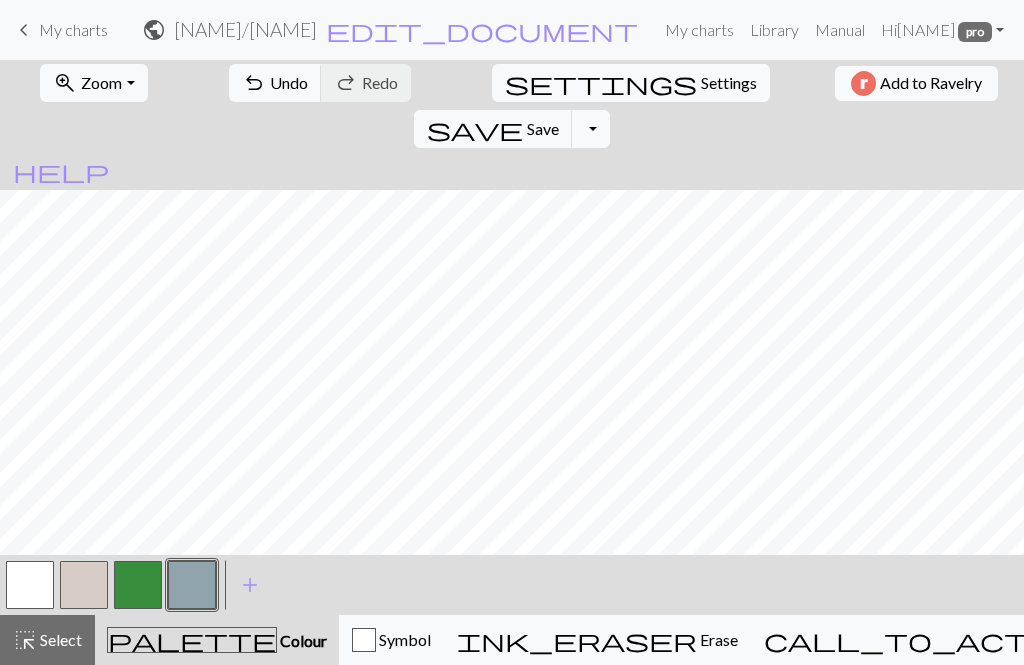 click on "Colour" at bounding box center (302, 640) 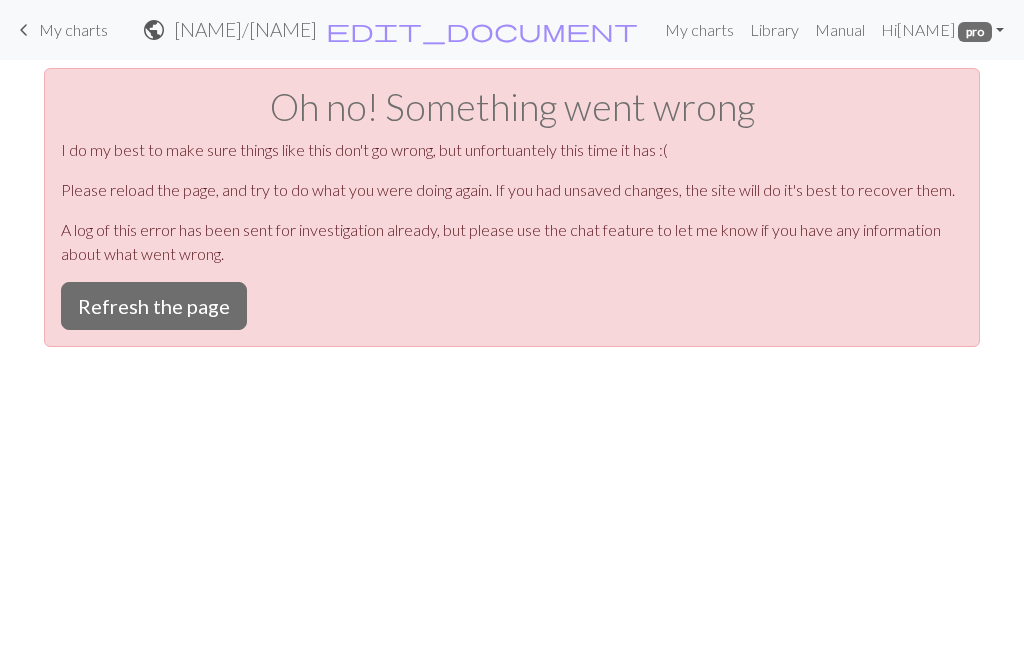 click on "Refresh the page" at bounding box center (154, 306) 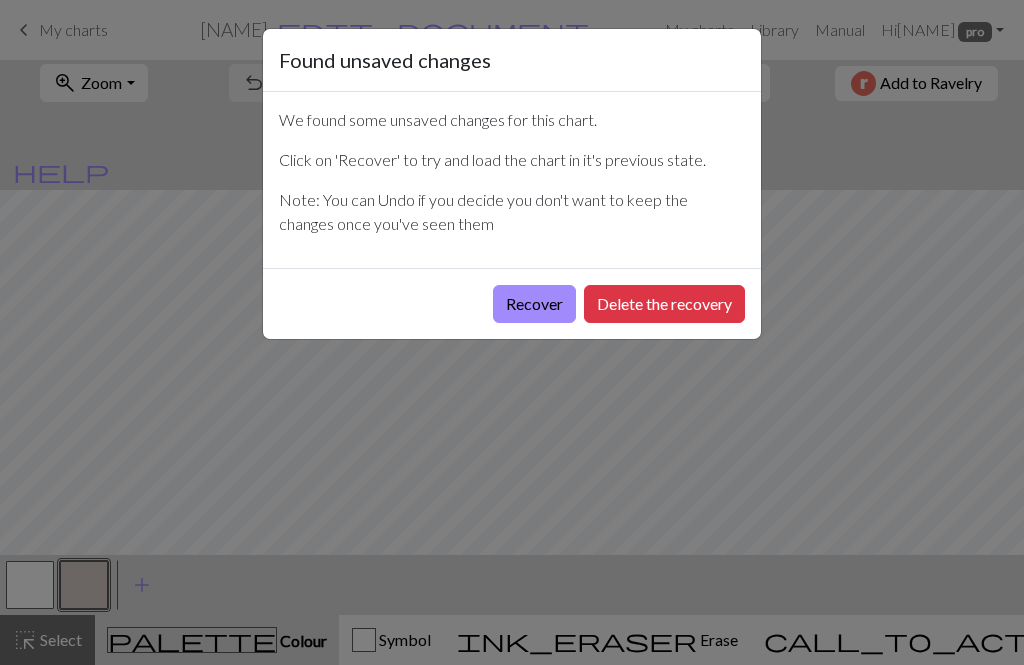 scroll, scrollTop: 0, scrollLeft: 0, axis: both 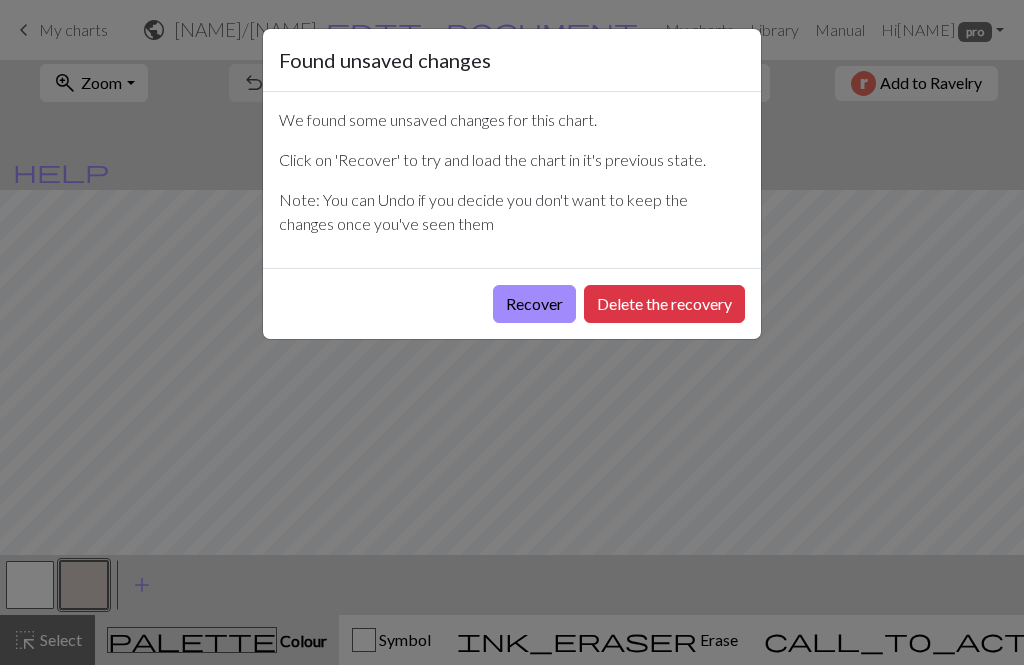 click on "Recover" at bounding box center [534, 304] 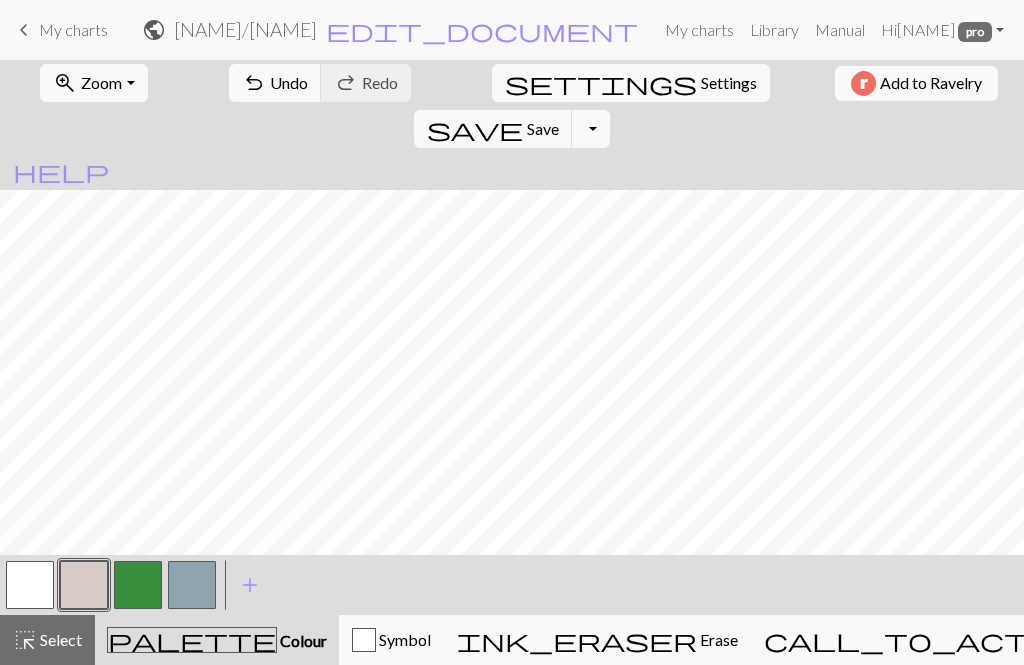 click on "Zoom" at bounding box center [101, 82] 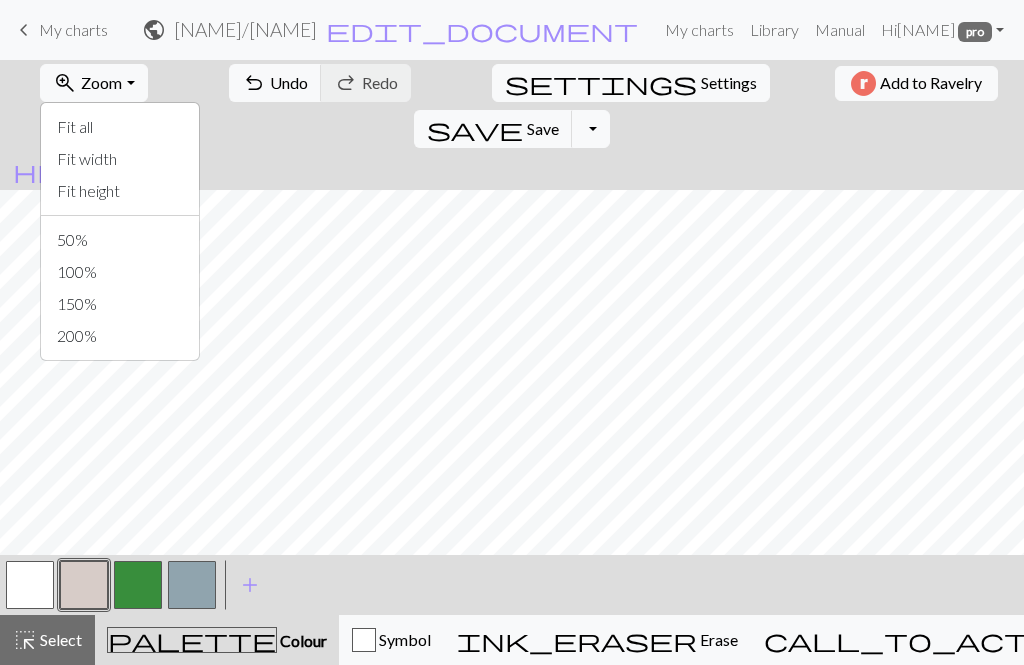 click on "Fit all" at bounding box center (120, 127) 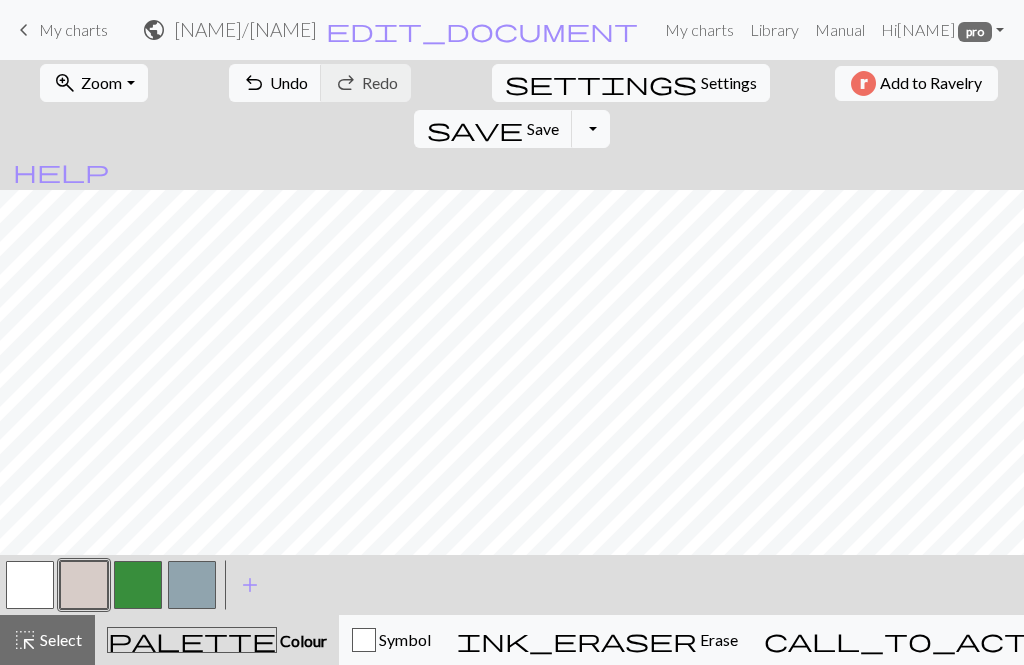 click at bounding box center [192, 585] 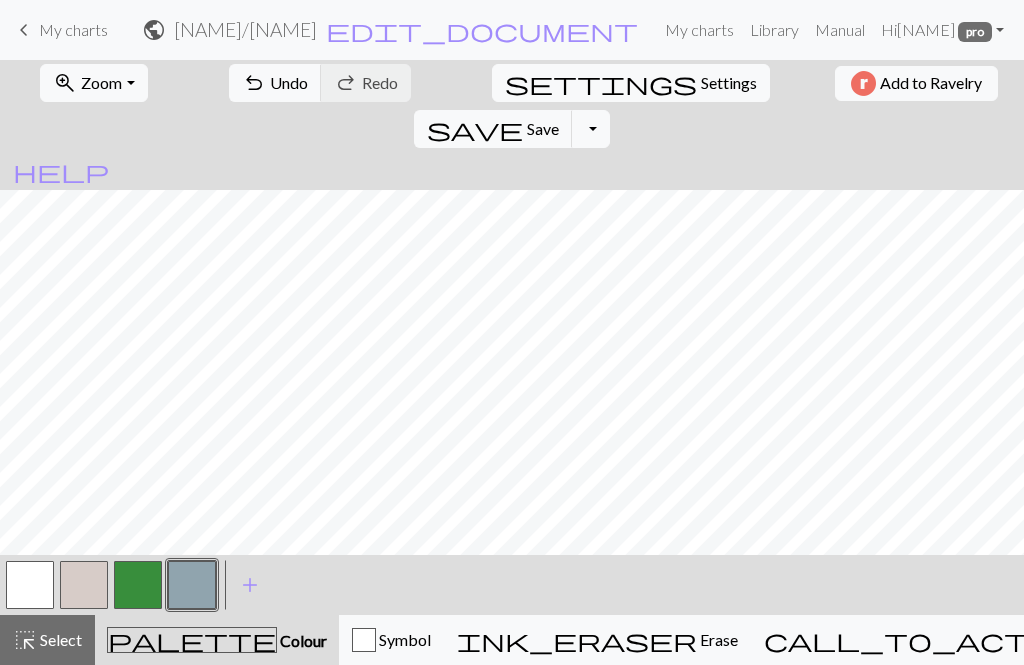 click at bounding box center [84, 585] 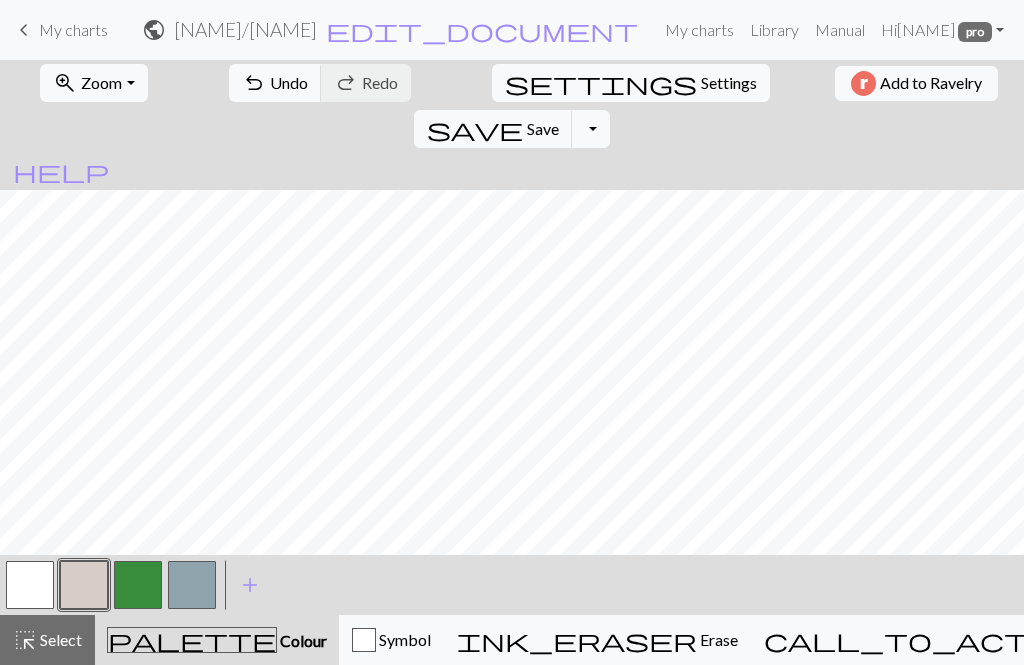 click at bounding box center (138, 585) 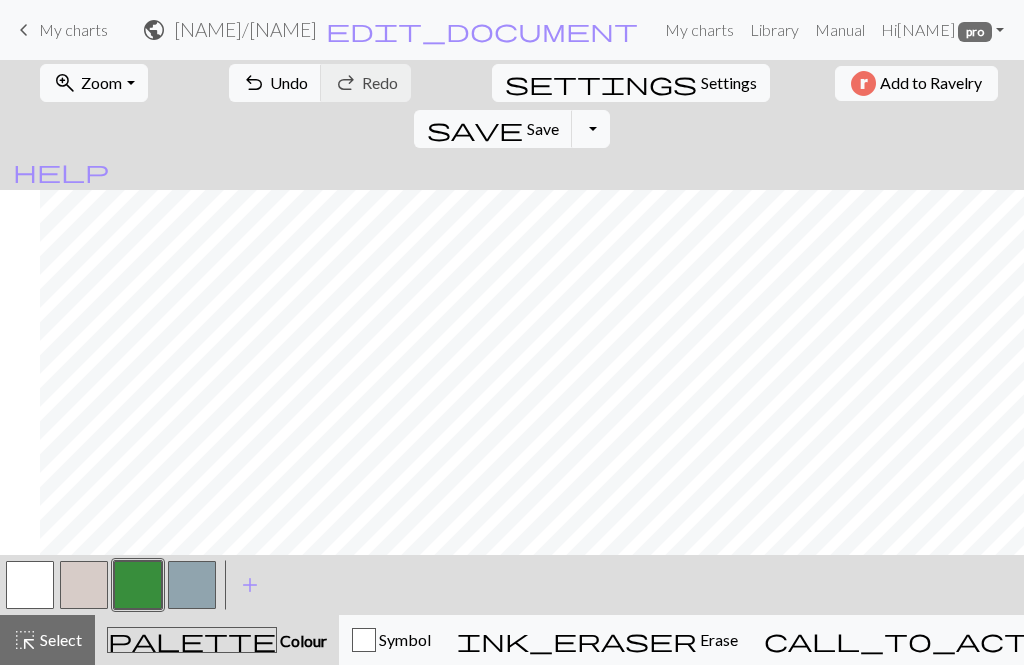 scroll, scrollTop: 0, scrollLeft: 114, axis: horizontal 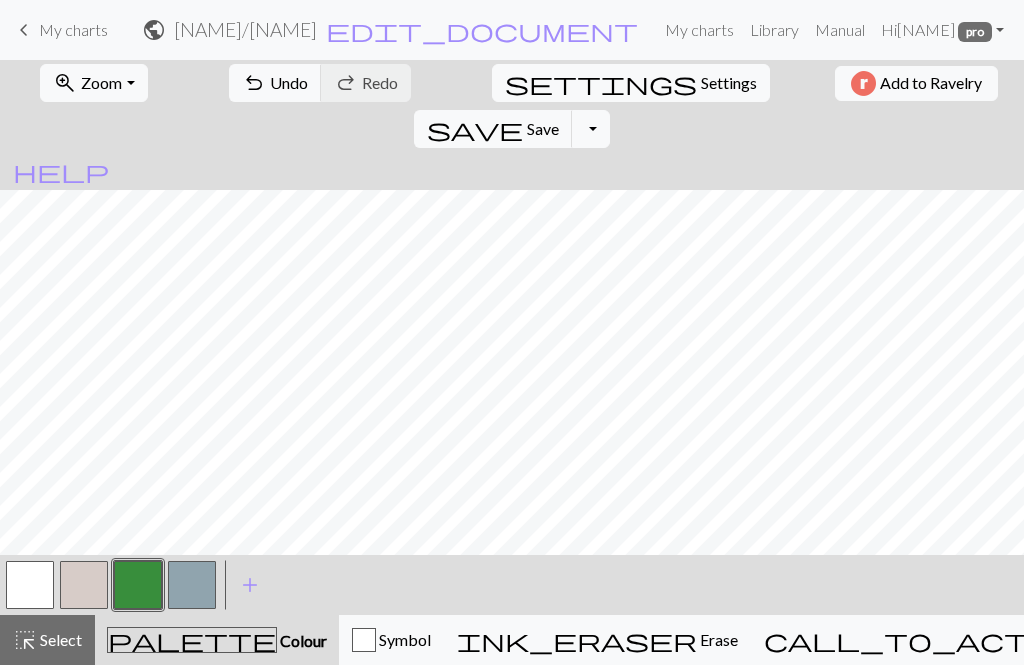 click on "Undo" at bounding box center [289, 82] 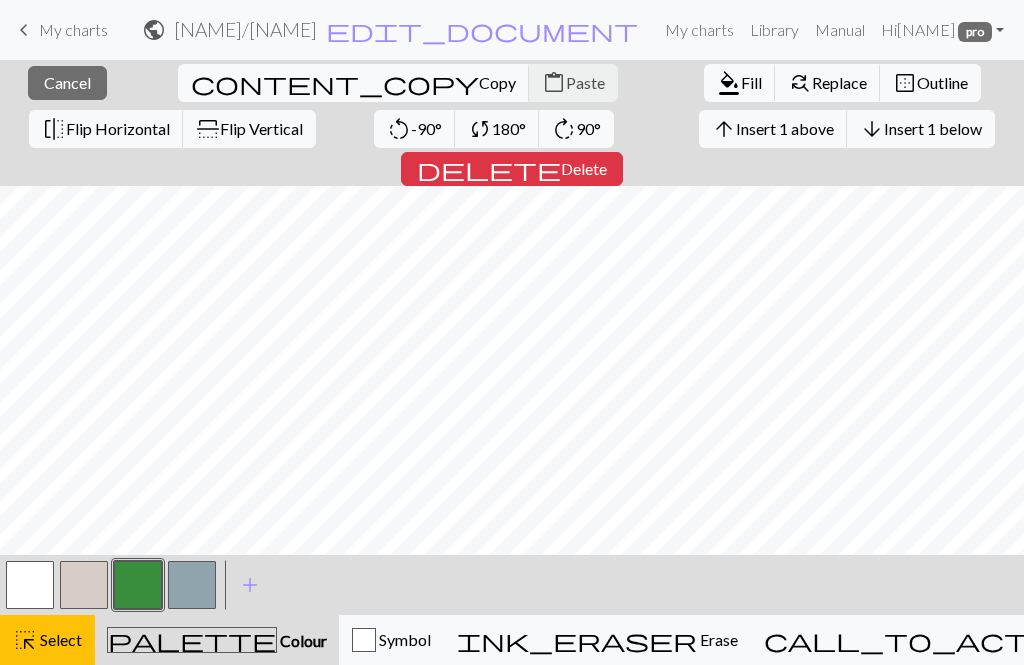 click on "highlight_alt   Select   Select" at bounding box center (47, 640) 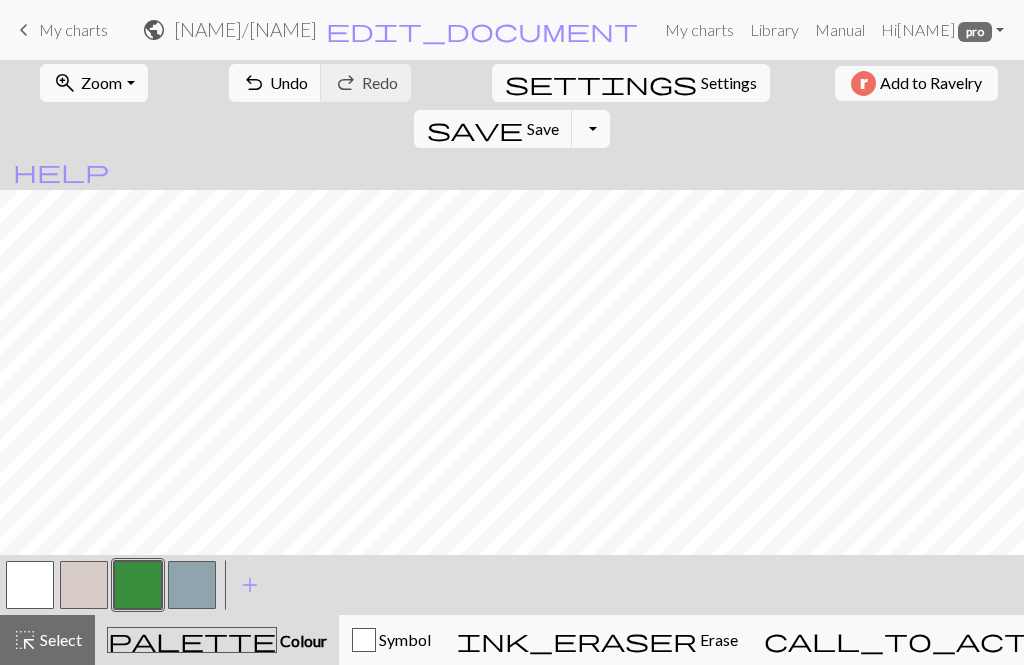 click on "Colour" at bounding box center [302, 640] 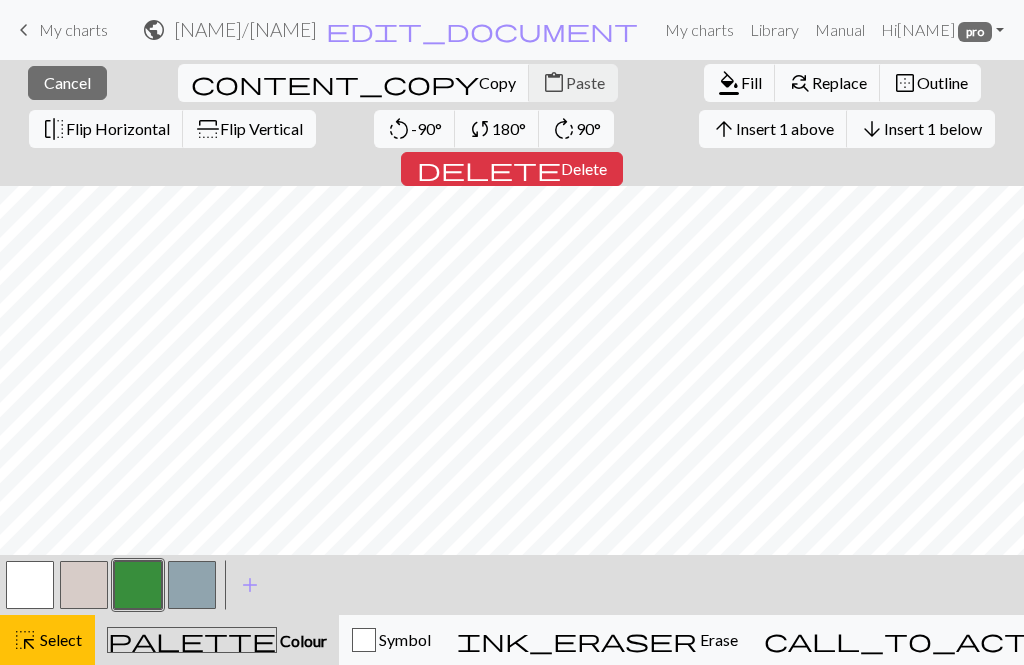 click on "highlight_alt   Select   Select" at bounding box center (47, 640) 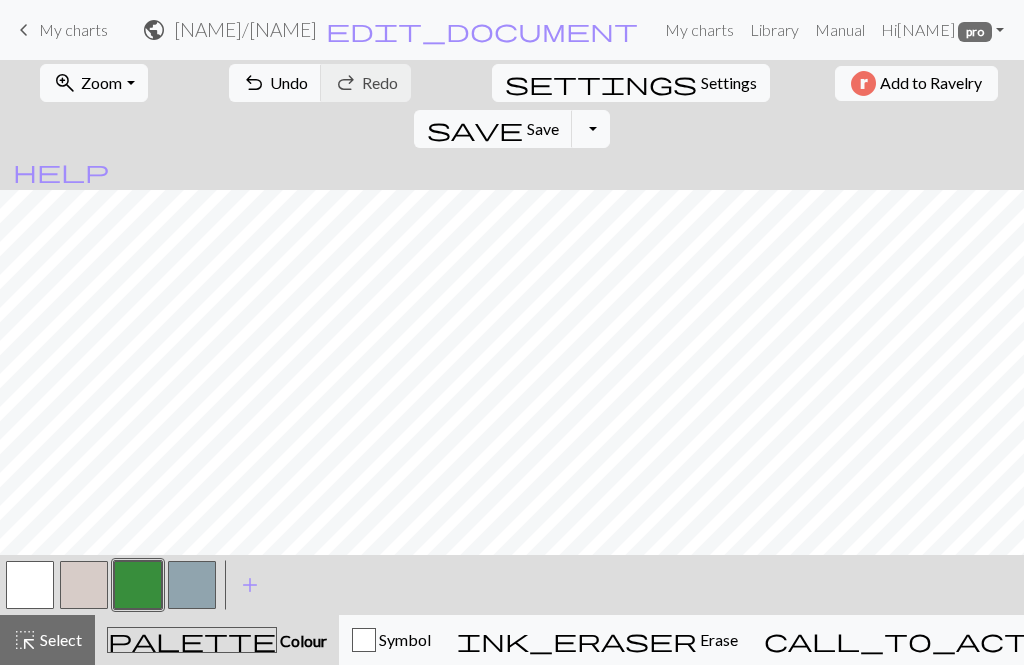 click on "palette   Colour   Colour" at bounding box center (217, 640) 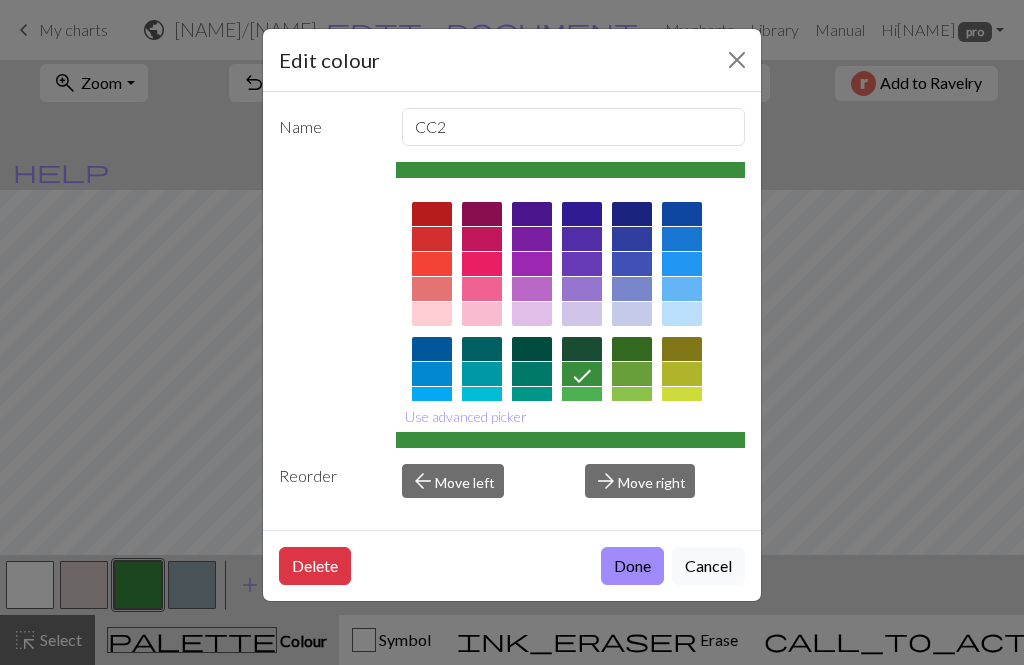 click on "Done" at bounding box center [632, 566] 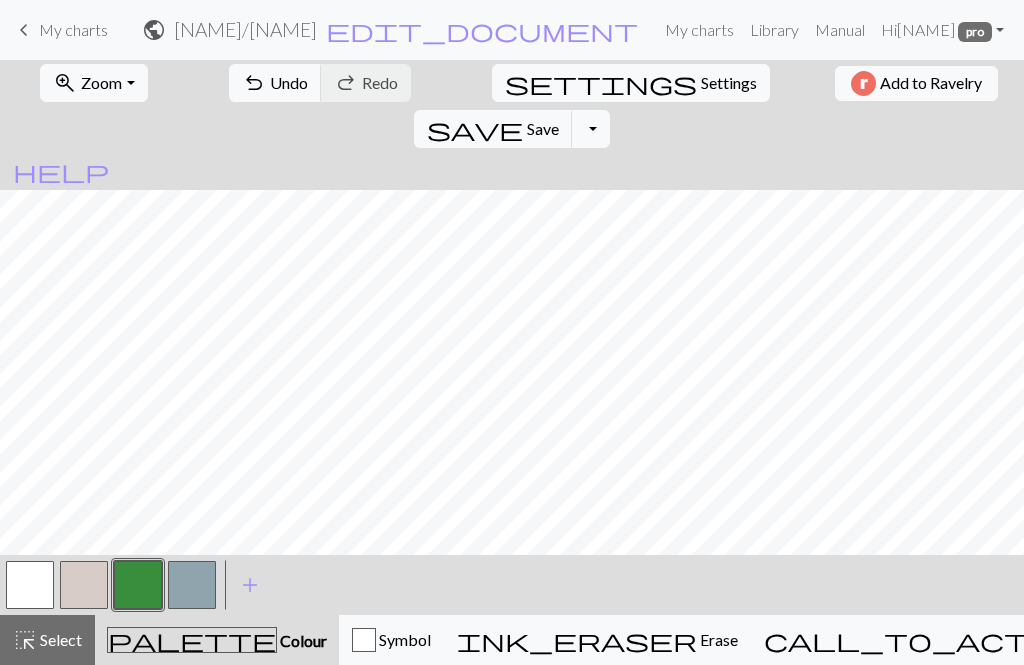 click on "zoom_in Zoom Zoom" at bounding box center (93, 83) 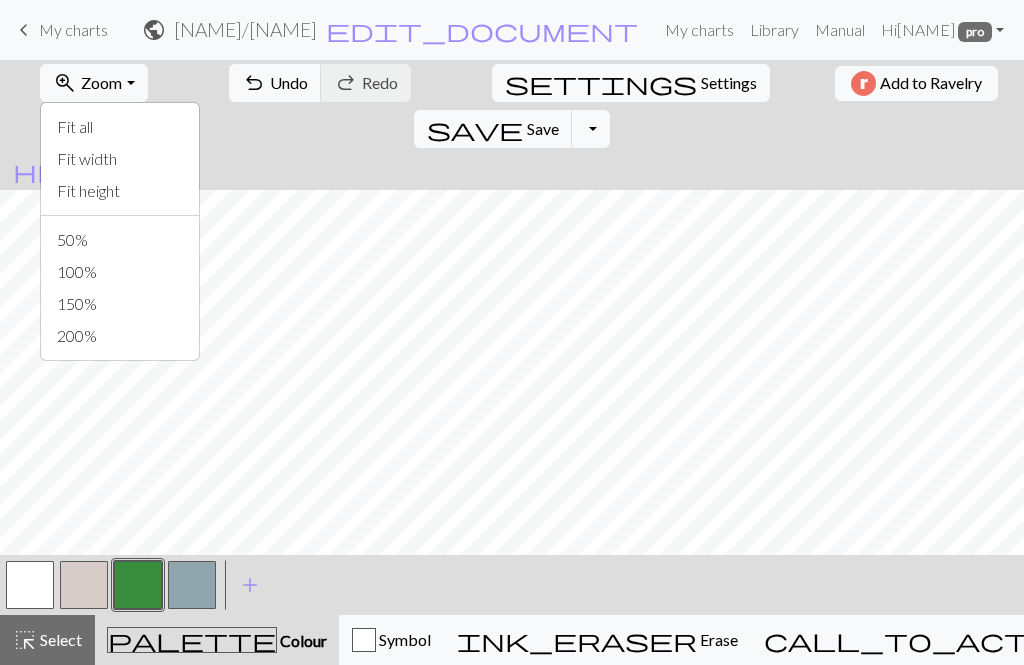 click on "Fit all" at bounding box center (120, 127) 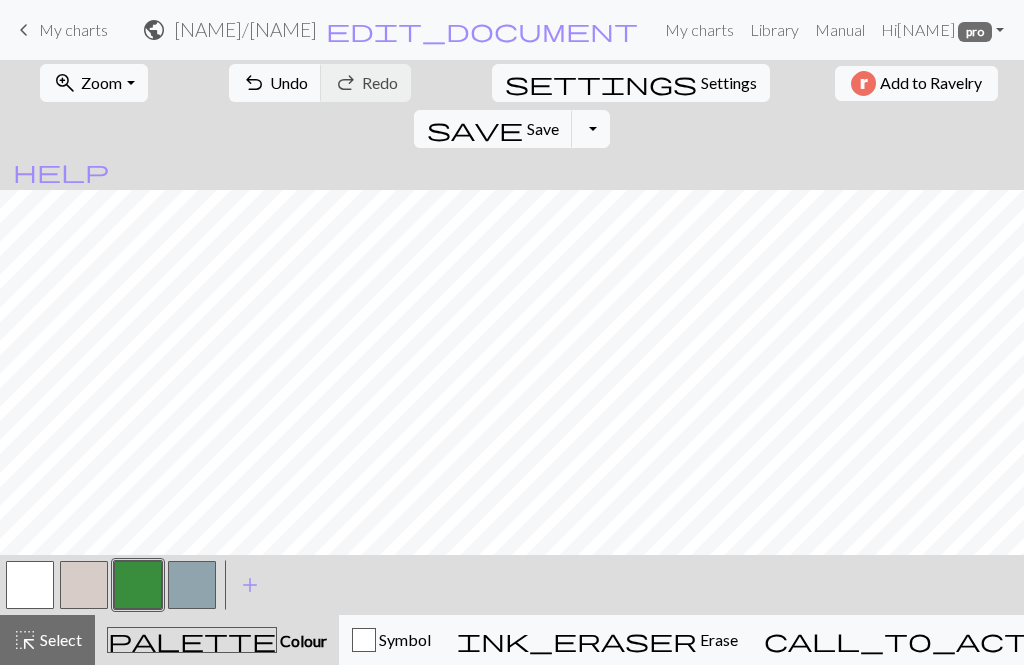 scroll, scrollTop: 0, scrollLeft: 13, axis: horizontal 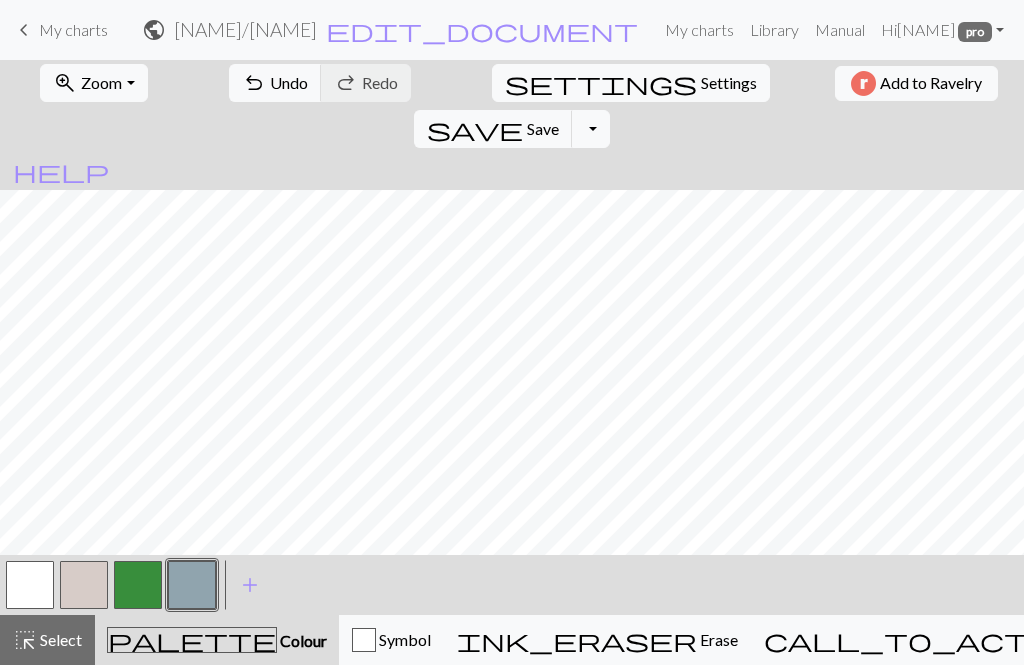 click at bounding box center (138, 585) 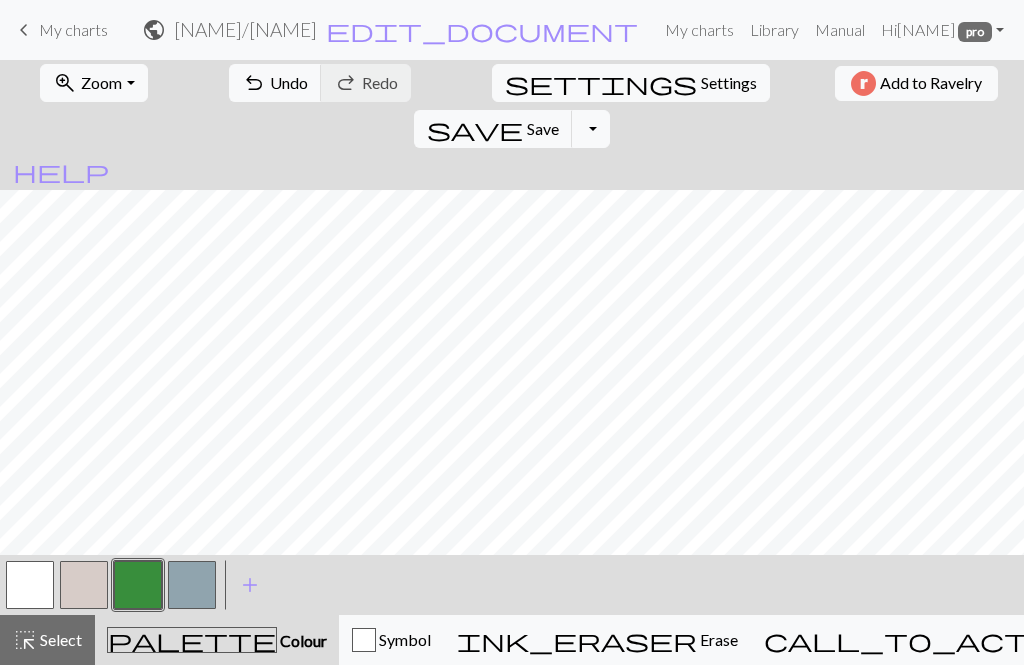 click at bounding box center (138, 585) 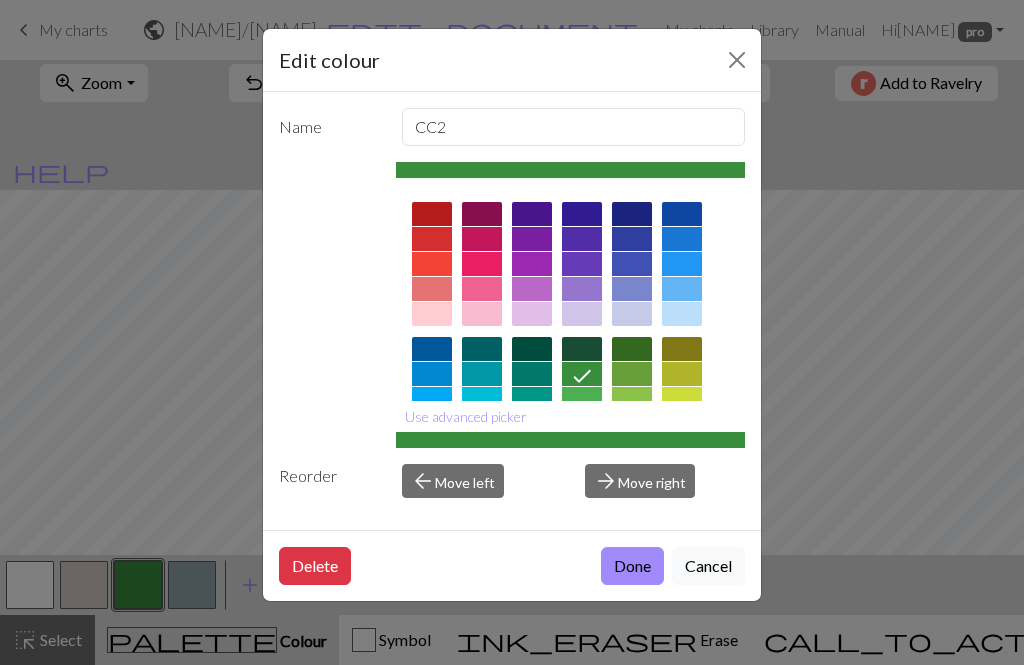 click on "Done" at bounding box center [632, 566] 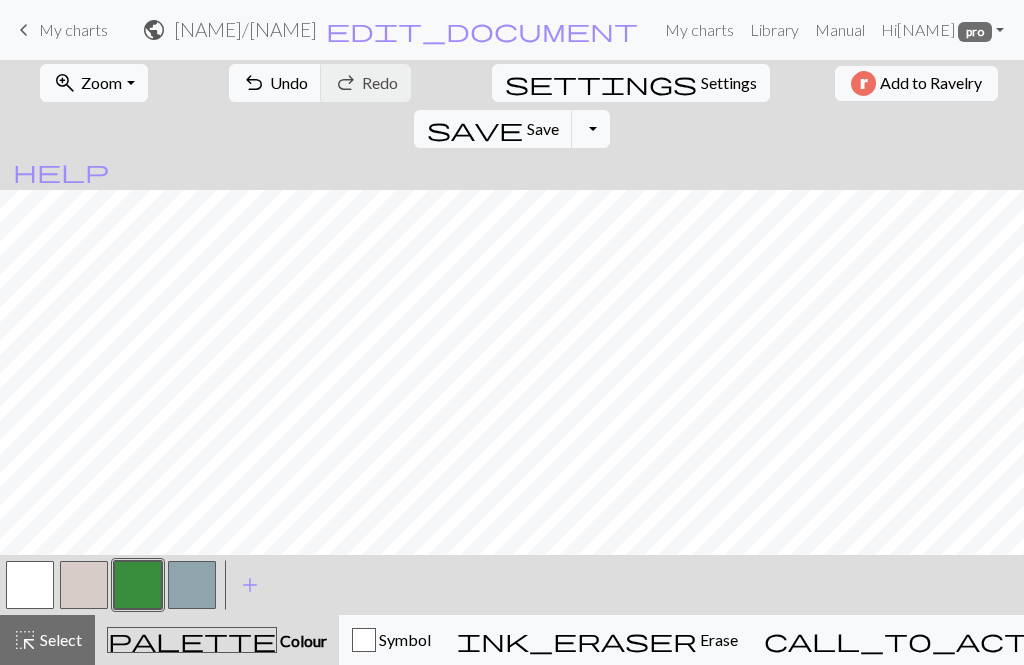 click at bounding box center (30, 585) 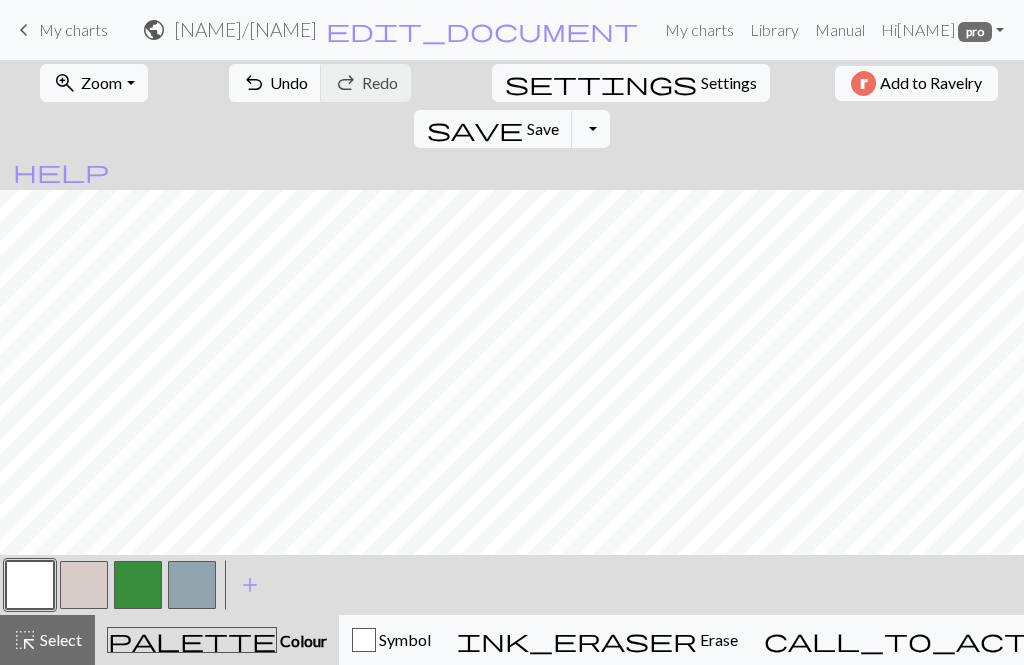 click at bounding box center [138, 585] 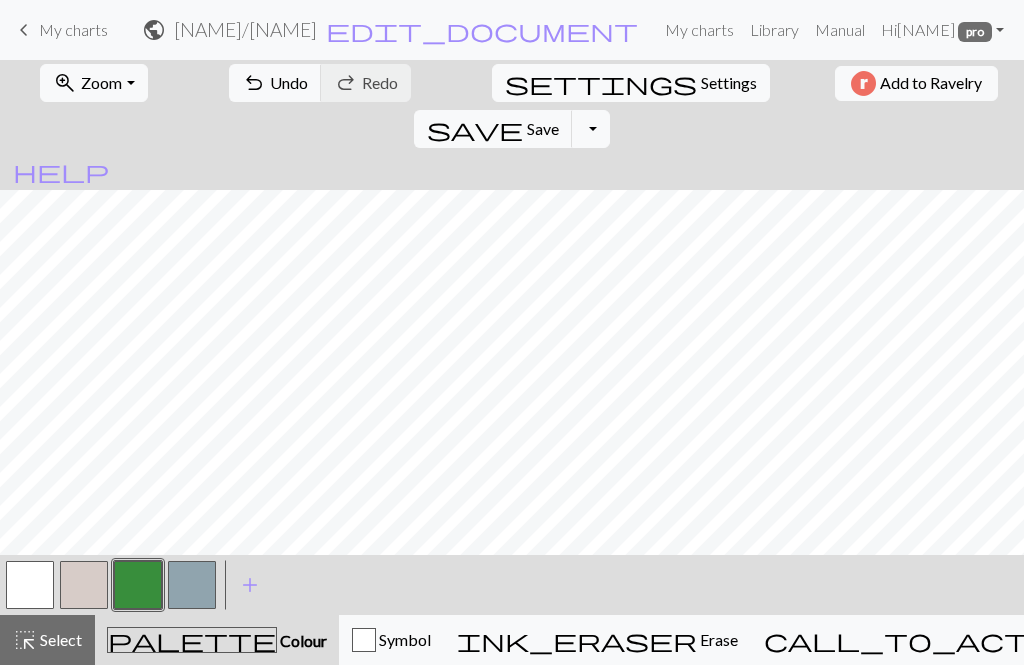 click at bounding box center [30, 585] 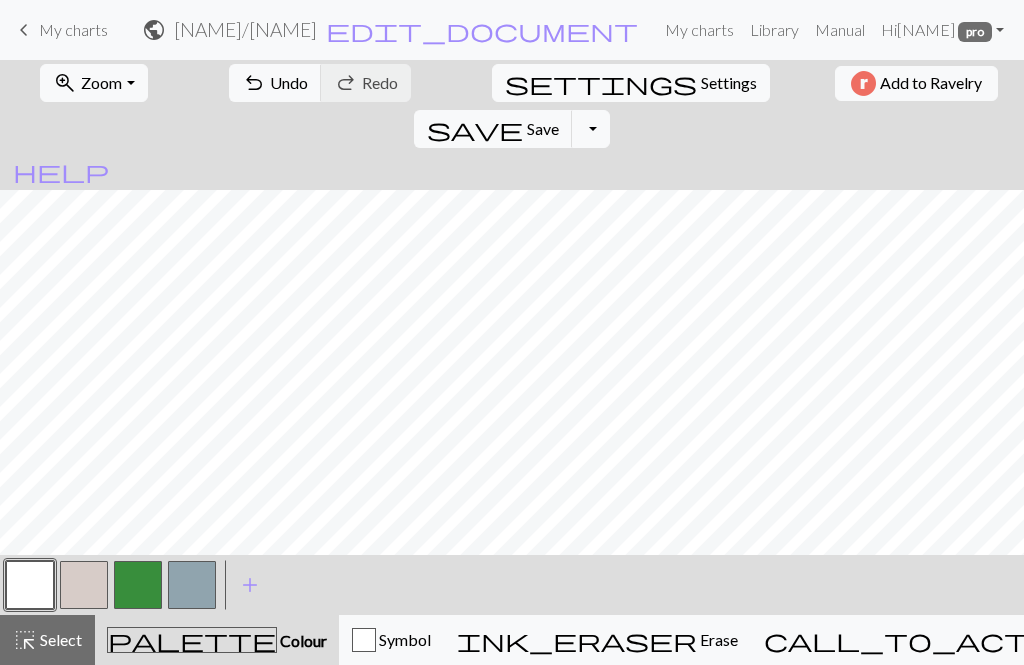 click at bounding box center [192, 585] 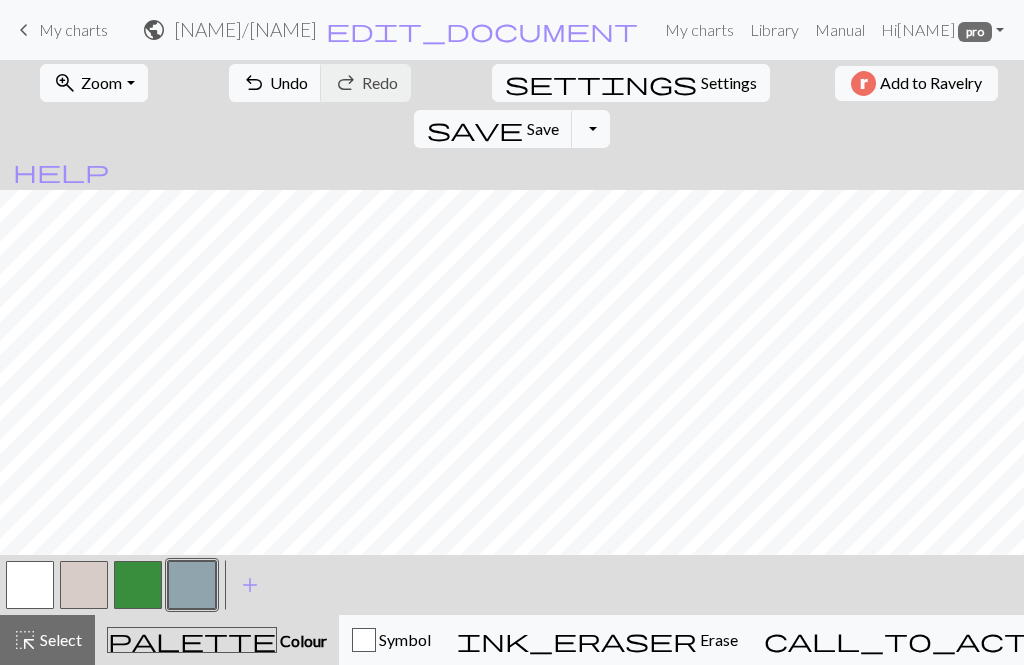 click at bounding box center [30, 585] 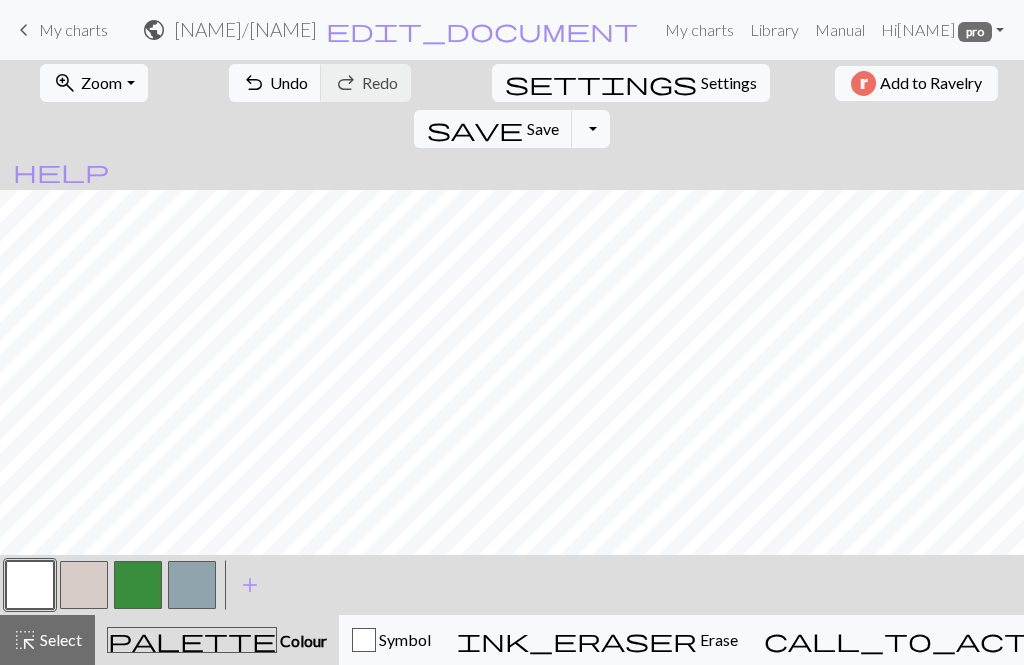 click on "save" at bounding box center [475, 129] 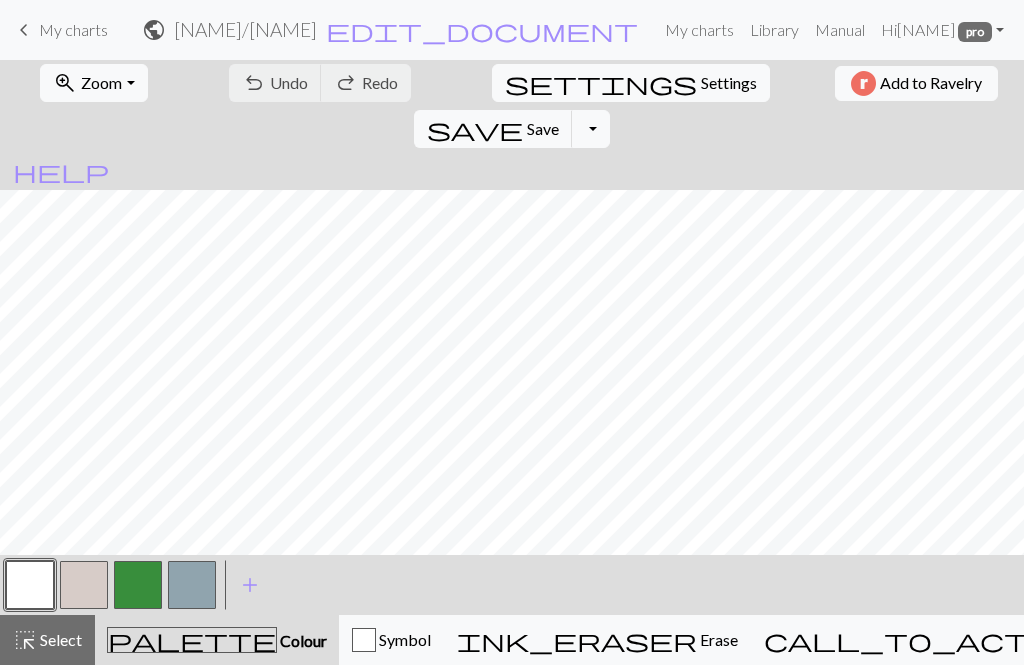 click on "Knitting mode" at bounding box center (1150, 639) 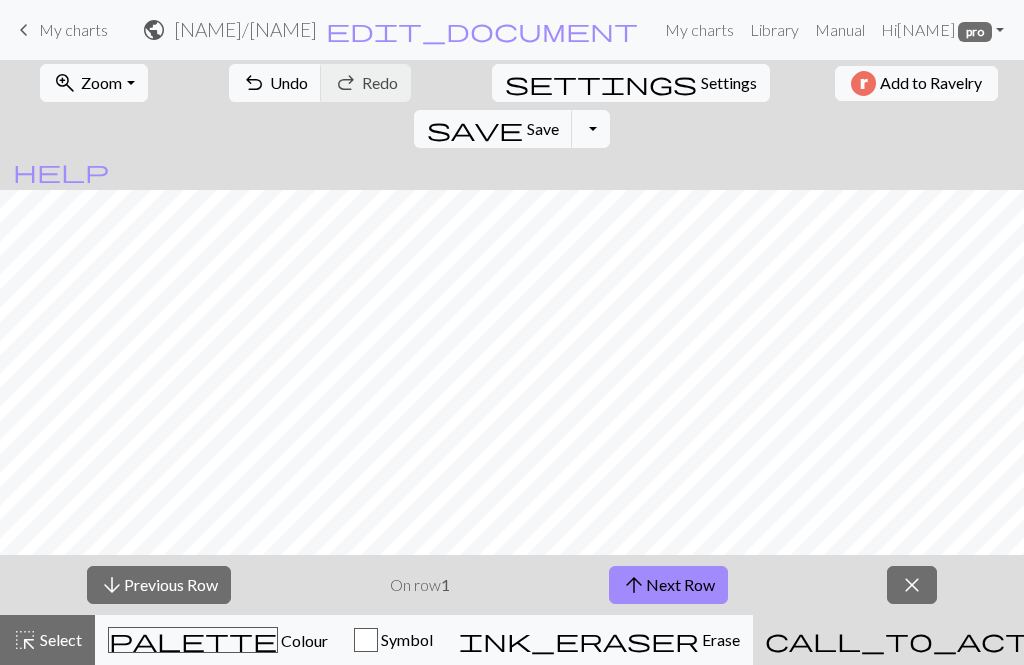 click on "Colour" at bounding box center [303, 640] 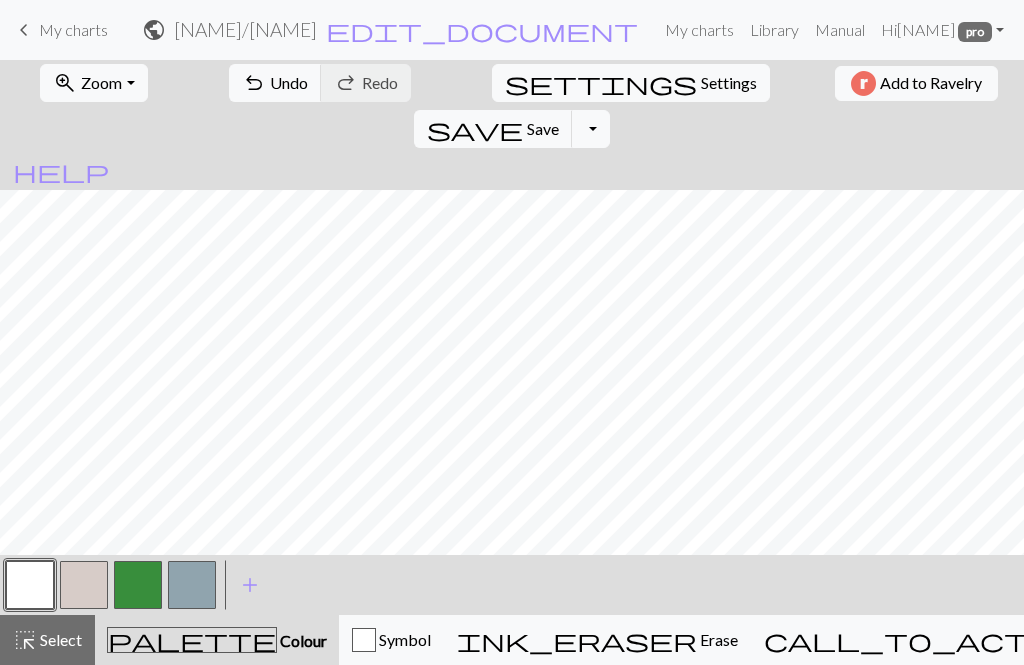 click on "Manual" at bounding box center (840, 30) 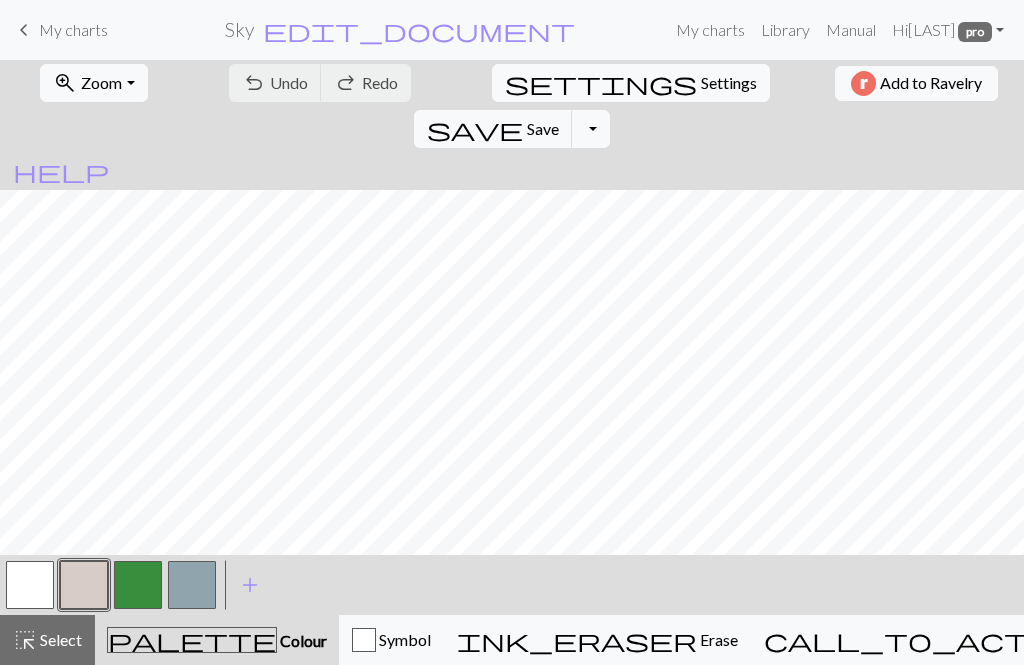 scroll, scrollTop: 0, scrollLeft: 0, axis: both 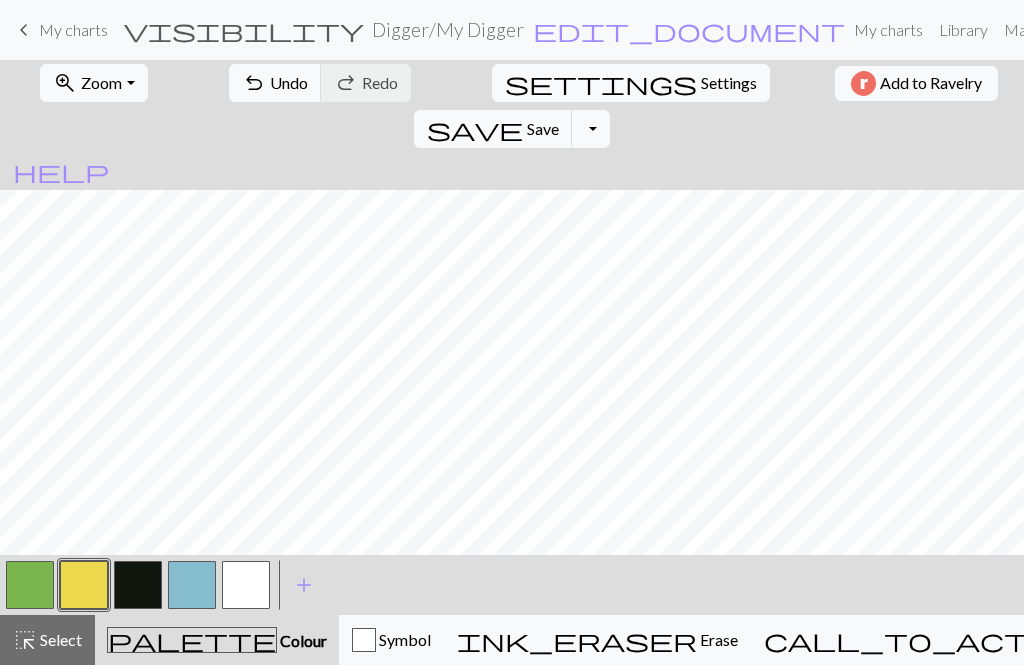 click on "My charts" at bounding box center [73, 29] 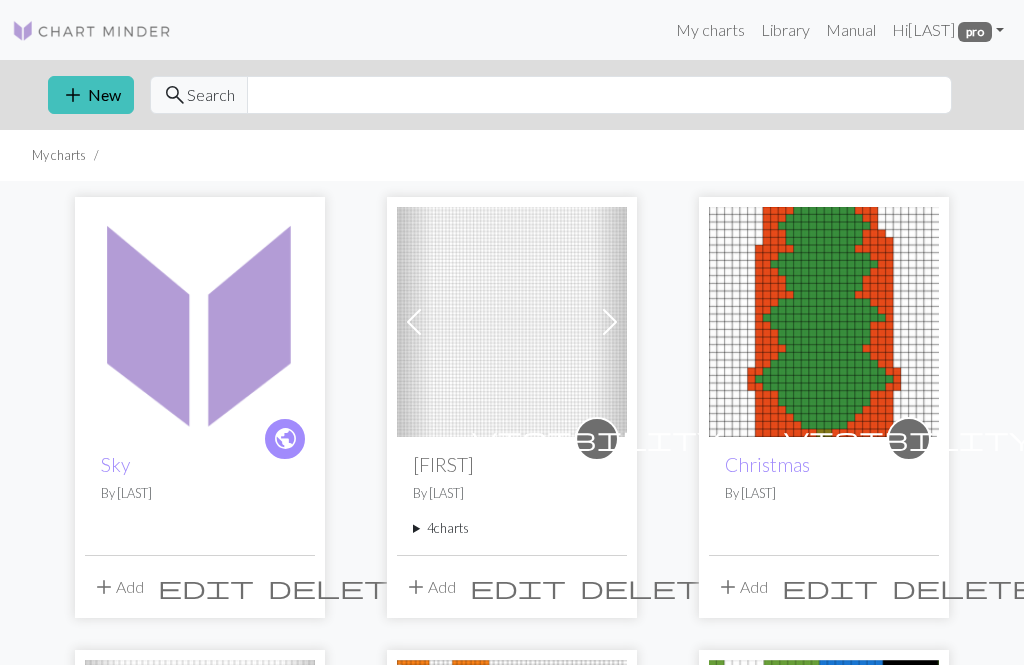 click at bounding box center [200, 322] 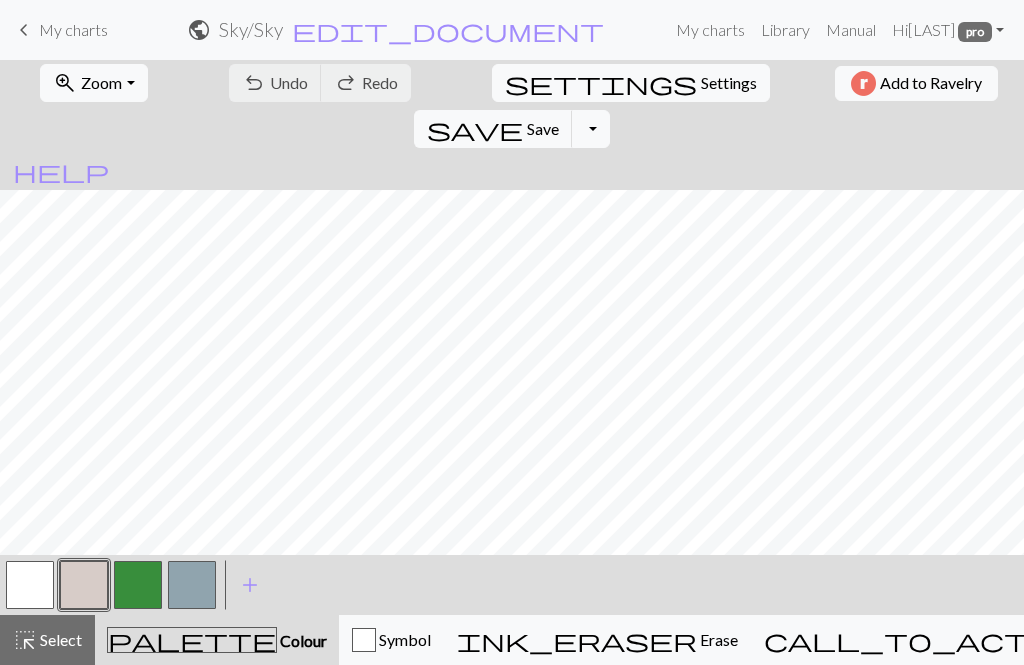 click on "Hi [LAST] pro" at bounding box center [948, 30] 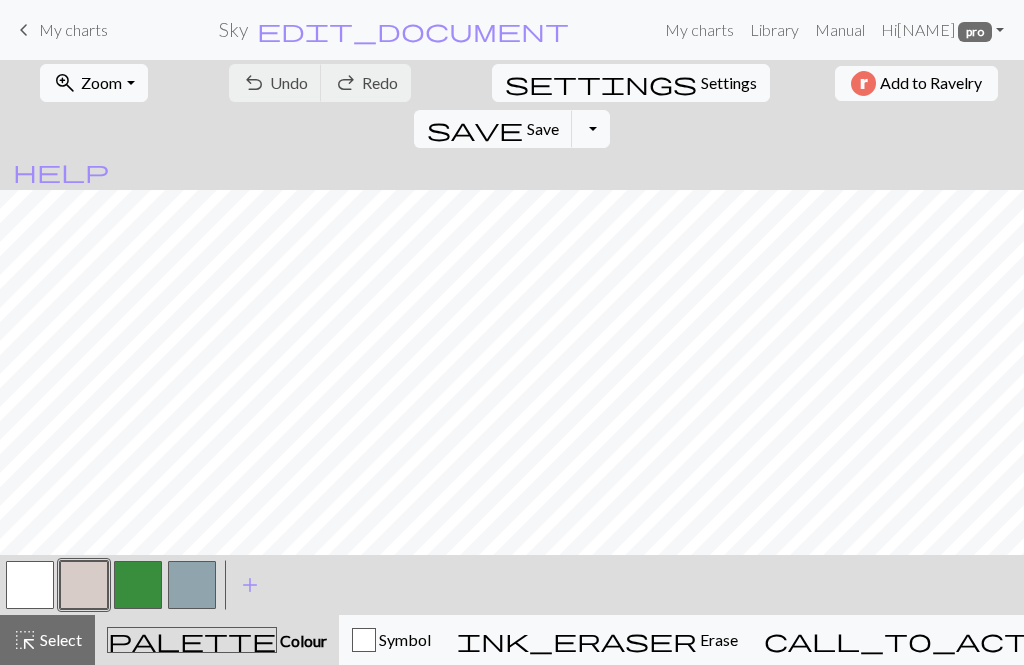 scroll, scrollTop: 0, scrollLeft: 0, axis: both 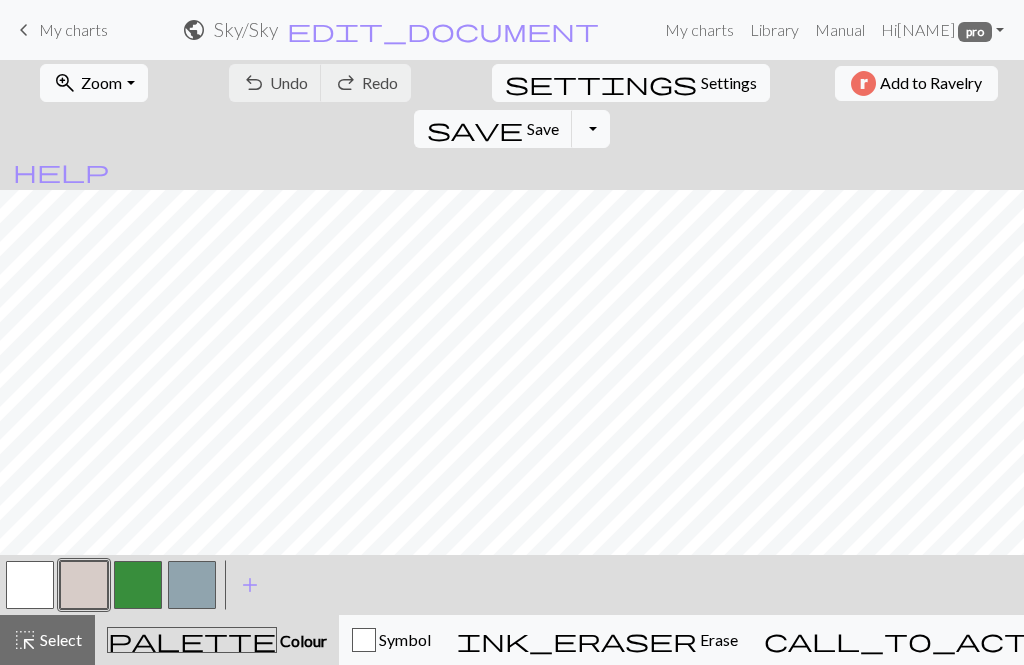 click on "help" at bounding box center [61, 171] 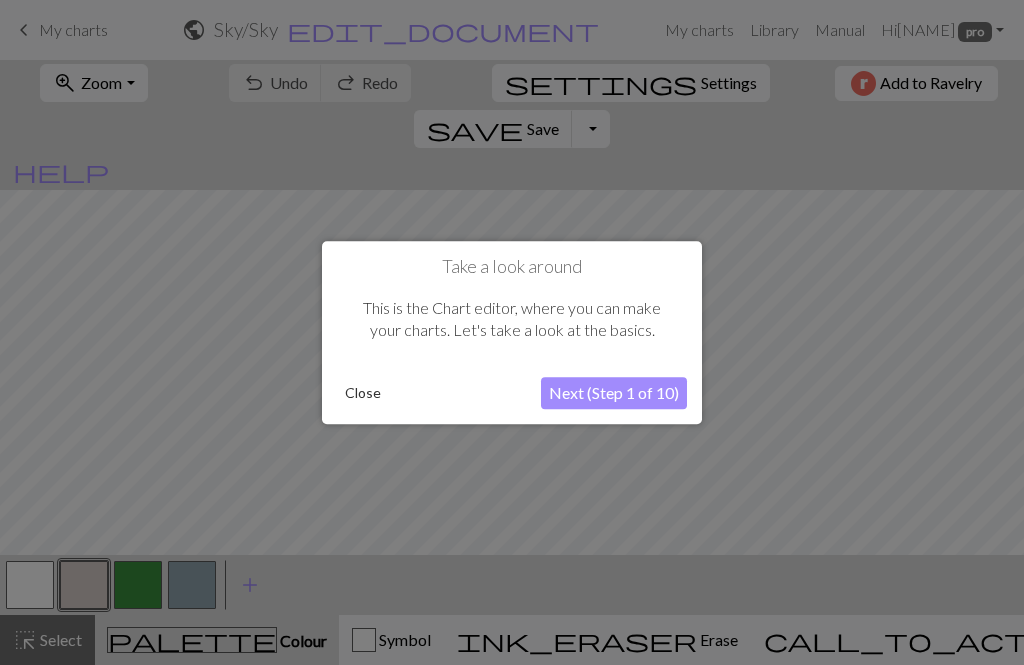 click on "Next (Step 1 of 10)" at bounding box center (614, 393) 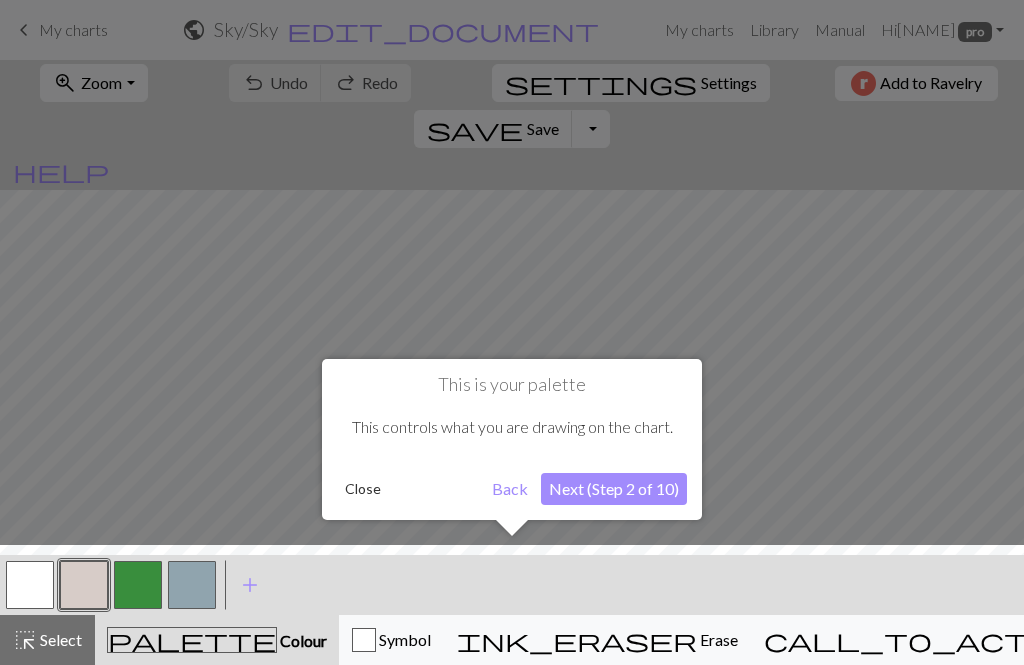 click on "Next (Step 2 of 10)" at bounding box center (614, 489) 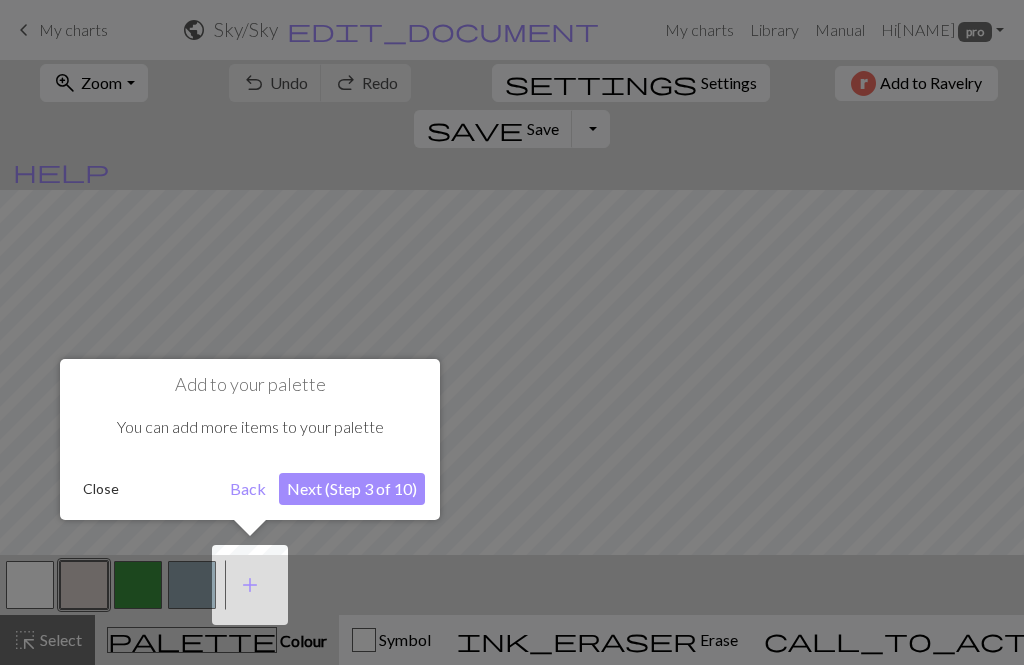 click on "Next (Step 3 of 10)" at bounding box center (352, 489) 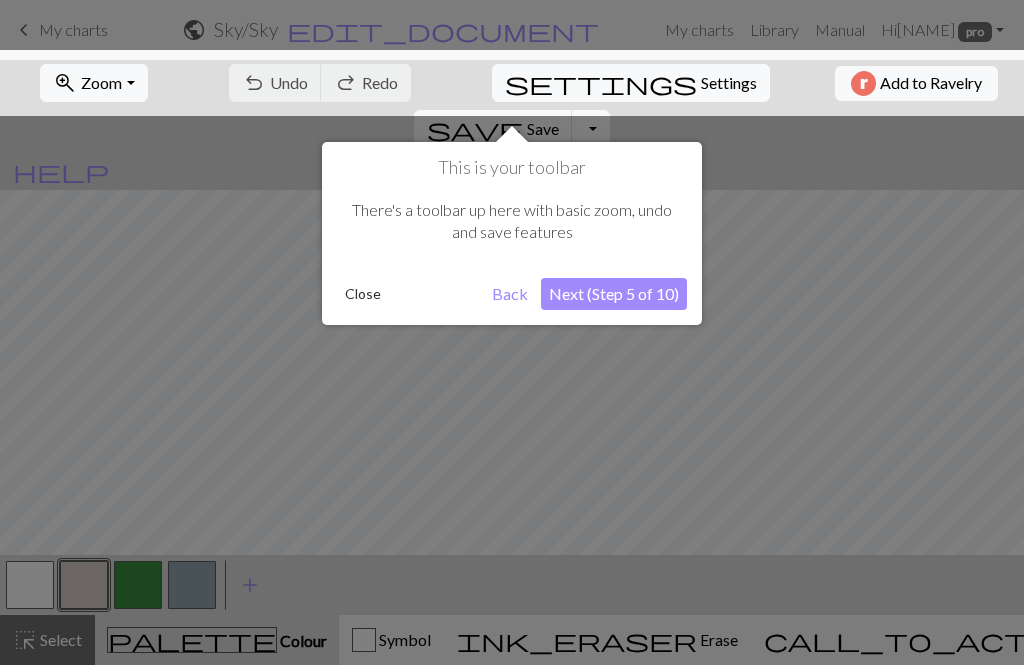 click on "Next (Step 5 of 10)" at bounding box center (614, 294) 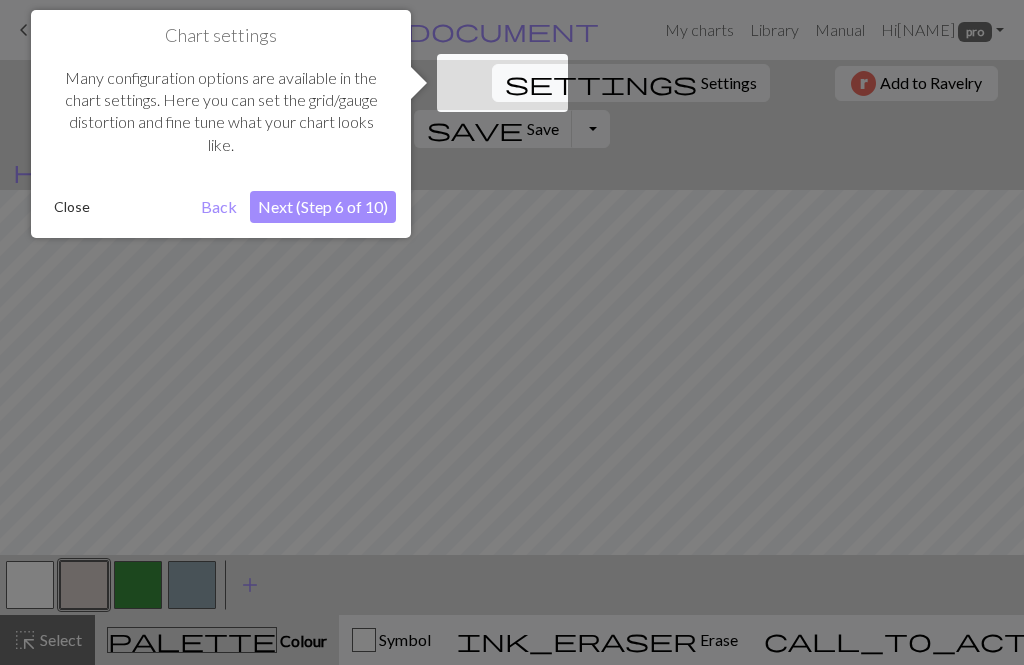 click on "Close" at bounding box center (72, 207) 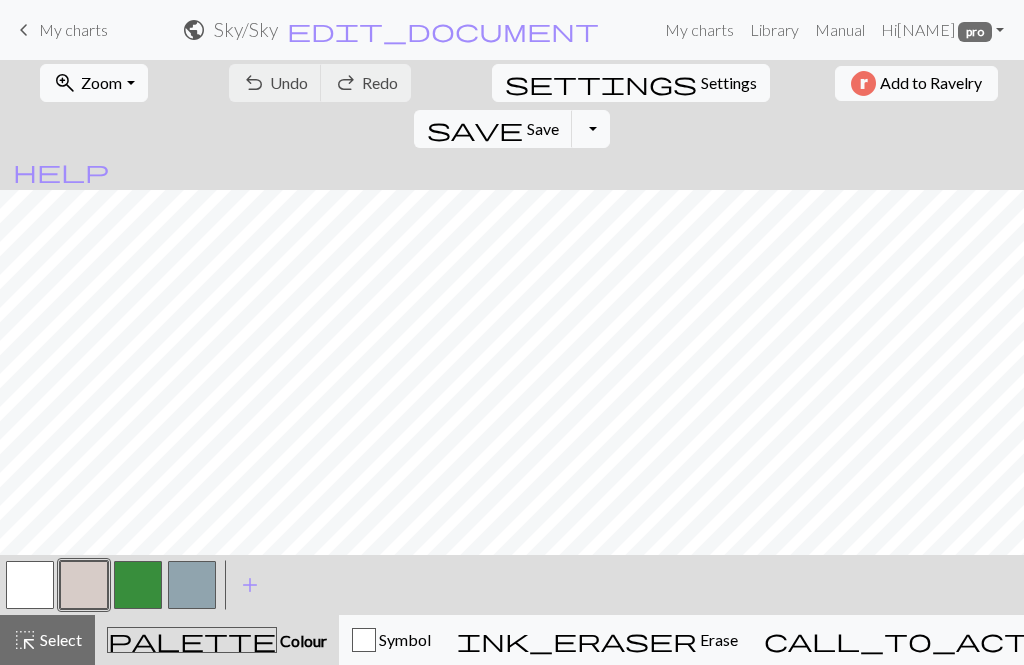 click on "Settings" at bounding box center (729, 83) 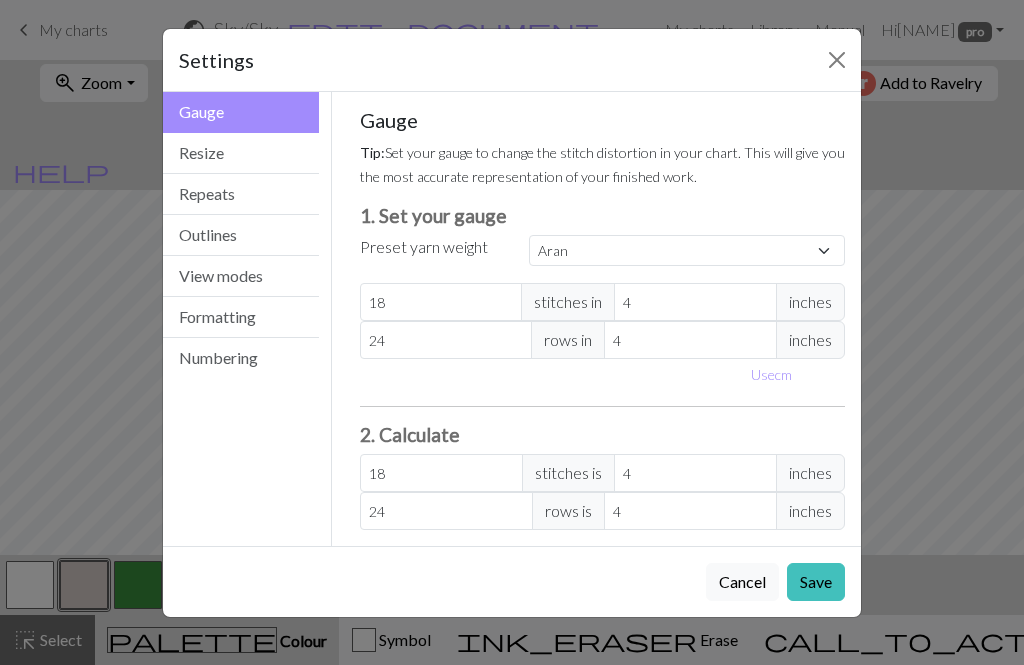 click on "View modes" at bounding box center (241, 276) 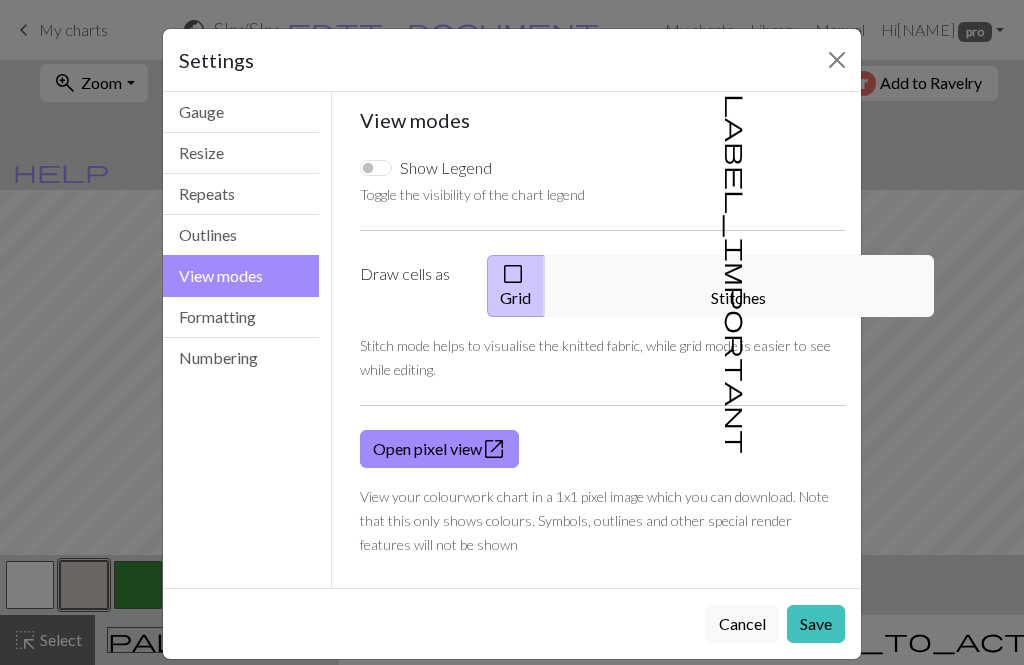 click on "label_important Stitches" at bounding box center (739, 286) 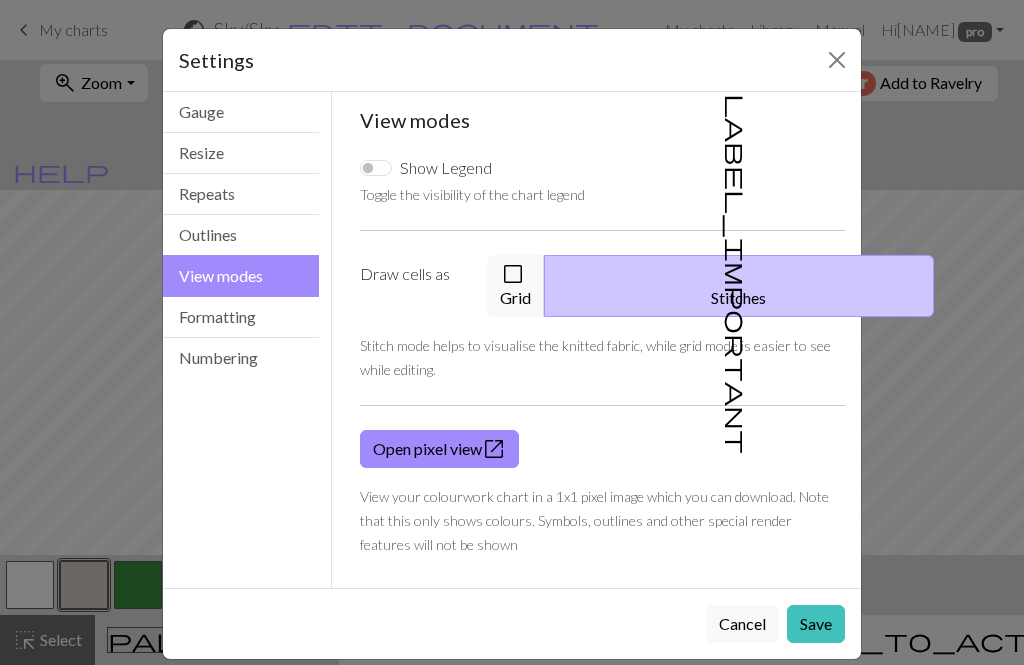 click on "Settings View modes Gauge Resize Repeats Outlines View modes Formatting Numbering Gauge Resize Repeats Outlines View modes Formatting Numbering Gauge Tip:  Set your gauge to change the stitch distortion in your chart. This will give you the most accurate representation of your finished work. 1. Set your gauge Preset yarn weight Custom Square Lace Light Fingering Fingering Sport Double knit Worsted Aran Bulky Super Bulky 18 stitches in  4 inches 24 rows in  4 inches Use  cm 2. Calculate 18 stitches is 4 inches 24 rows is 4 inches Resize your chart Tip:  Changes will be applied from the bottom right. To change rows and columns in other areas (e.g. within the chart or at the top), use the select tool or click the grid numbers to select then insert or remove from the top toolbar. Width 72 Height 13 Repeats Tip:   This will show your entire chart repeated, so you can preview what joining panels look like together. arrow_forward  Horizontal 1 arrow_downward  Vertical 1 Outlines Tip: Add an outline View modes Grid" at bounding box center [512, 332] 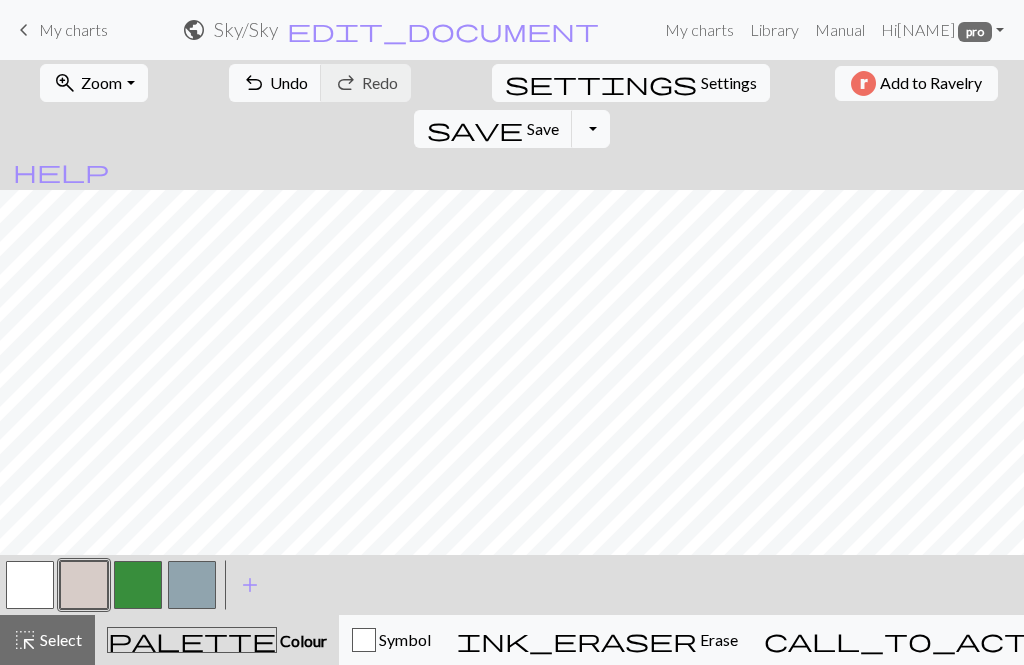 click on "Zoom" at bounding box center [101, 82] 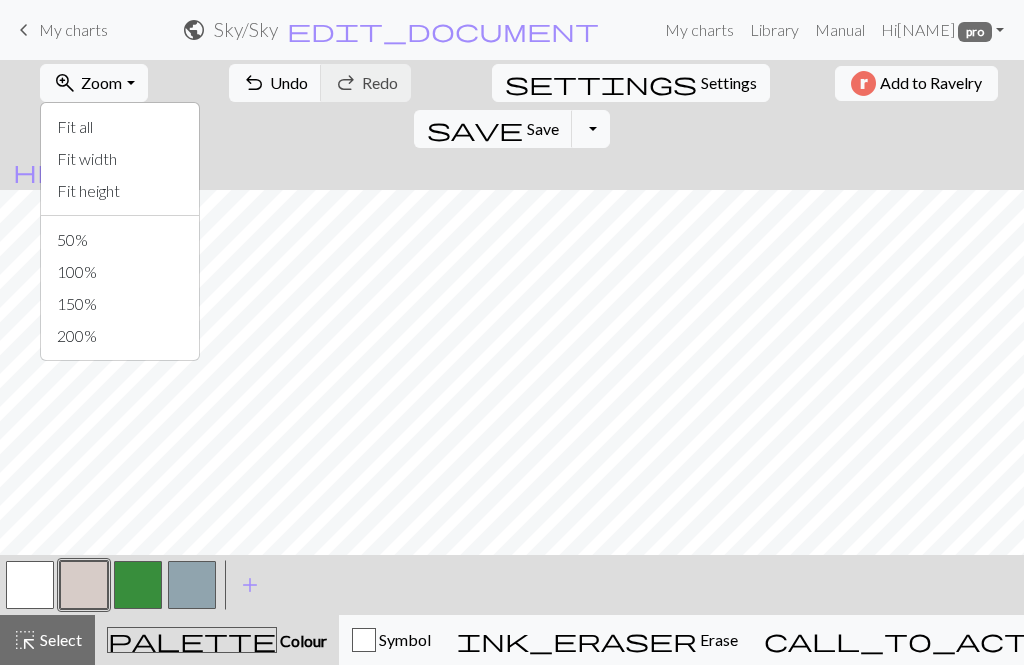 click on "Fit all" at bounding box center [120, 127] 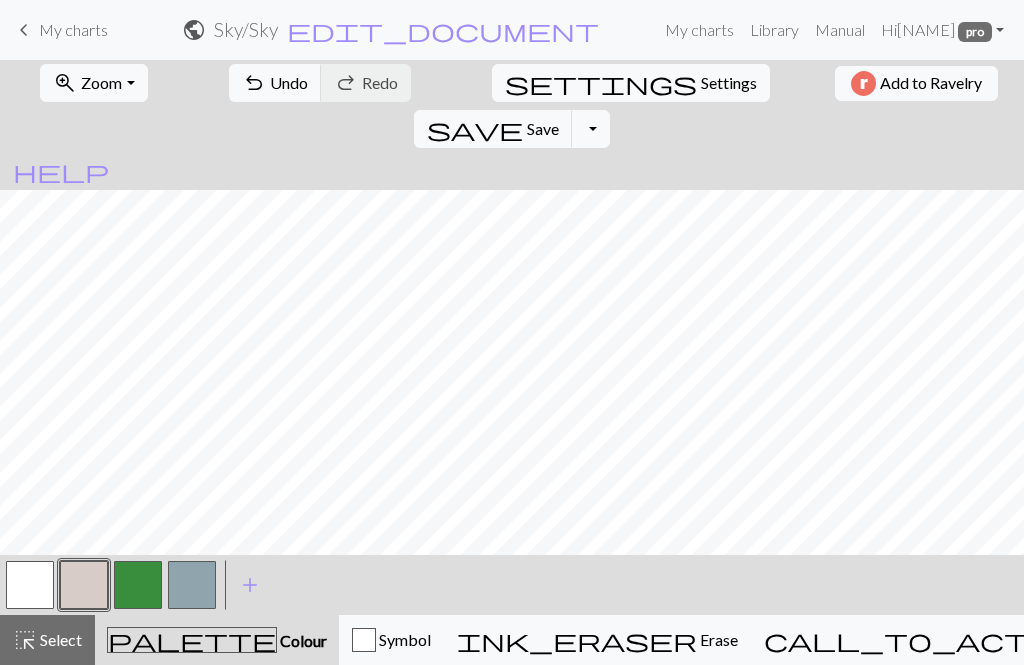 click on "Settings" at bounding box center [729, 83] 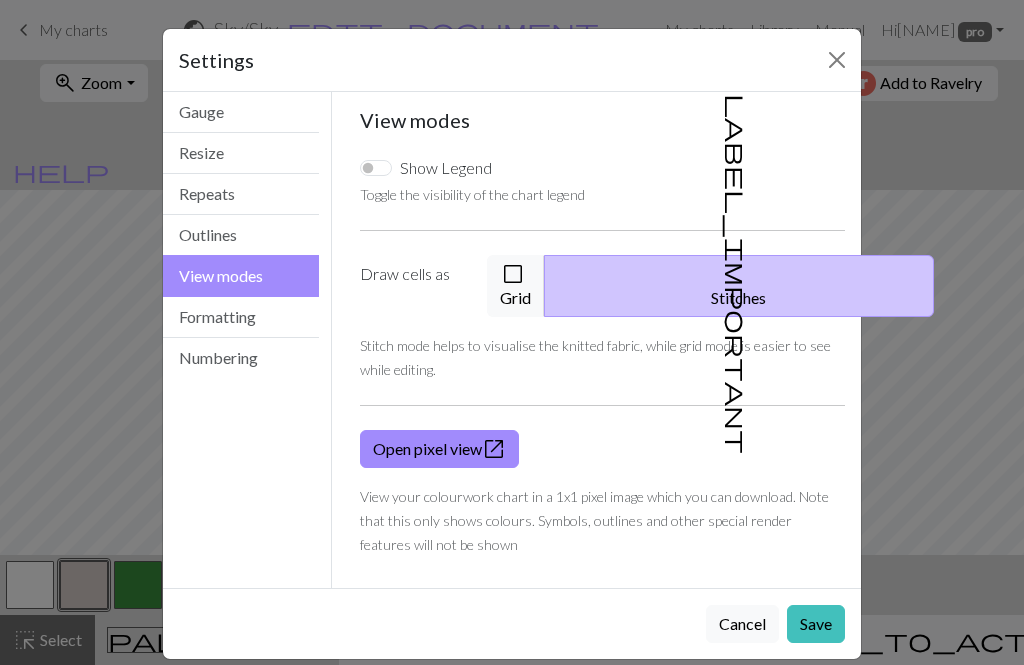 click on "check_box_outline_blank Grid" at bounding box center (516, 286) 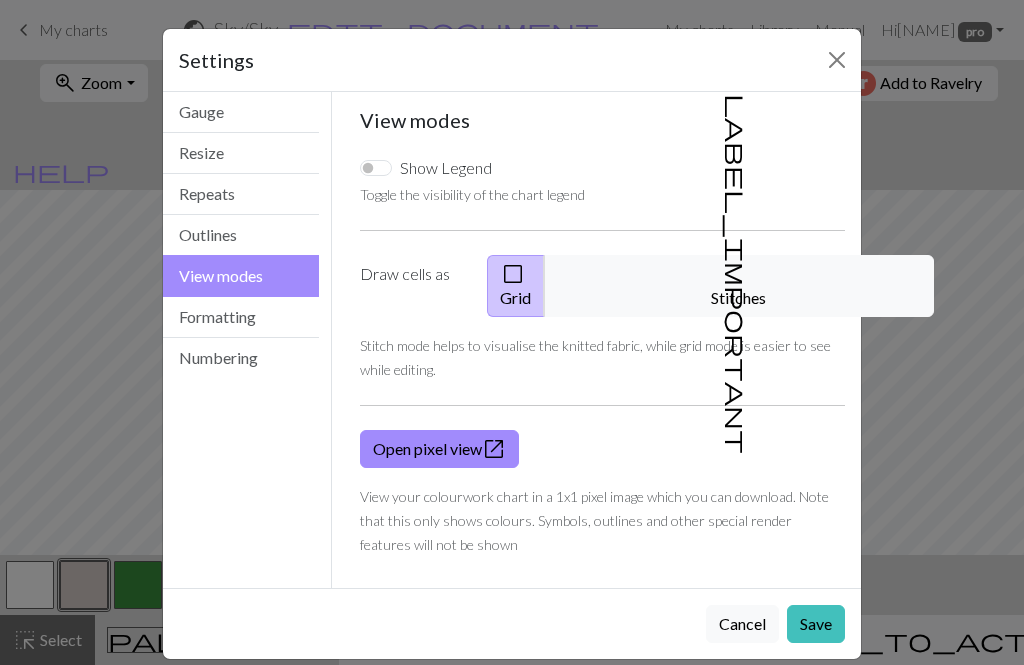 click at bounding box center (837, 60) 